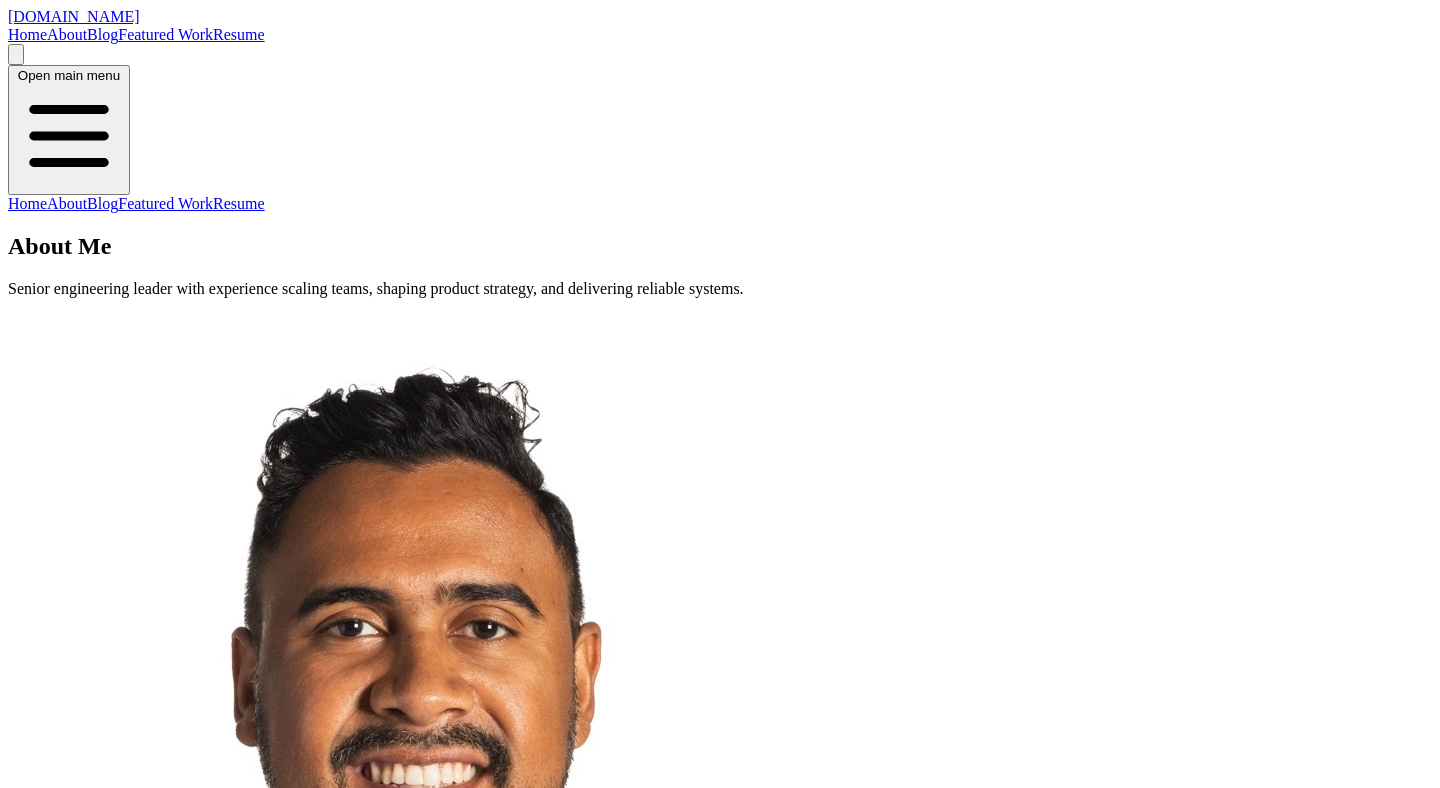 scroll, scrollTop: 0, scrollLeft: 0, axis: both 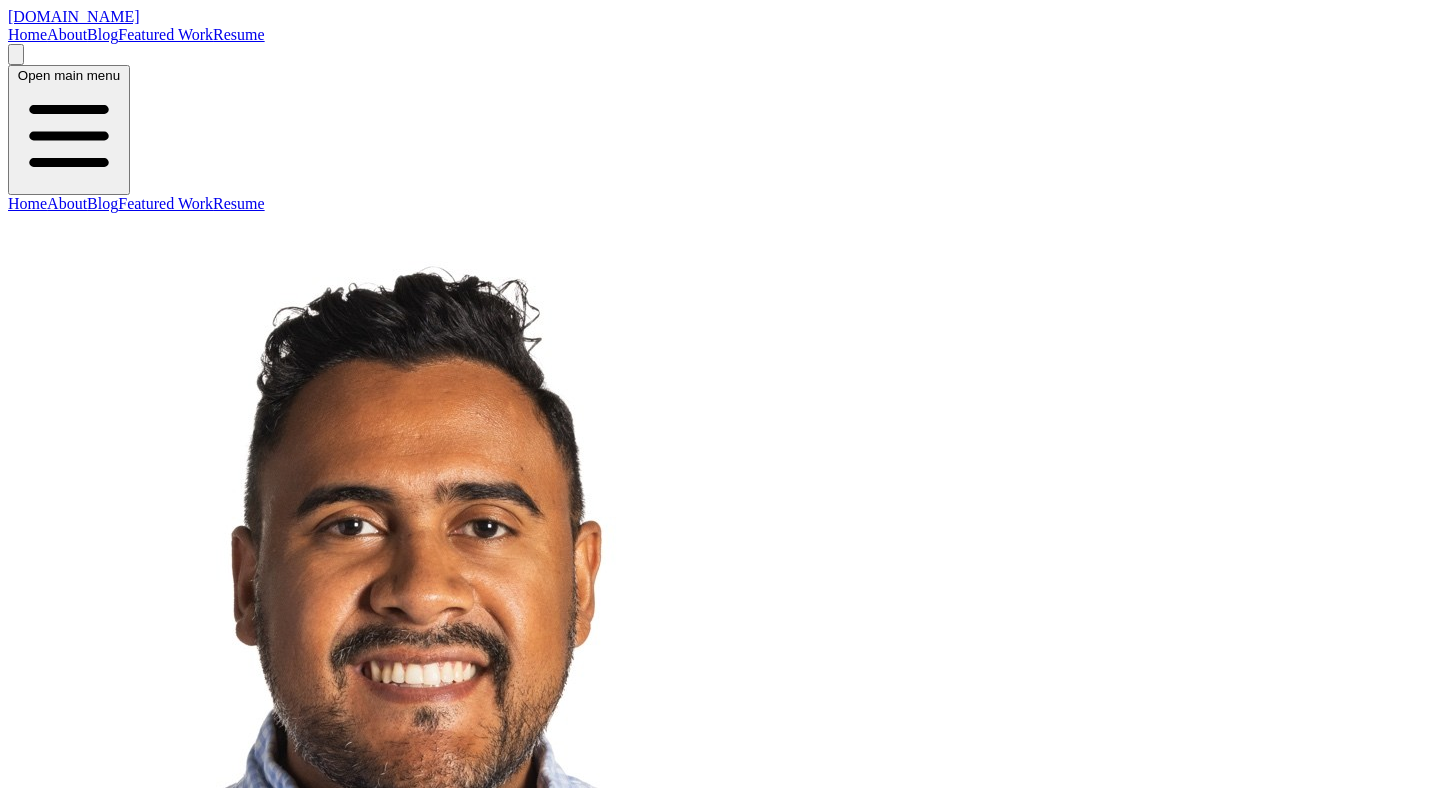 click on "About" at bounding box center (67, 34) 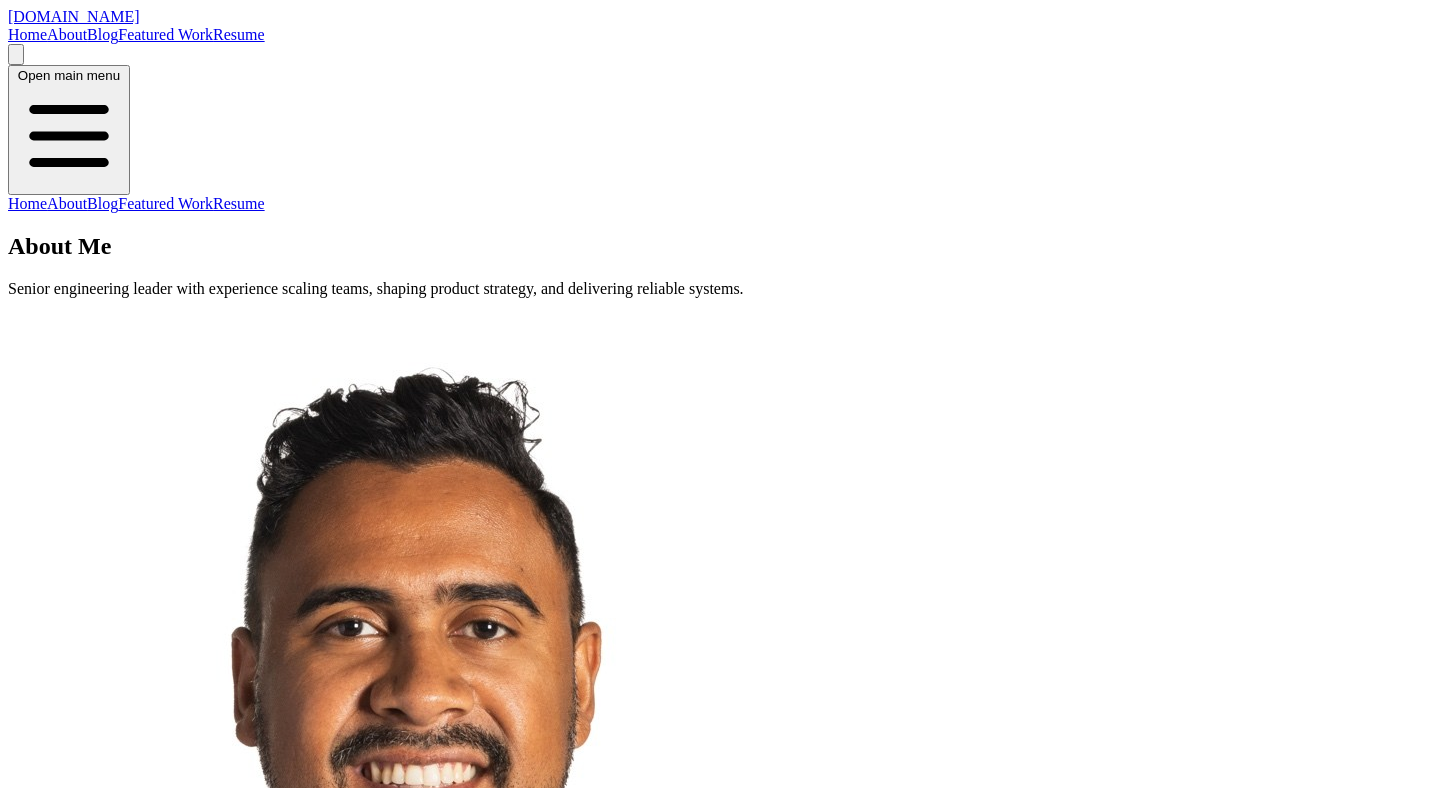 scroll, scrollTop: 0, scrollLeft: 0, axis: both 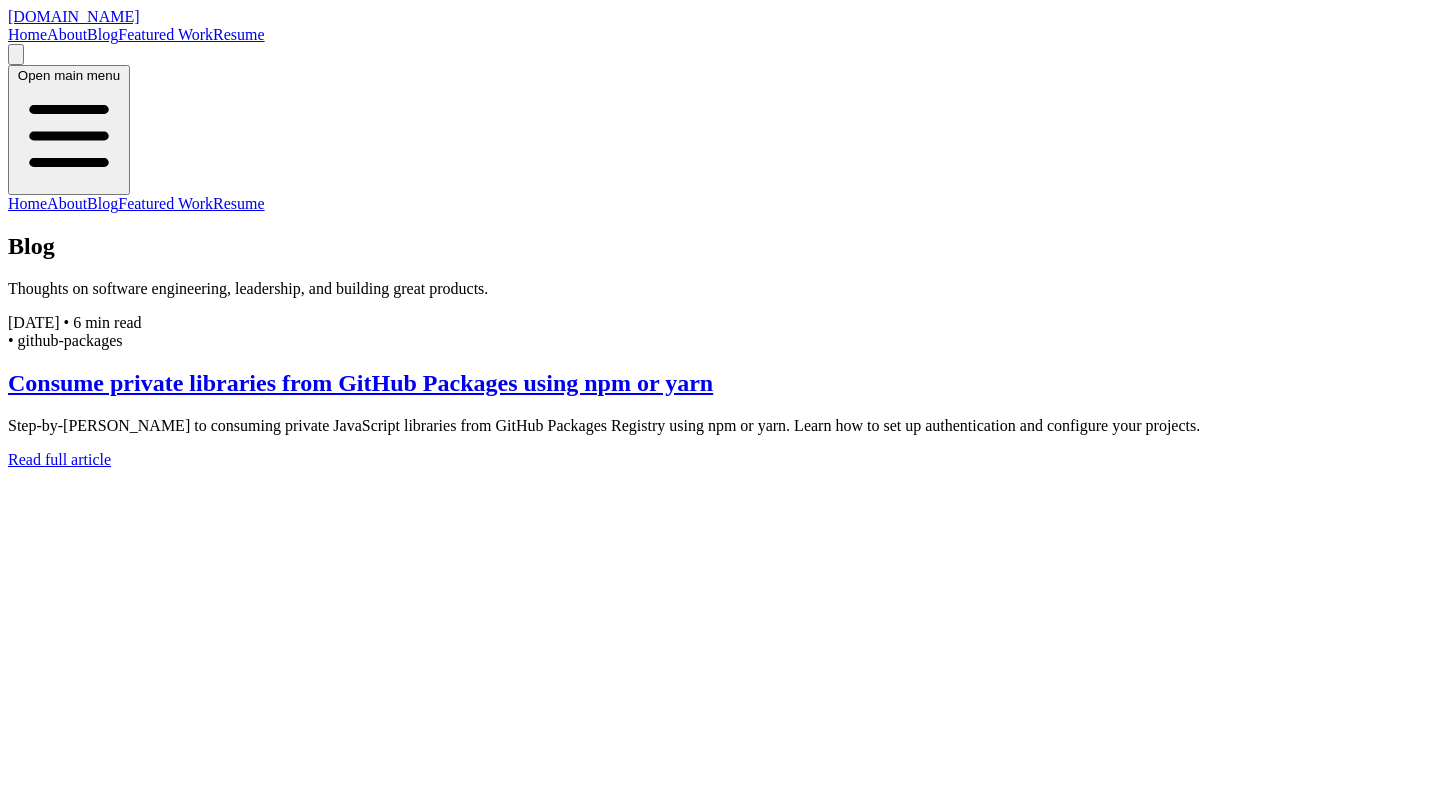 click on "Featured Work" at bounding box center (165, 34) 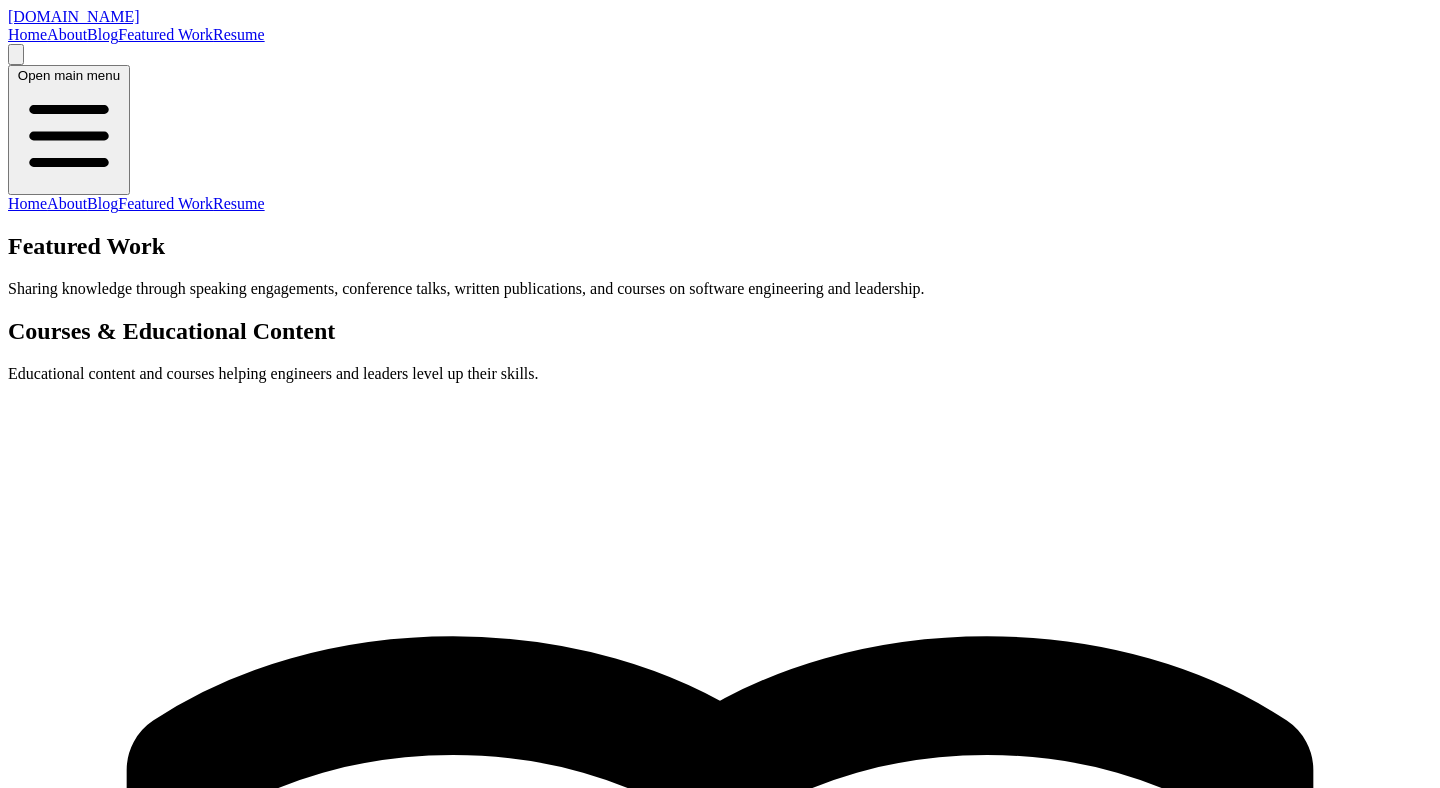 scroll, scrollTop: 0, scrollLeft: 0, axis: both 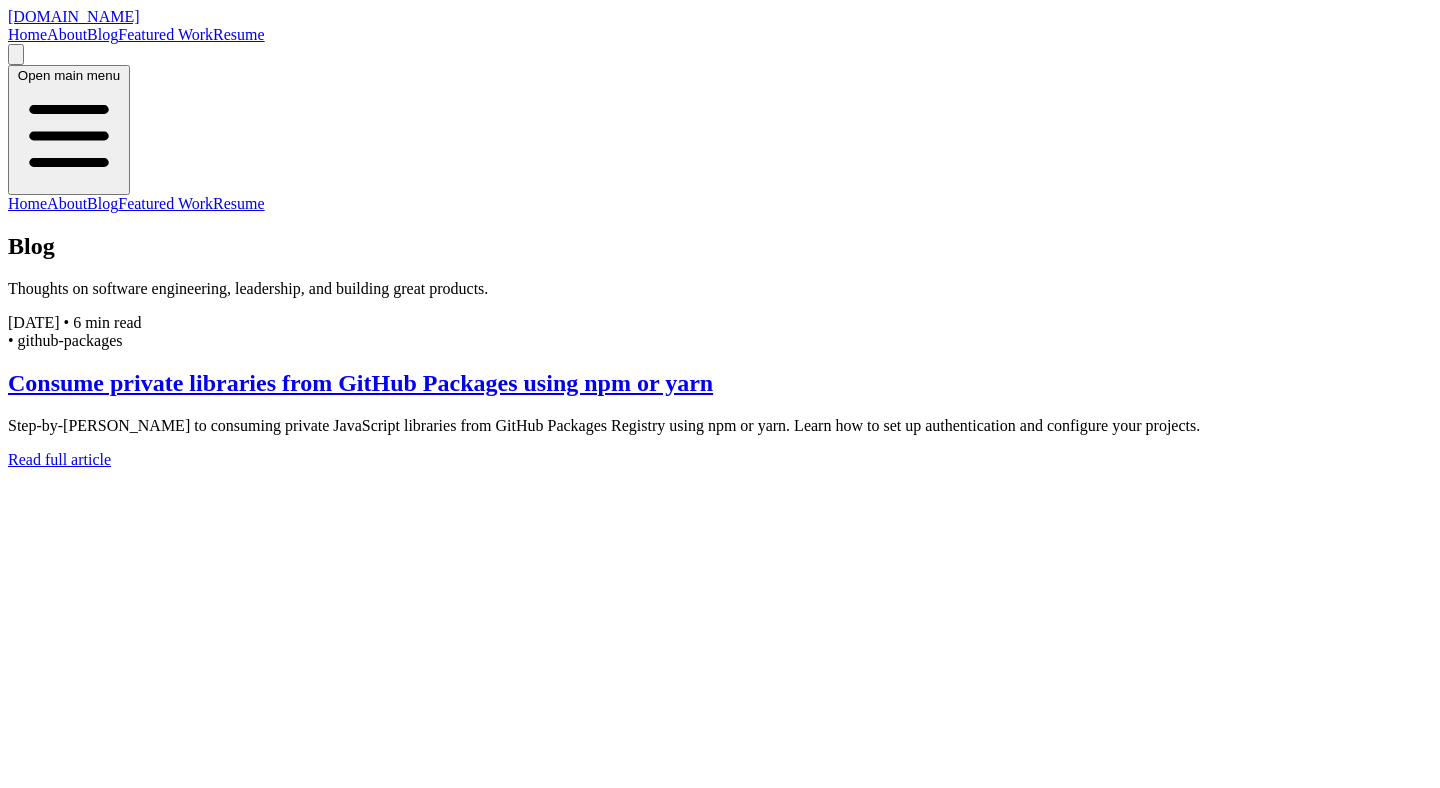 click on "Home   About   Blog   Featured Work   Resume" at bounding box center [720, 35] 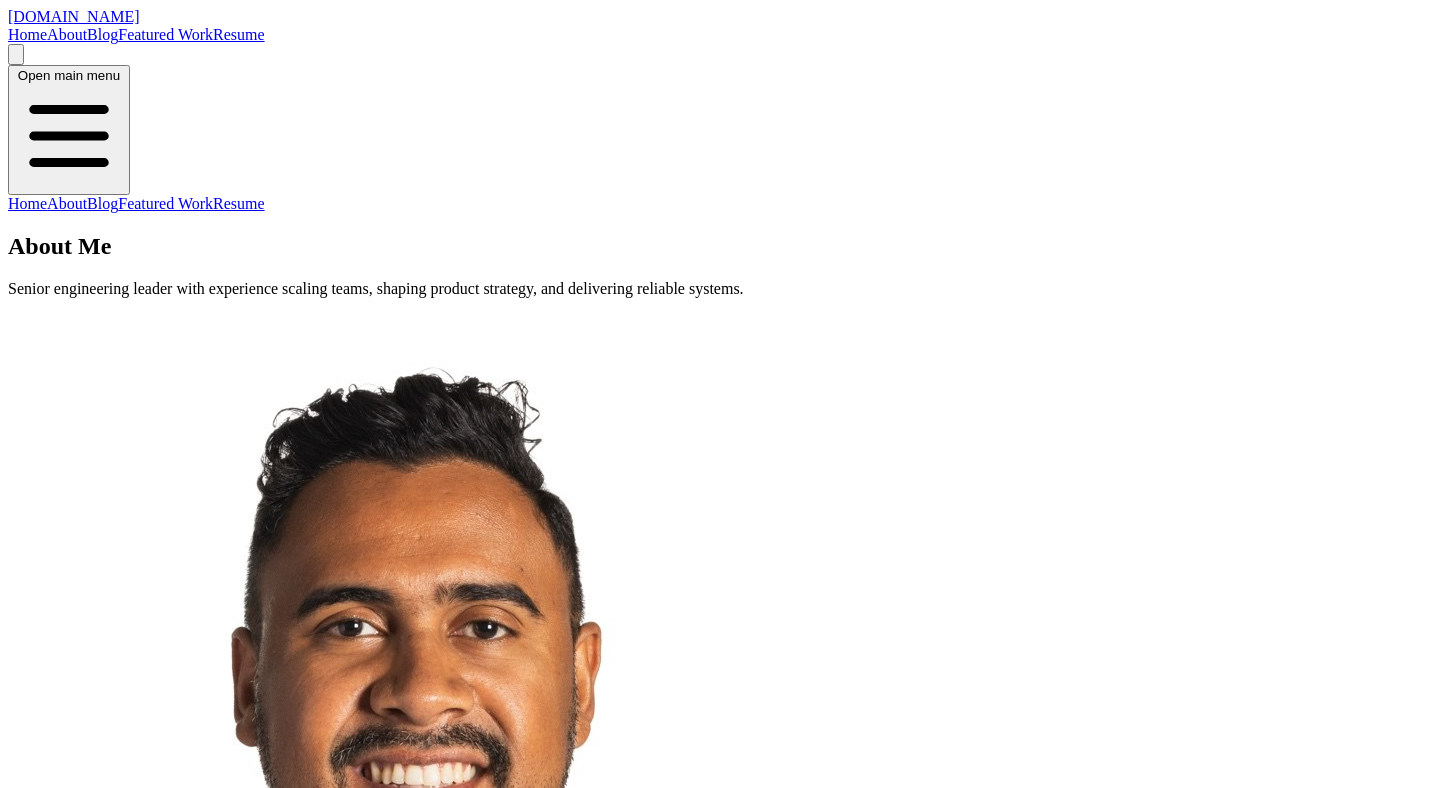 scroll, scrollTop: 0, scrollLeft: 0, axis: both 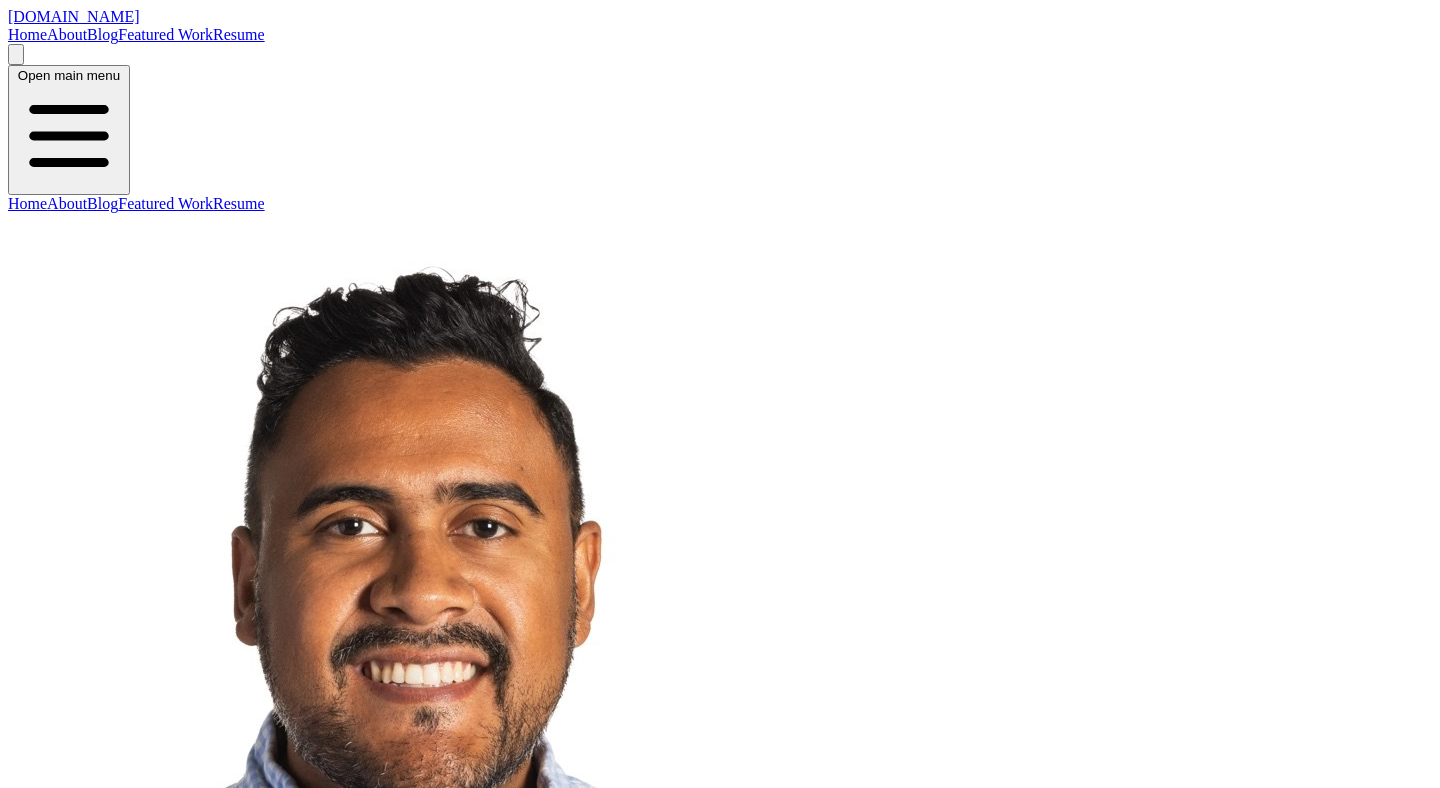 click on "About" at bounding box center (67, 34) 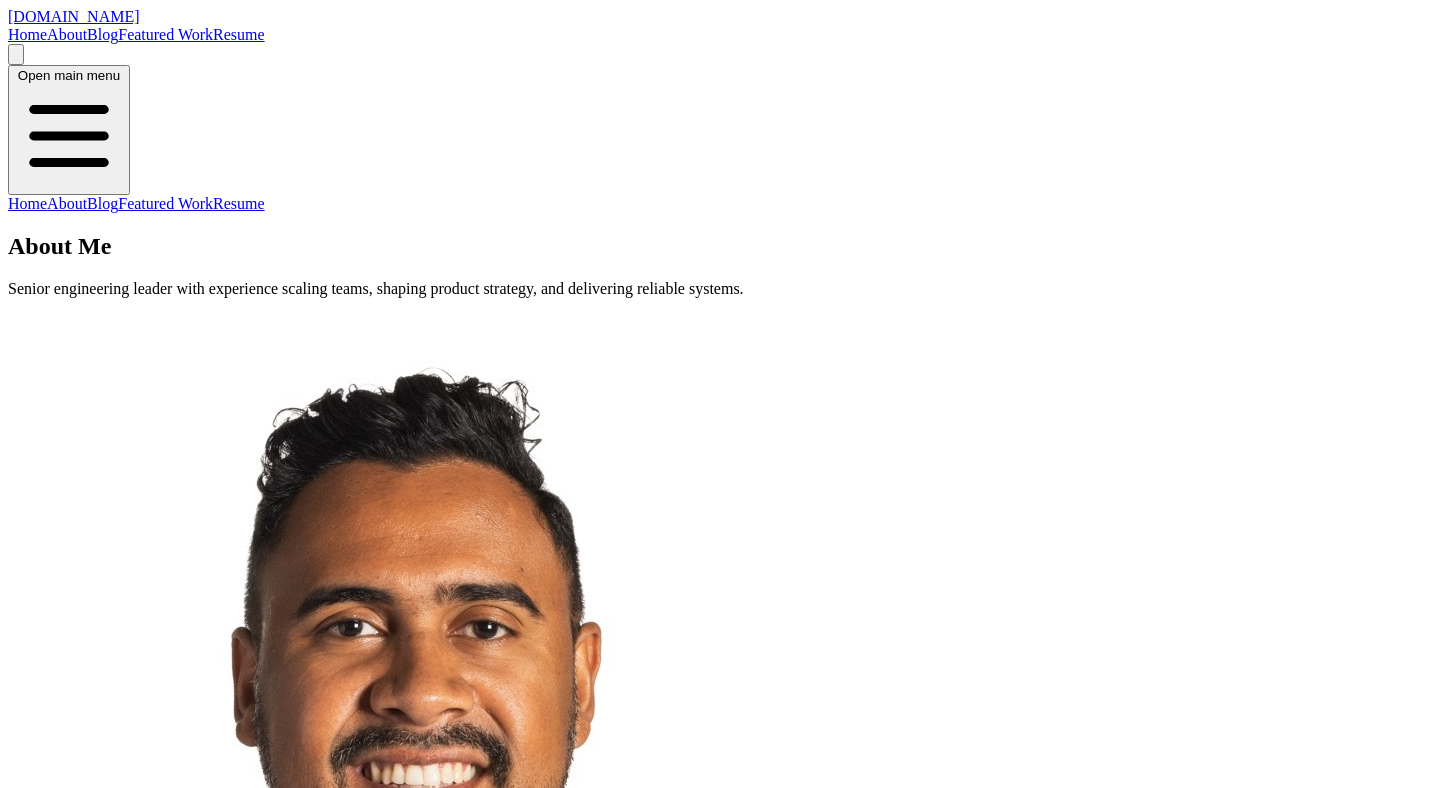 scroll, scrollTop: 0, scrollLeft: 0, axis: both 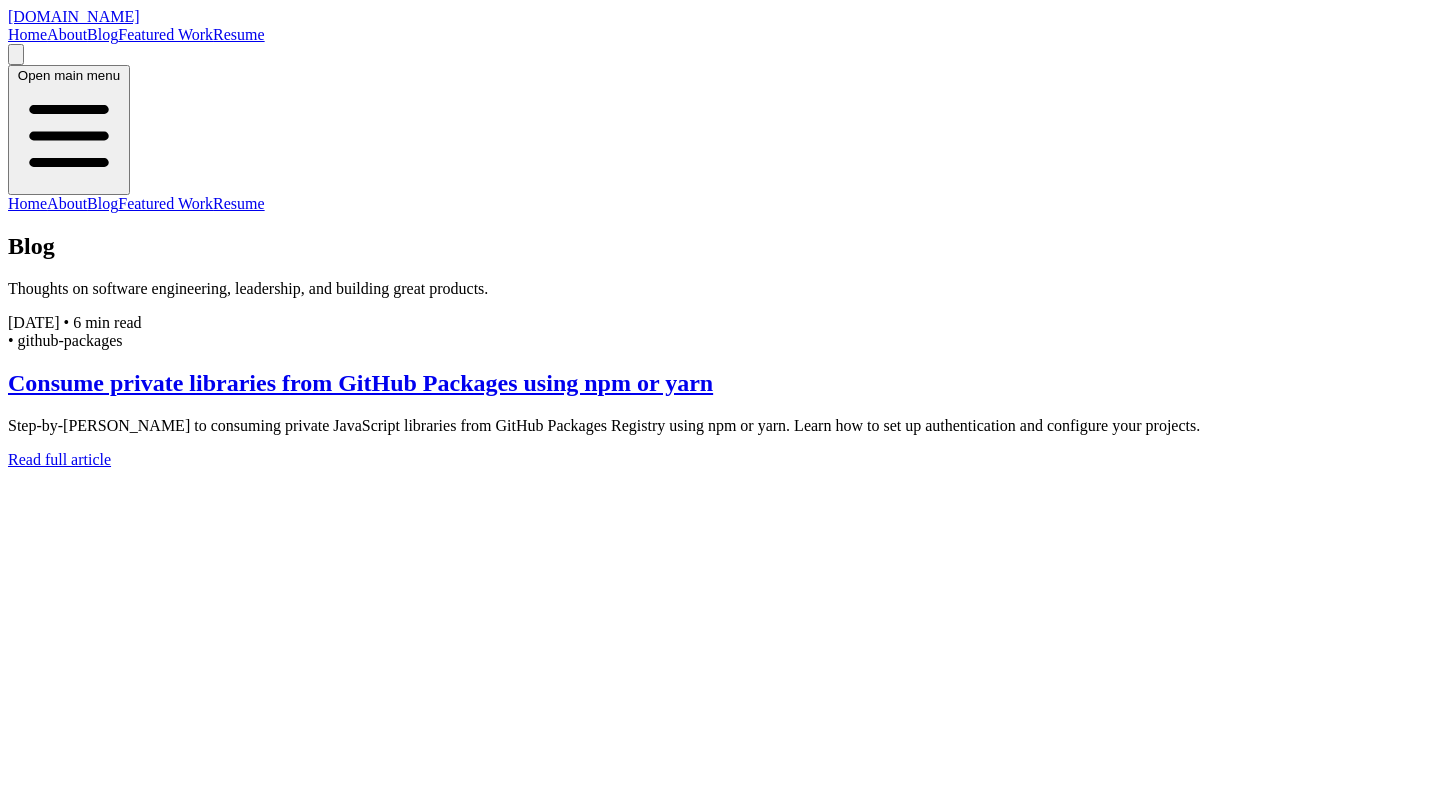 click on "Featured Work" at bounding box center [165, 34] 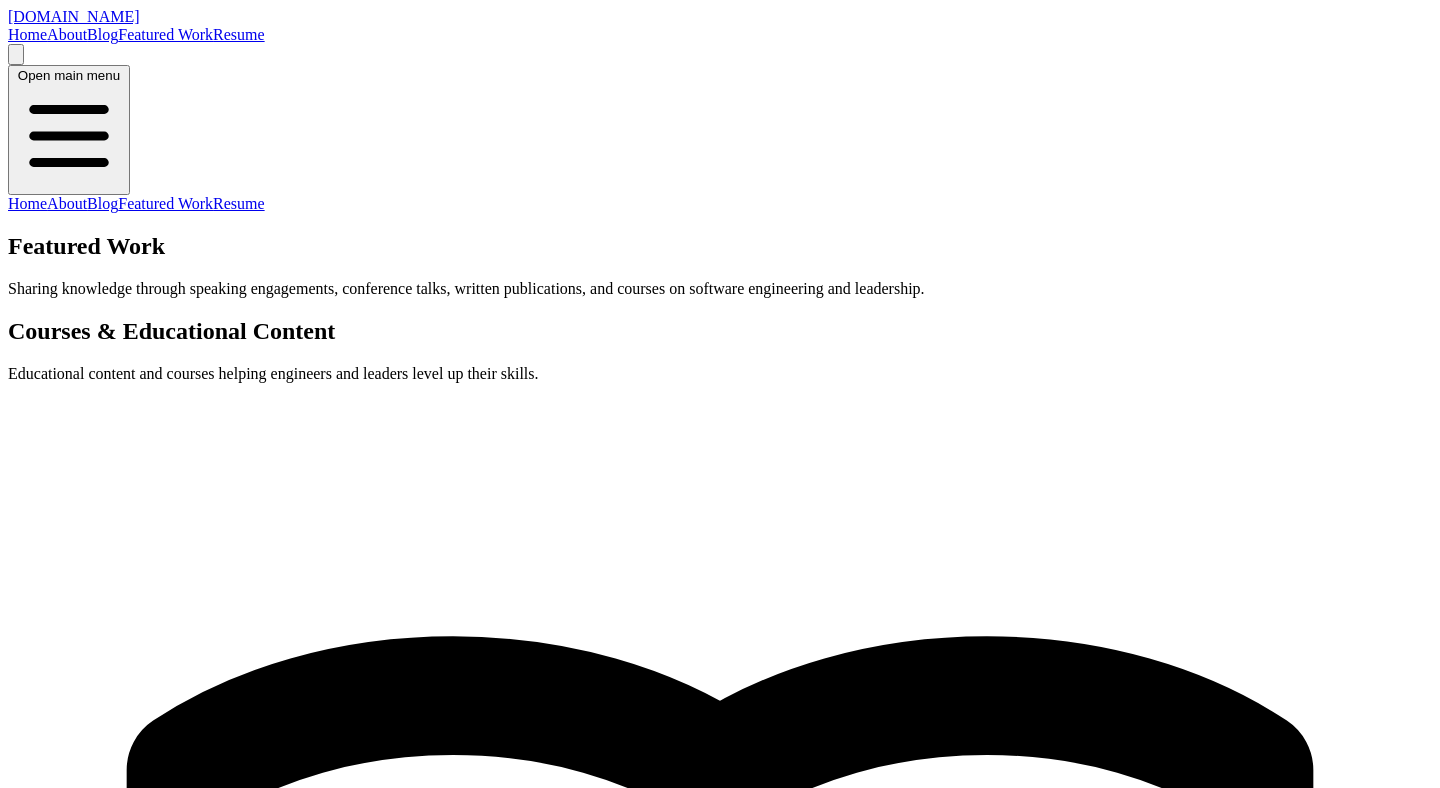 scroll, scrollTop: 0, scrollLeft: 0, axis: both 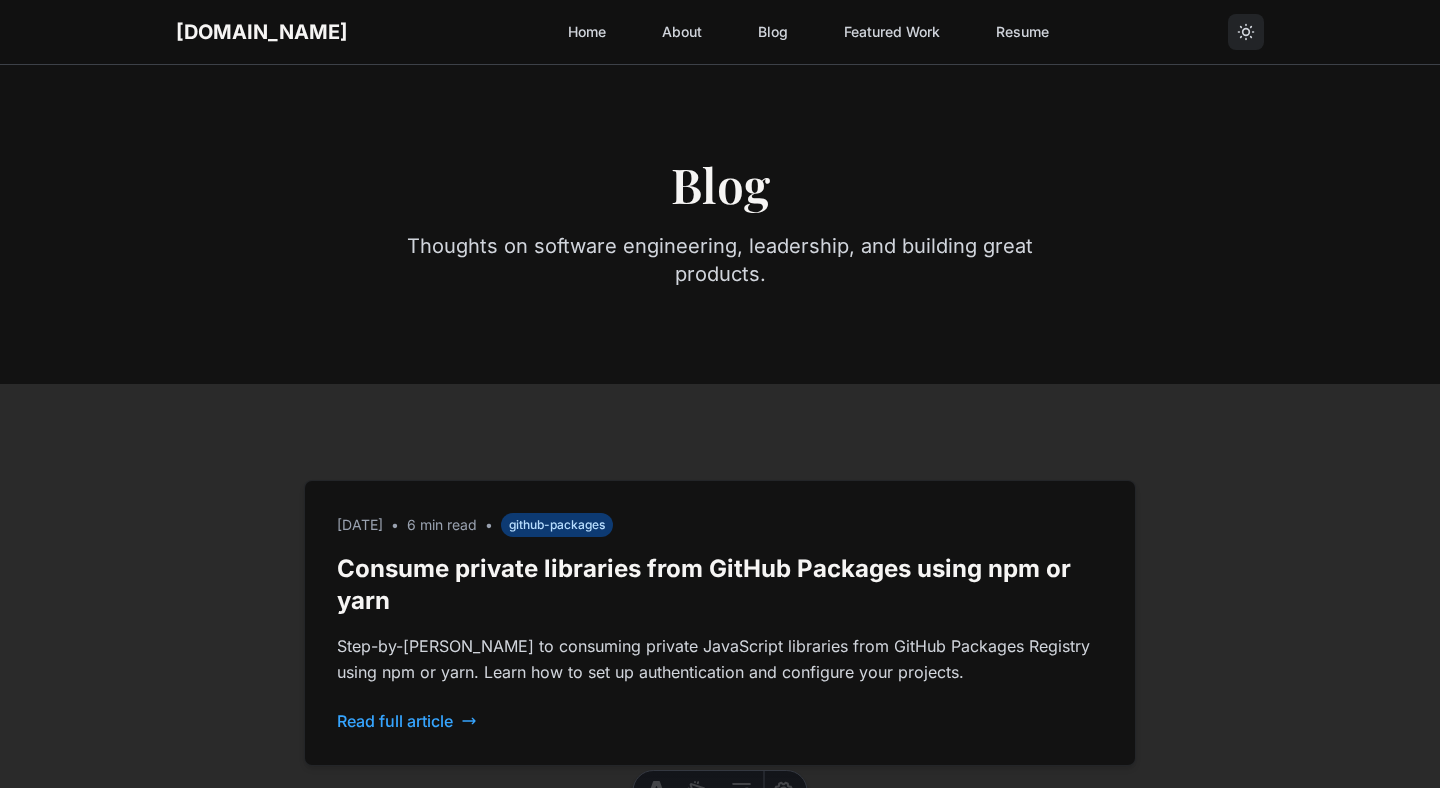 click on "Featured Work" at bounding box center [892, 32] 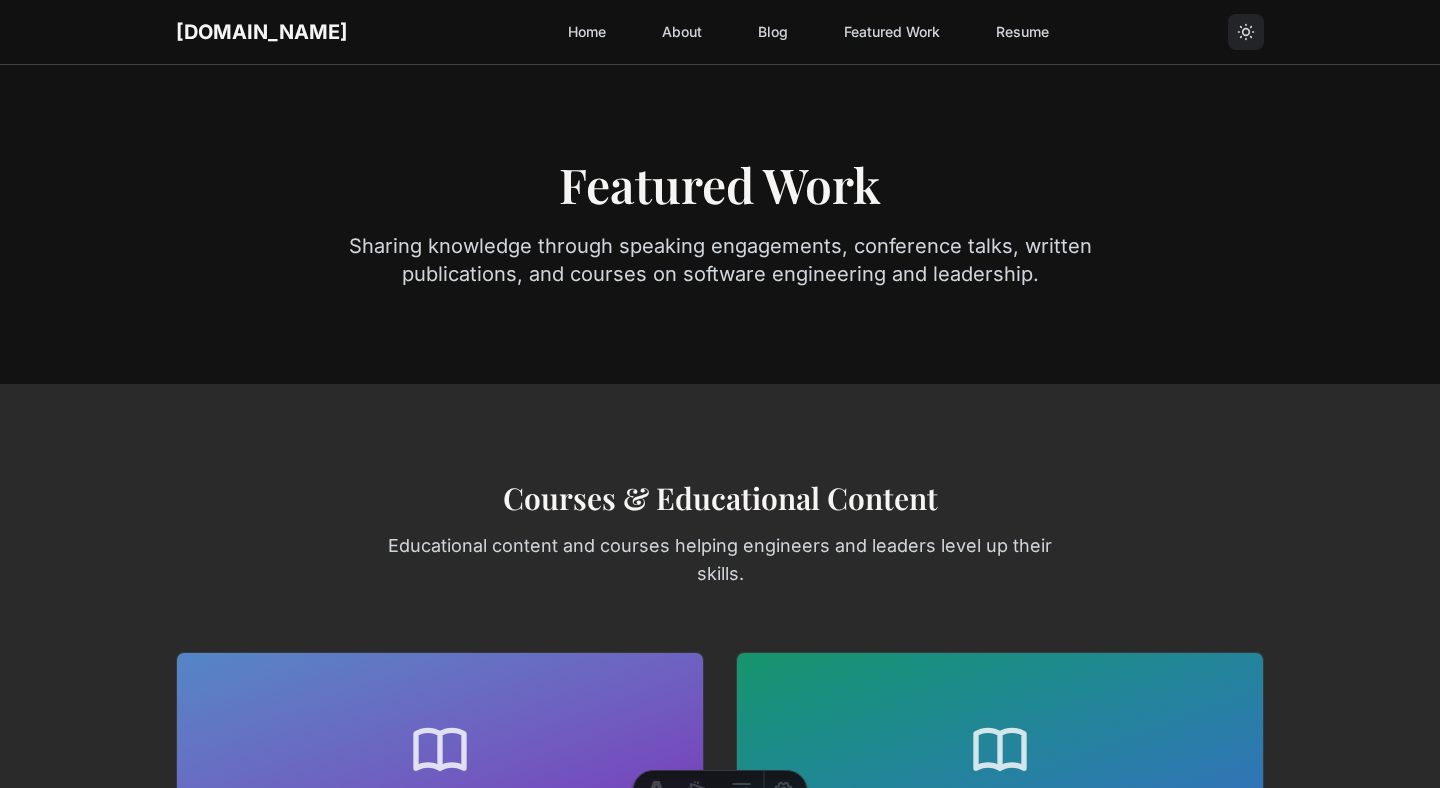 scroll, scrollTop: 0, scrollLeft: 0, axis: both 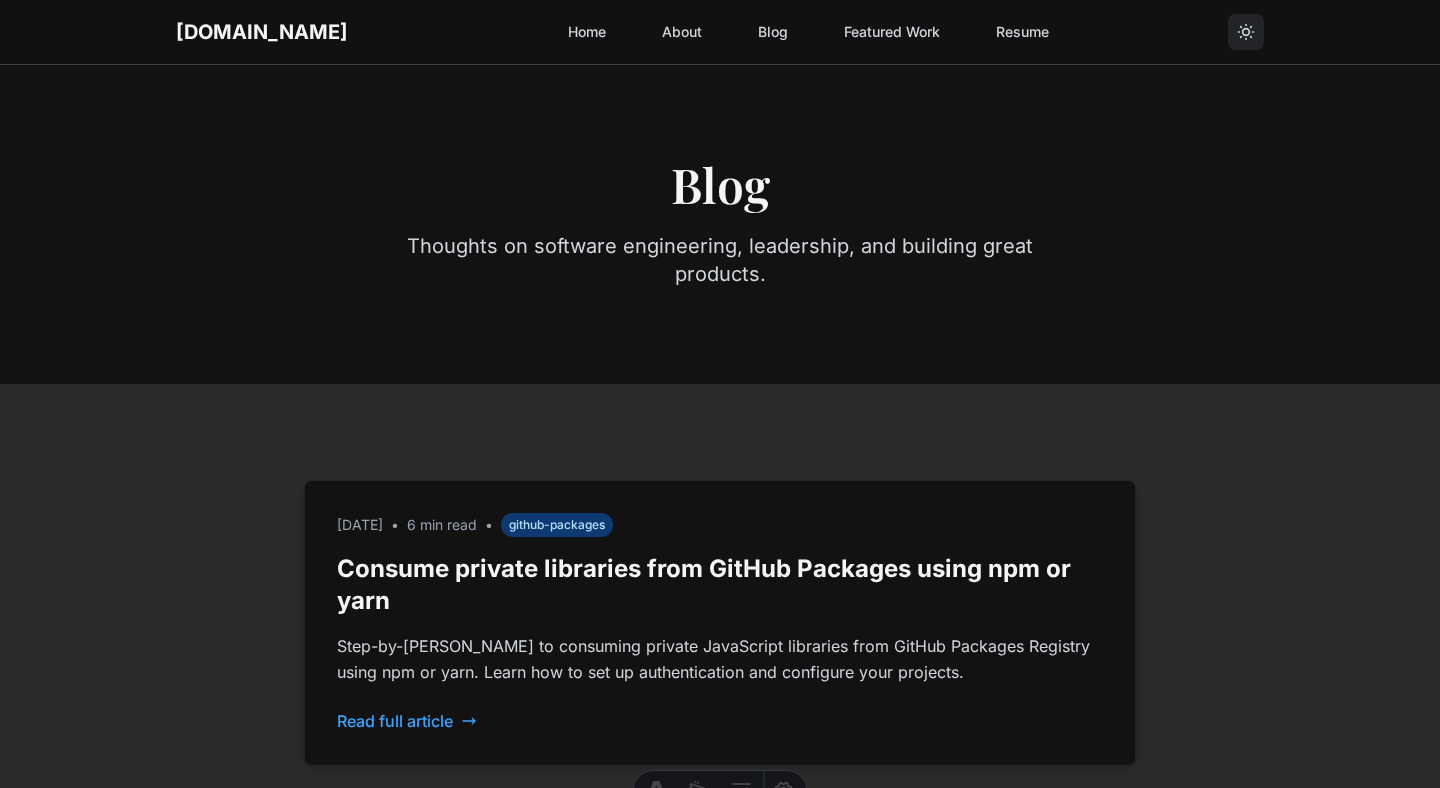 click on "About" at bounding box center [682, 32] 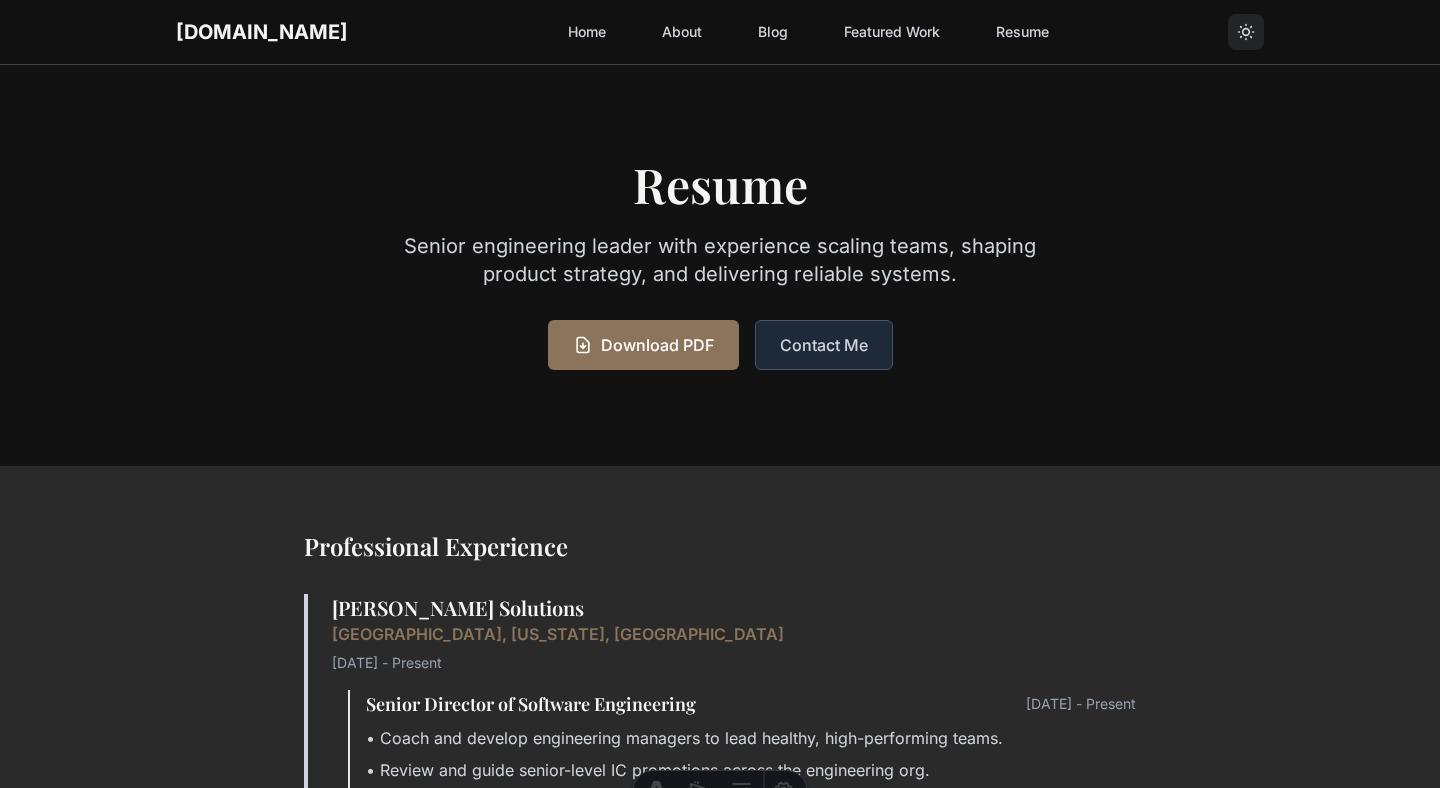 scroll, scrollTop: 0, scrollLeft: 0, axis: both 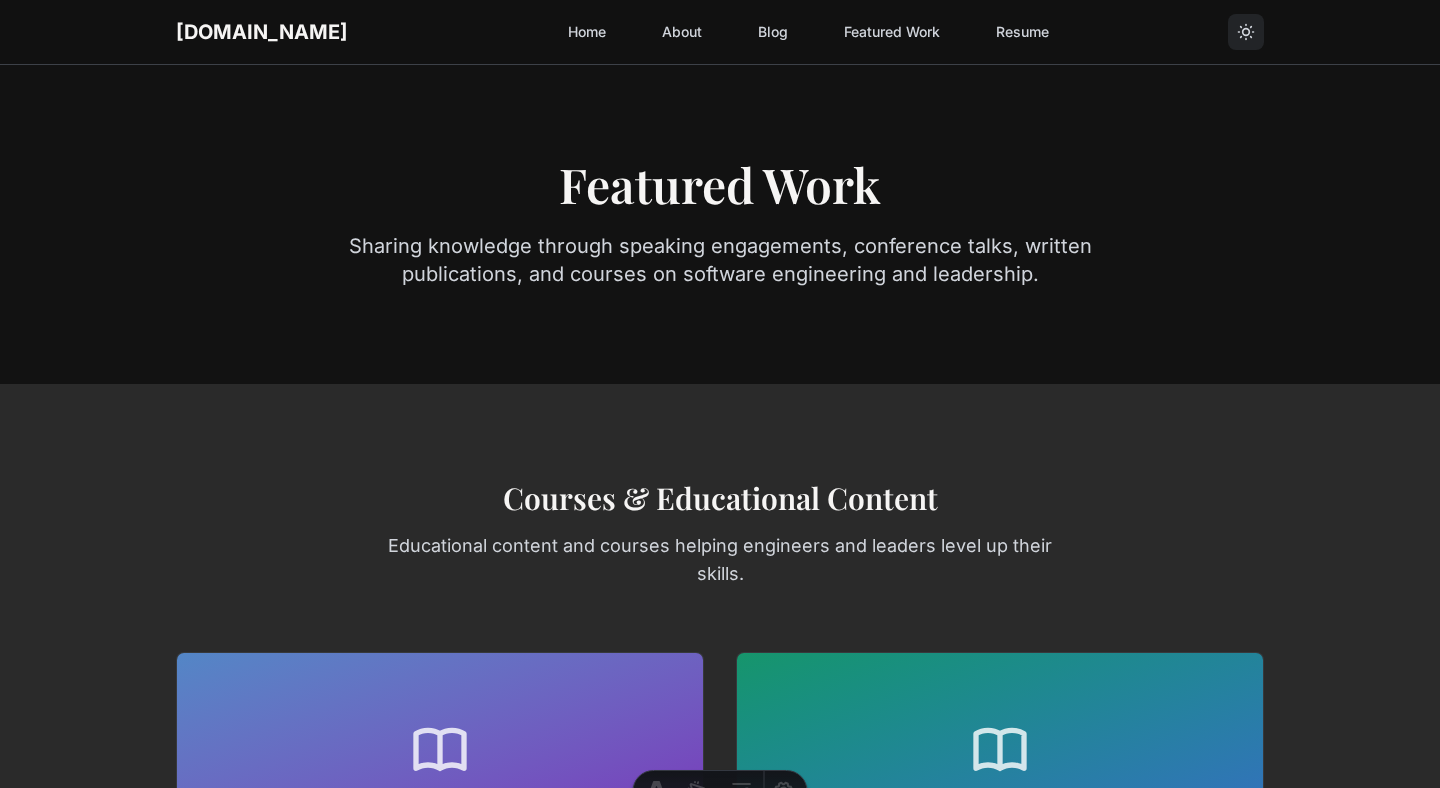 click on "Blog" at bounding box center [773, 32] 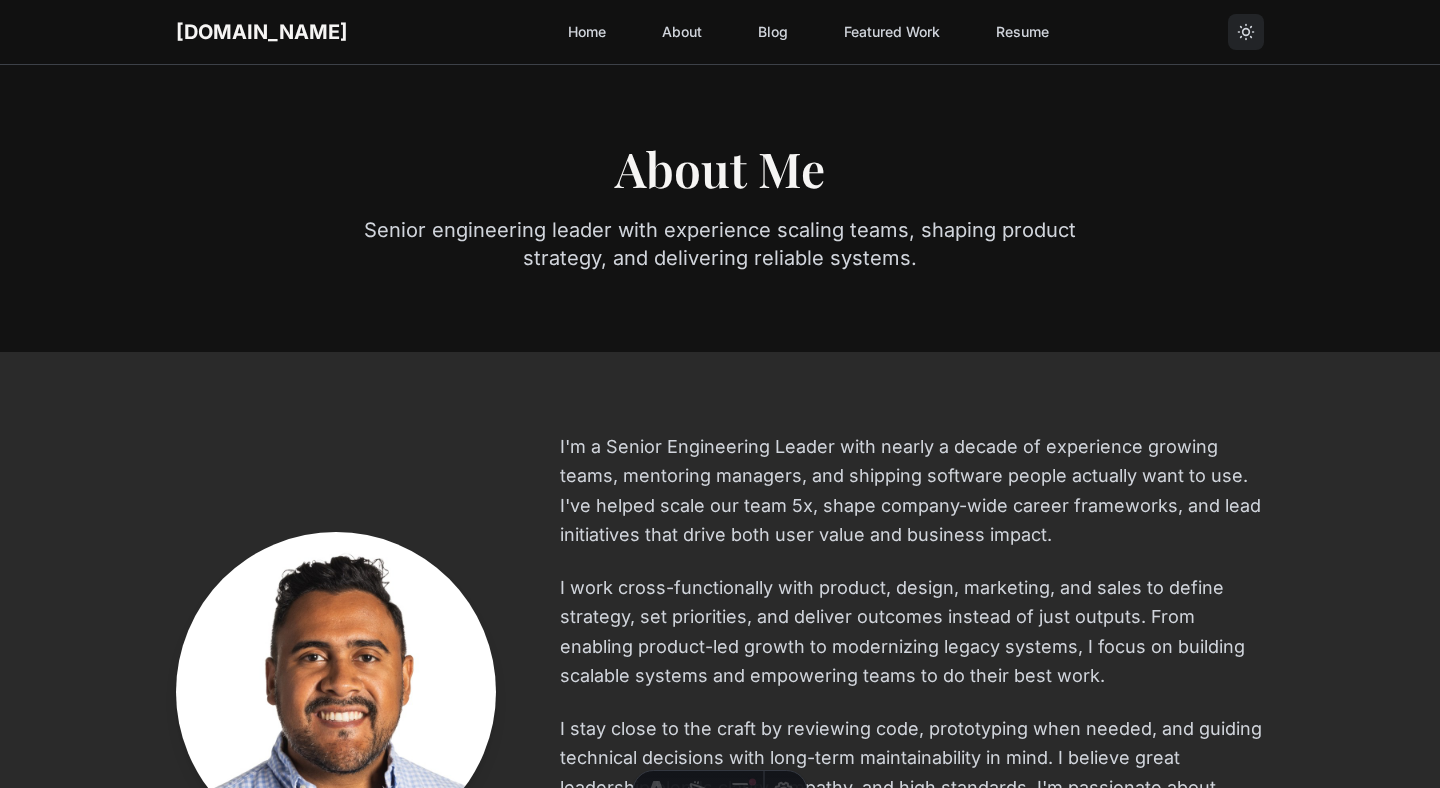 scroll, scrollTop: 0, scrollLeft: 0, axis: both 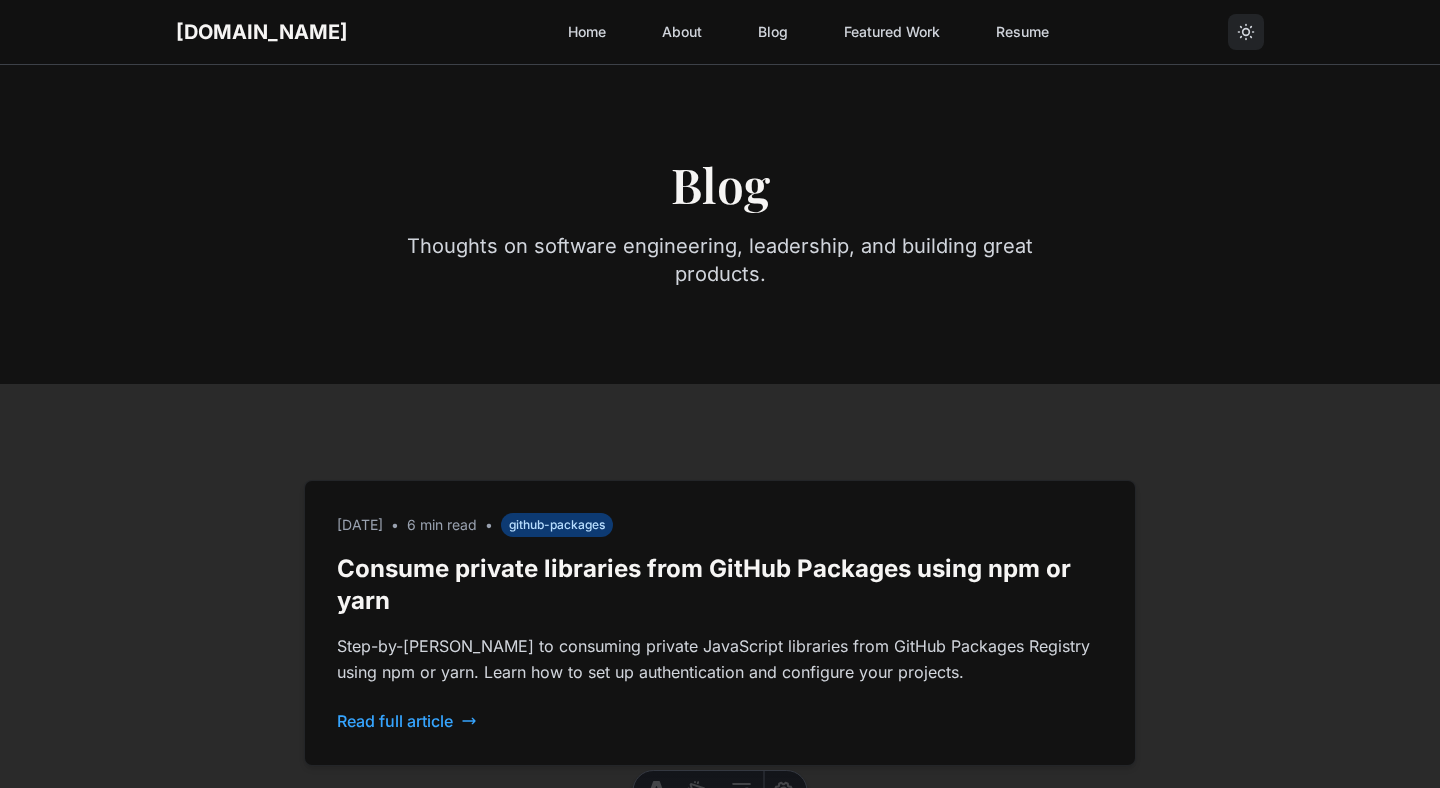 click on "Featured Work" at bounding box center [892, 32] 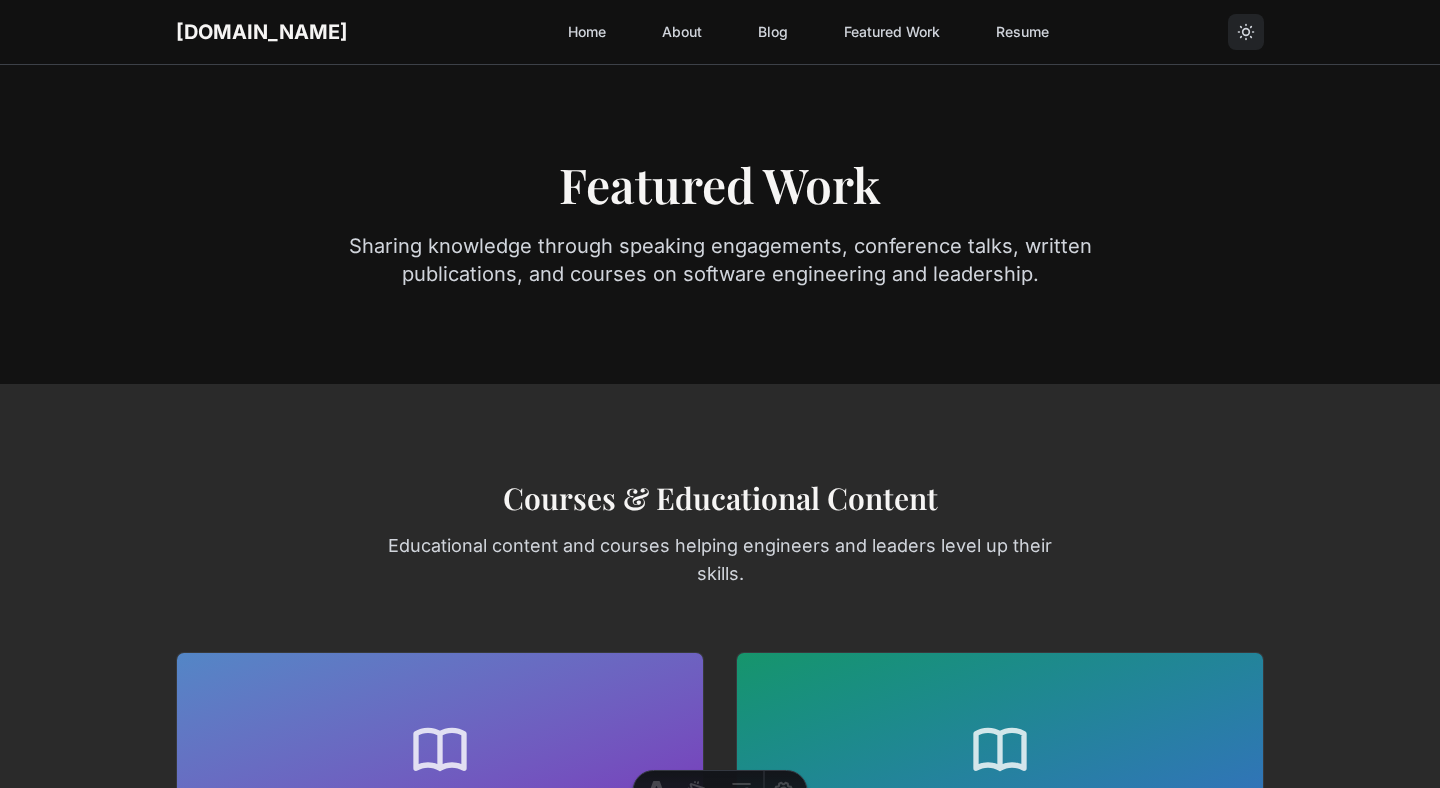 scroll, scrollTop: 0, scrollLeft: 0, axis: both 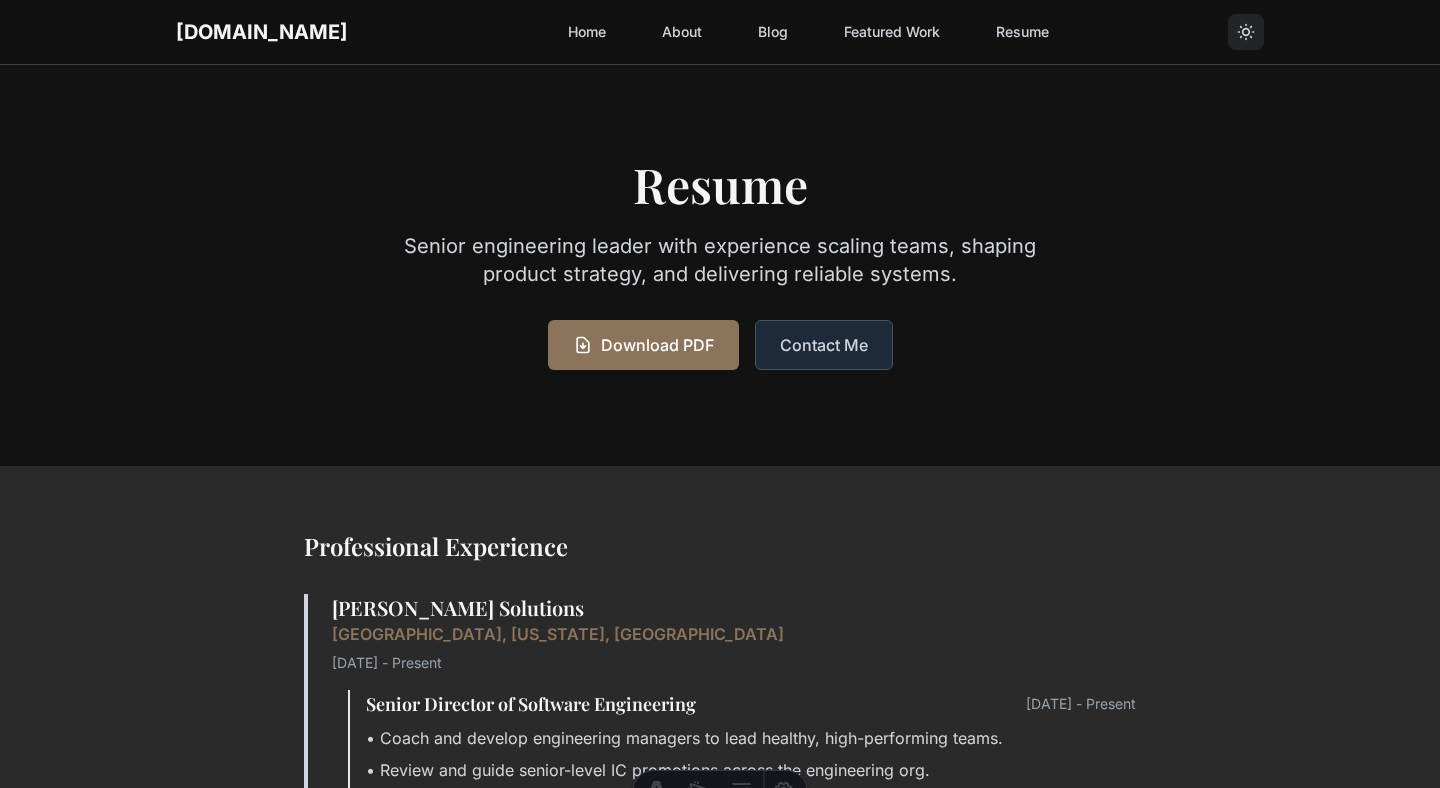 click on "About" at bounding box center [682, 32] 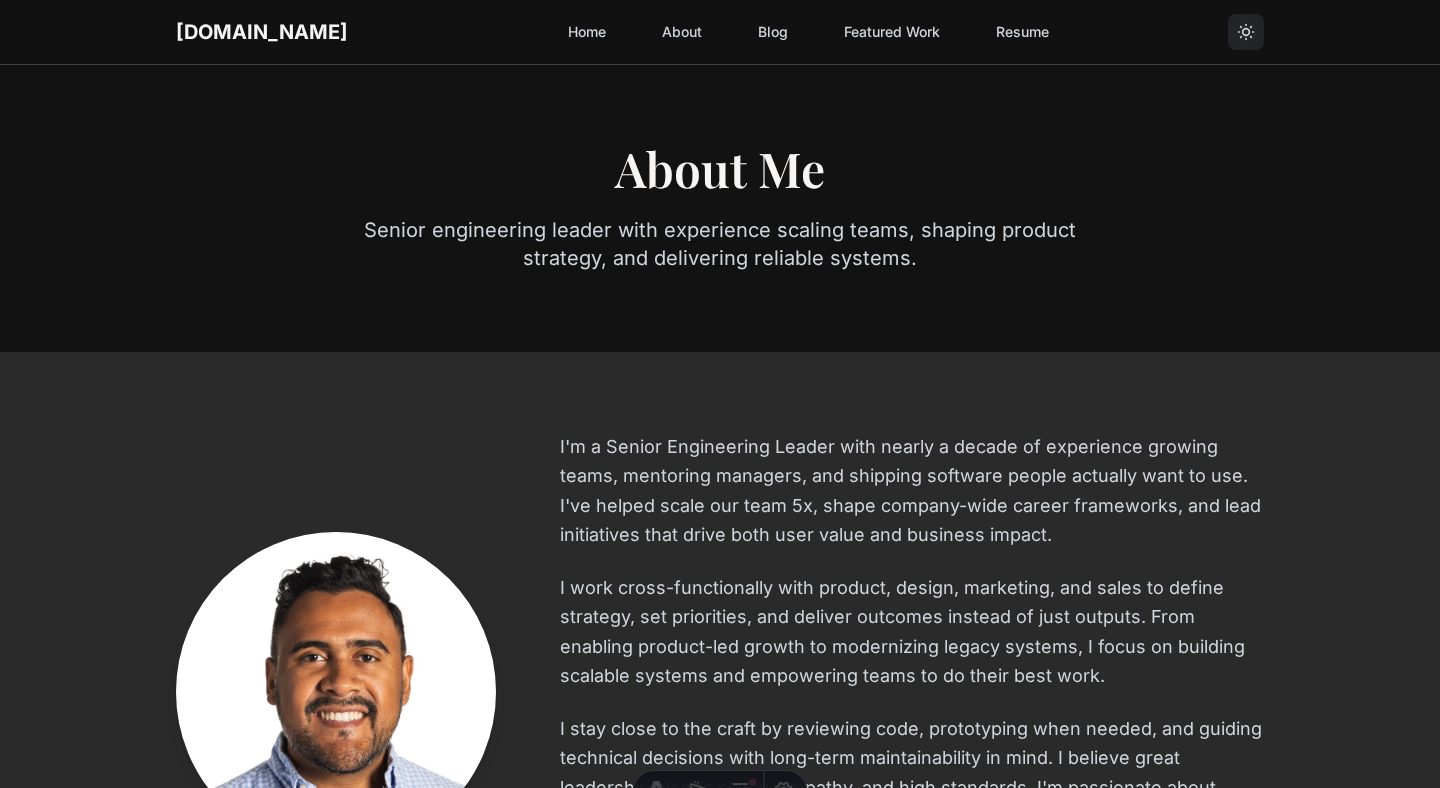 scroll, scrollTop: 0, scrollLeft: 0, axis: both 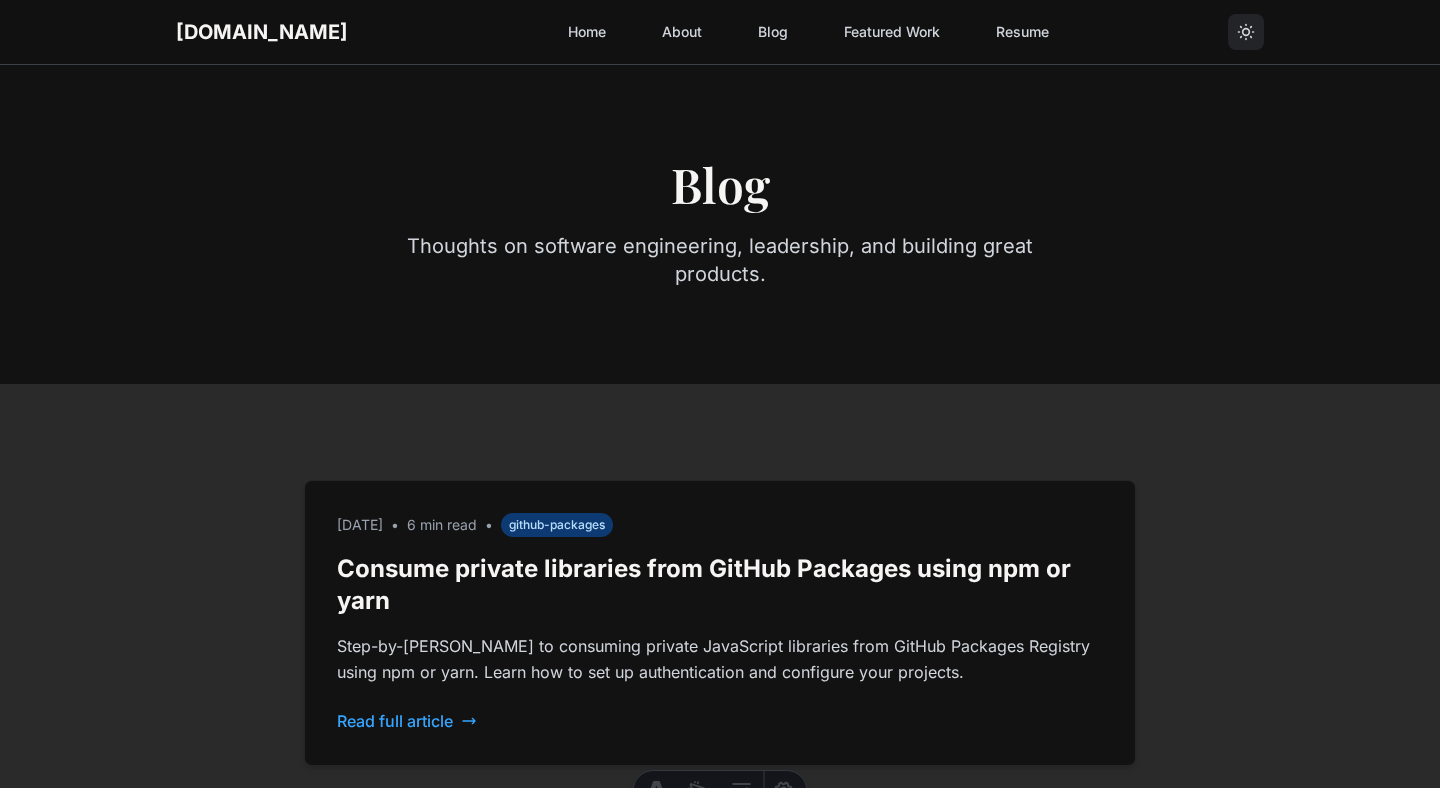 click on "Featured Work" at bounding box center [892, 32] 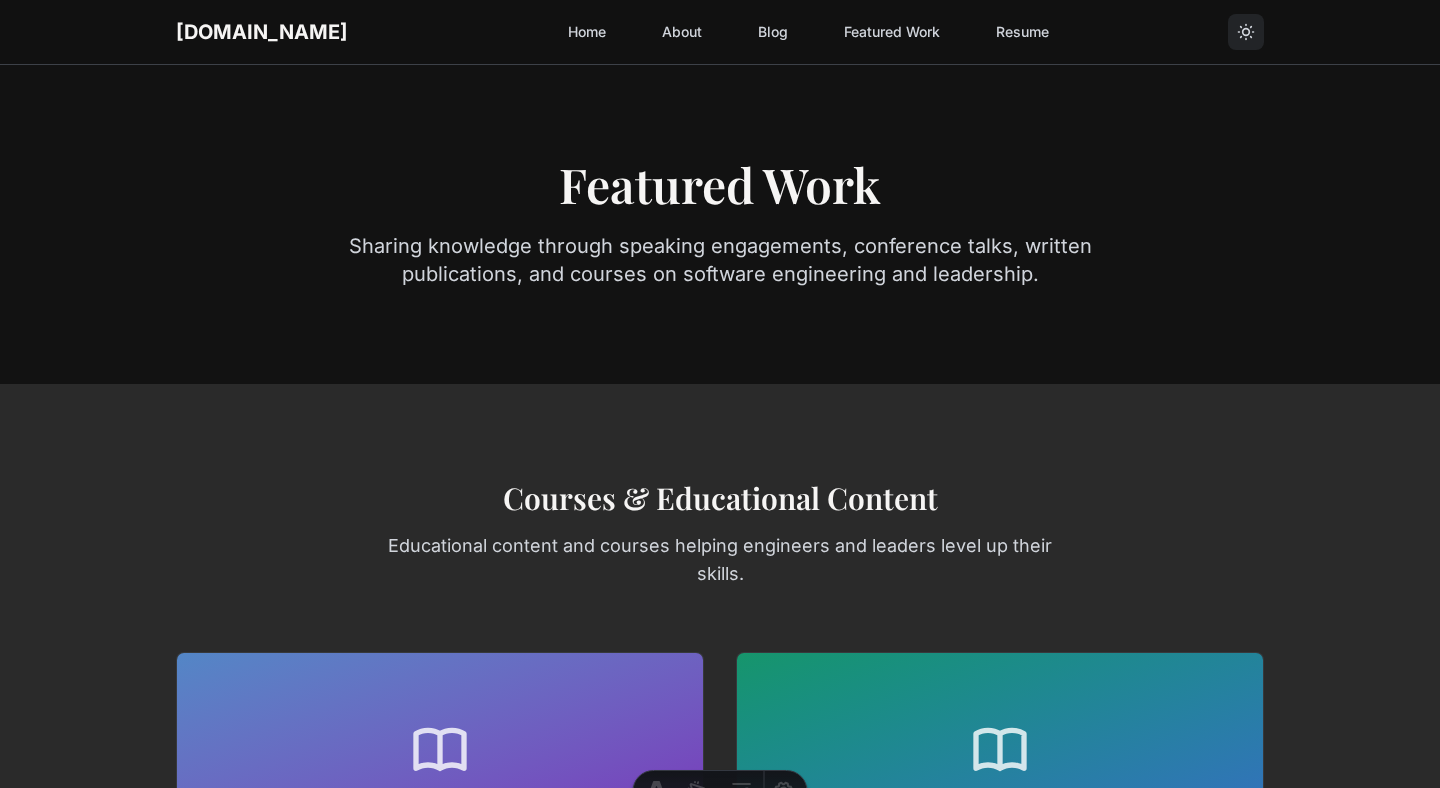 scroll, scrollTop: 0, scrollLeft: 0, axis: both 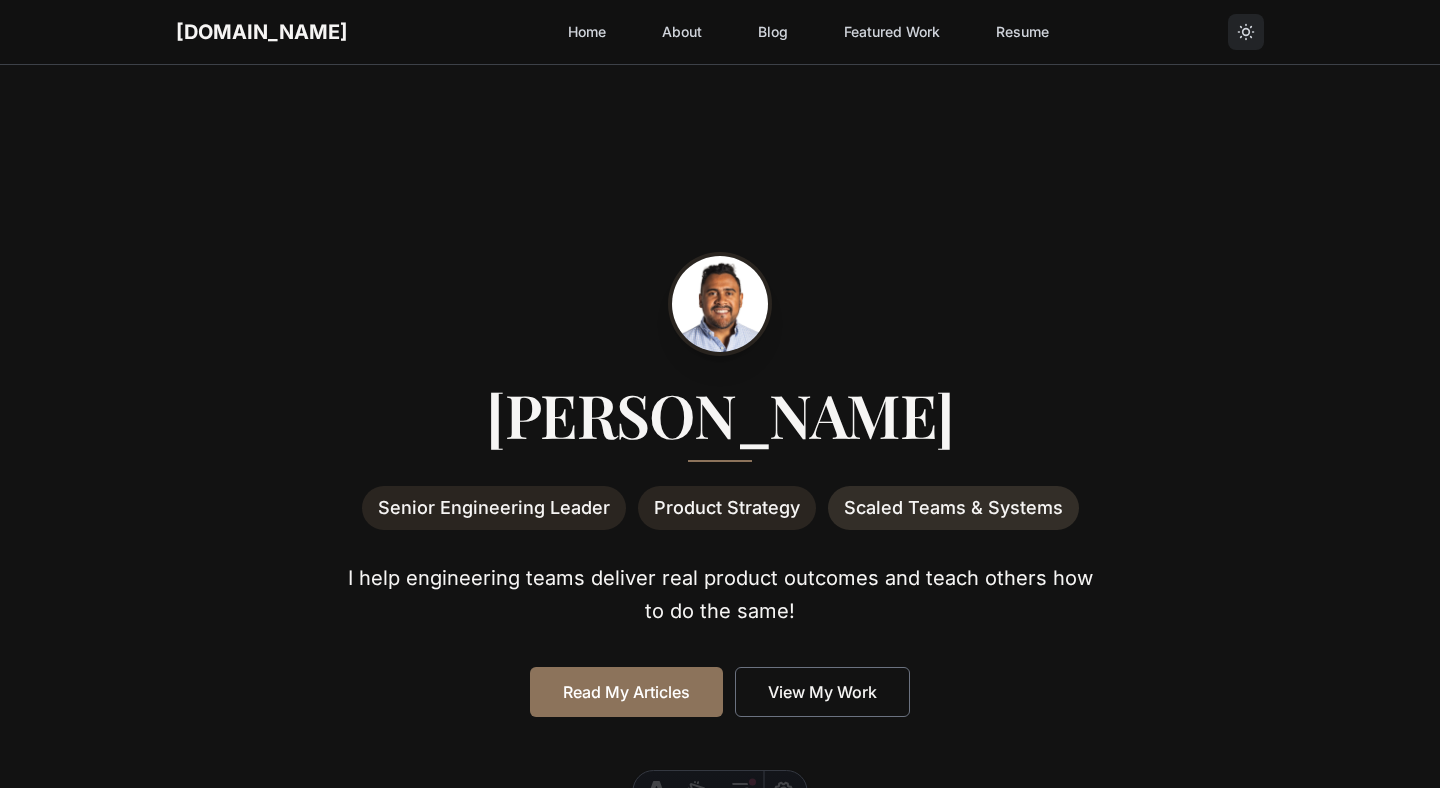 click at bounding box center [720, 304] 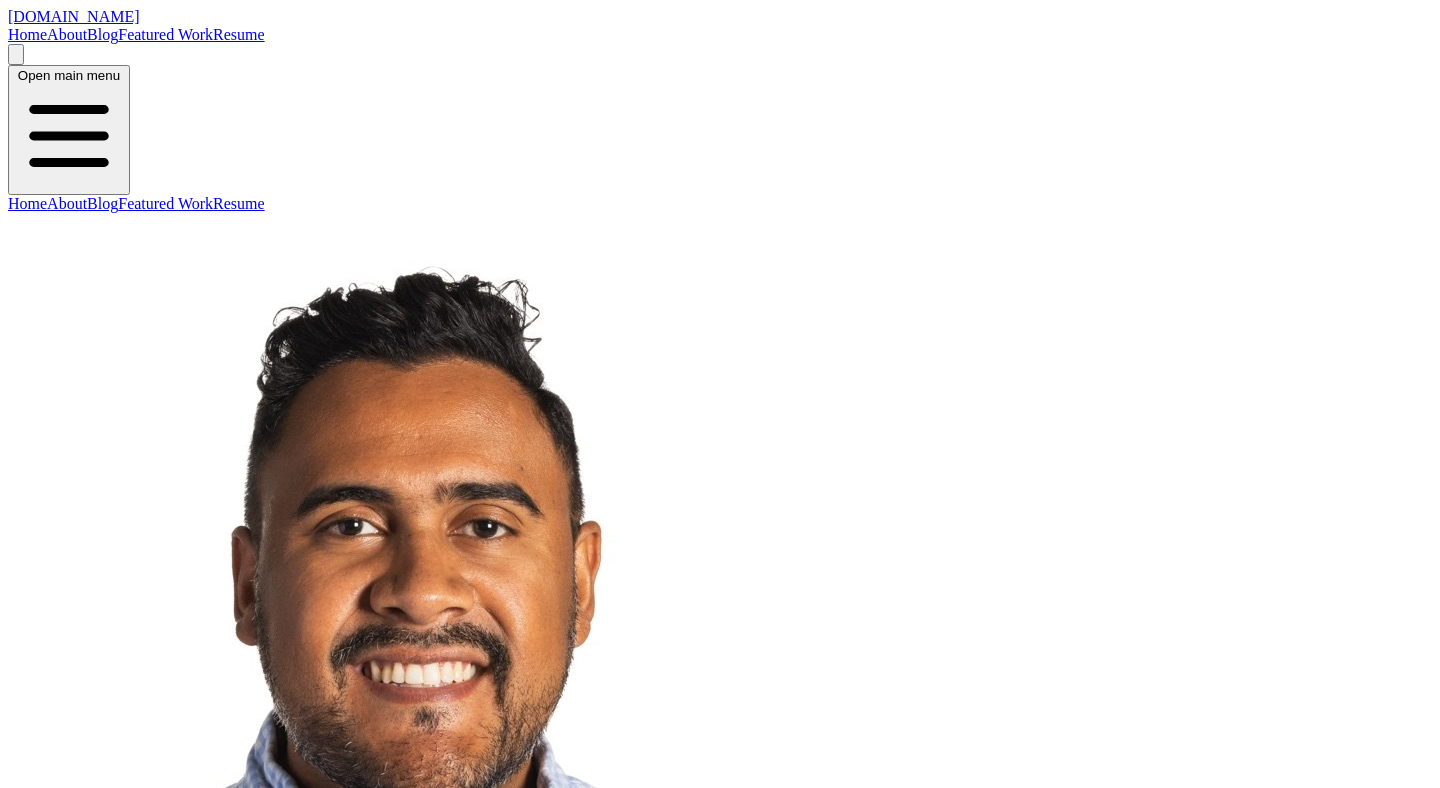 scroll, scrollTop: 0, scrollLeft: 0, axis: both 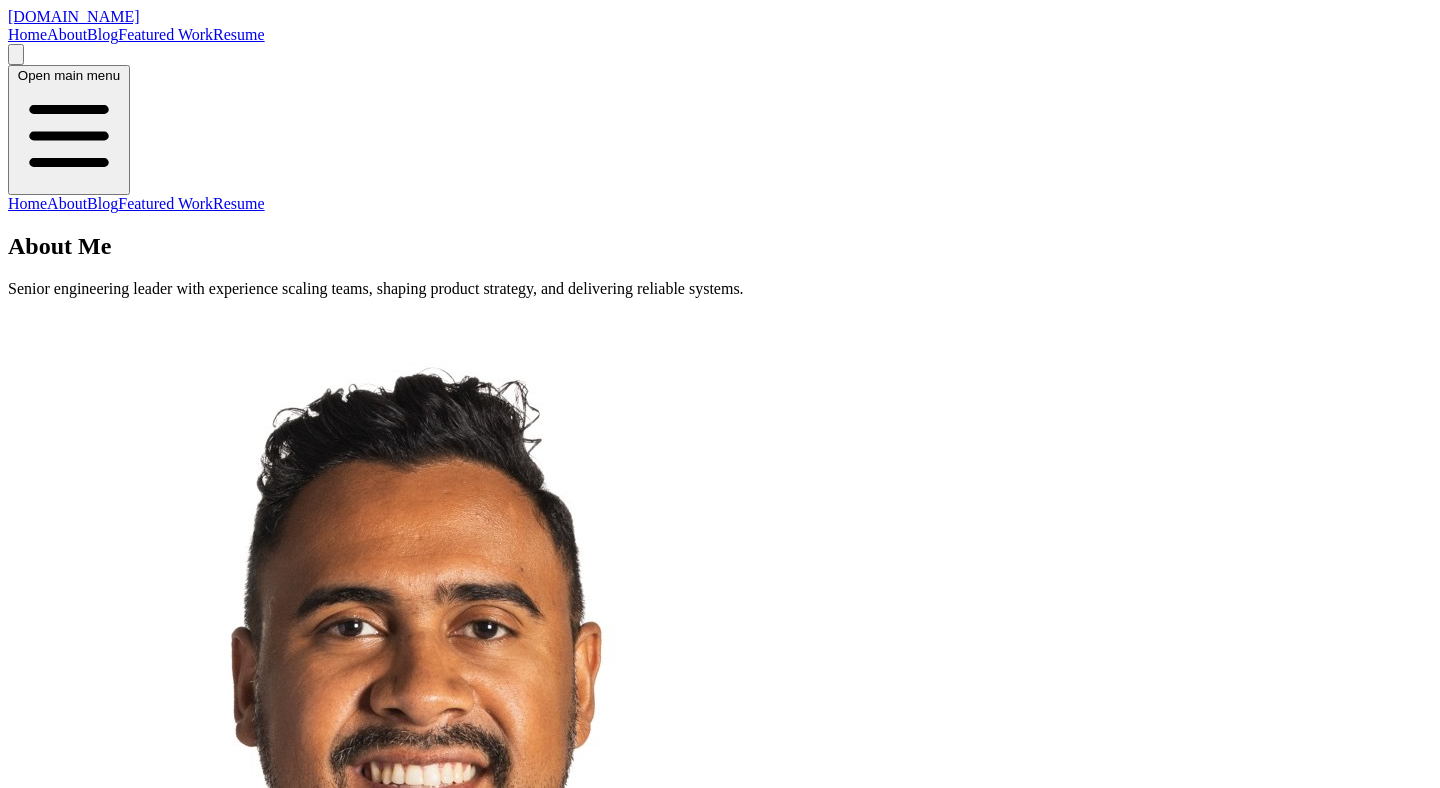 click on "Blog" at bounding box center [102, 34] 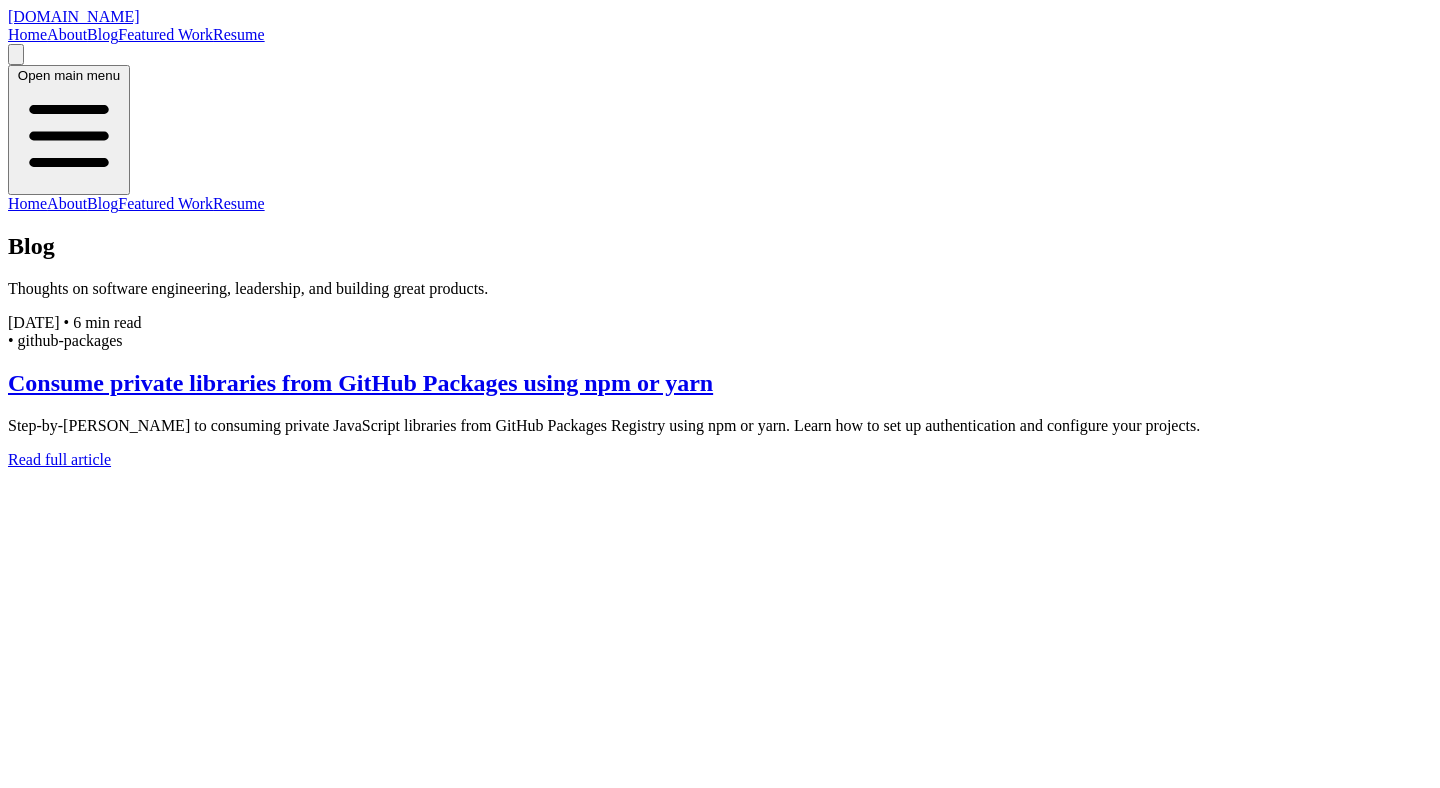 scroll, scrollTop: 0, scrollLeft: 0, axis: both 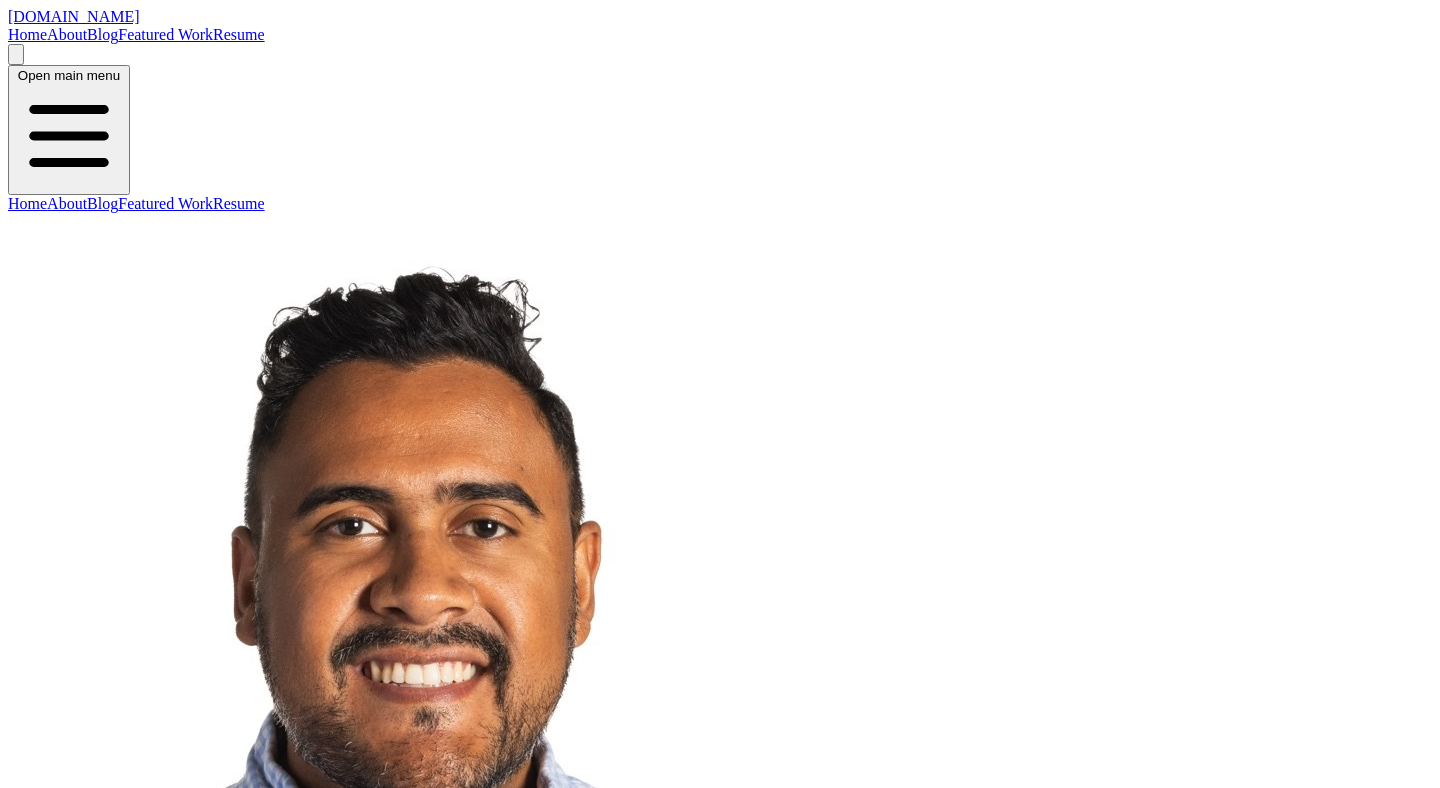 click on "Sergio Cruz
Senior Engineering Leader
Product Strategy
Scaled Teams & Systems
I help engineering teams deliver real product outcomes and teach others how to do the
same!
Read My Articles
View My Work" at bounding box center [720, 691] 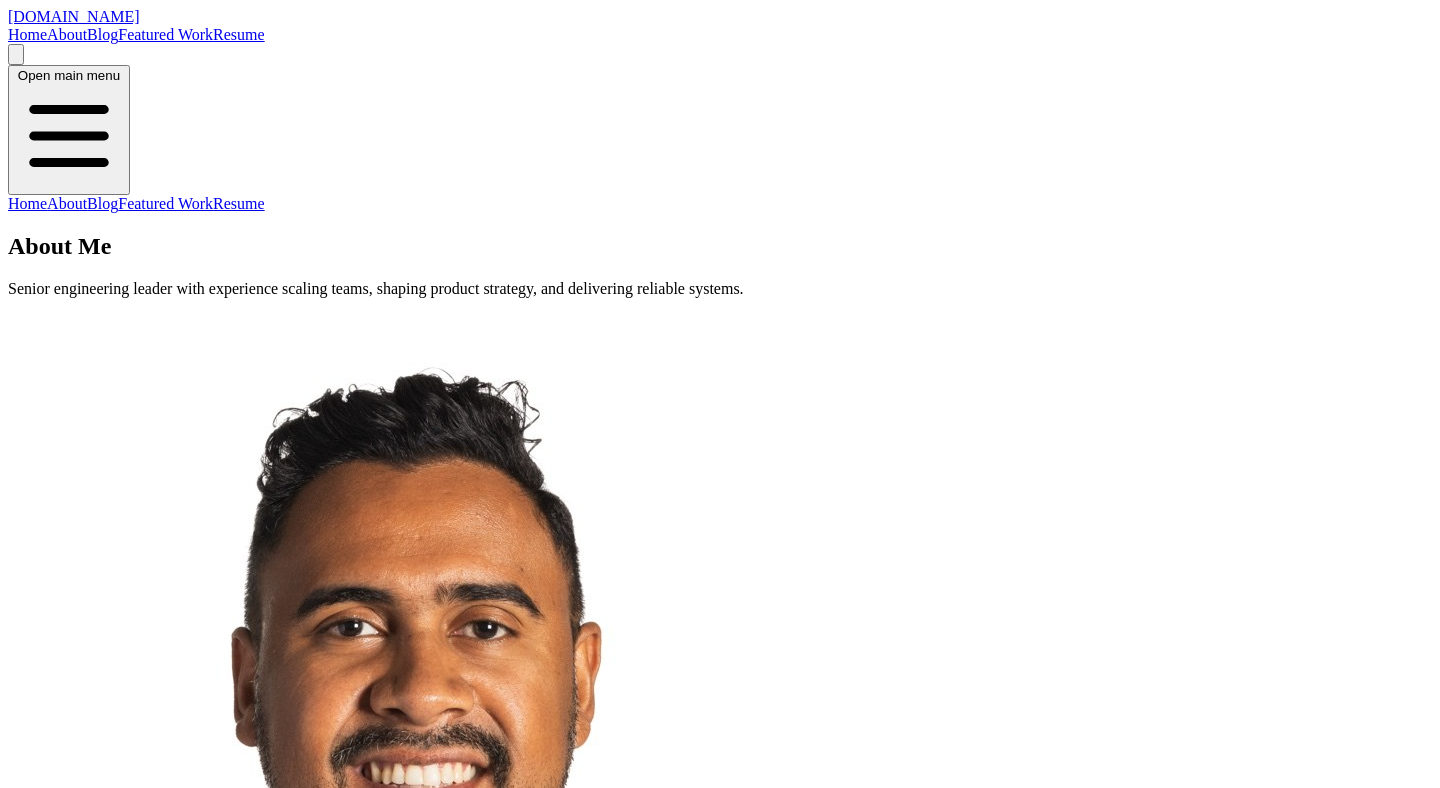 scroll, scrollTop: 0, scrollLeft: 0, axis: both 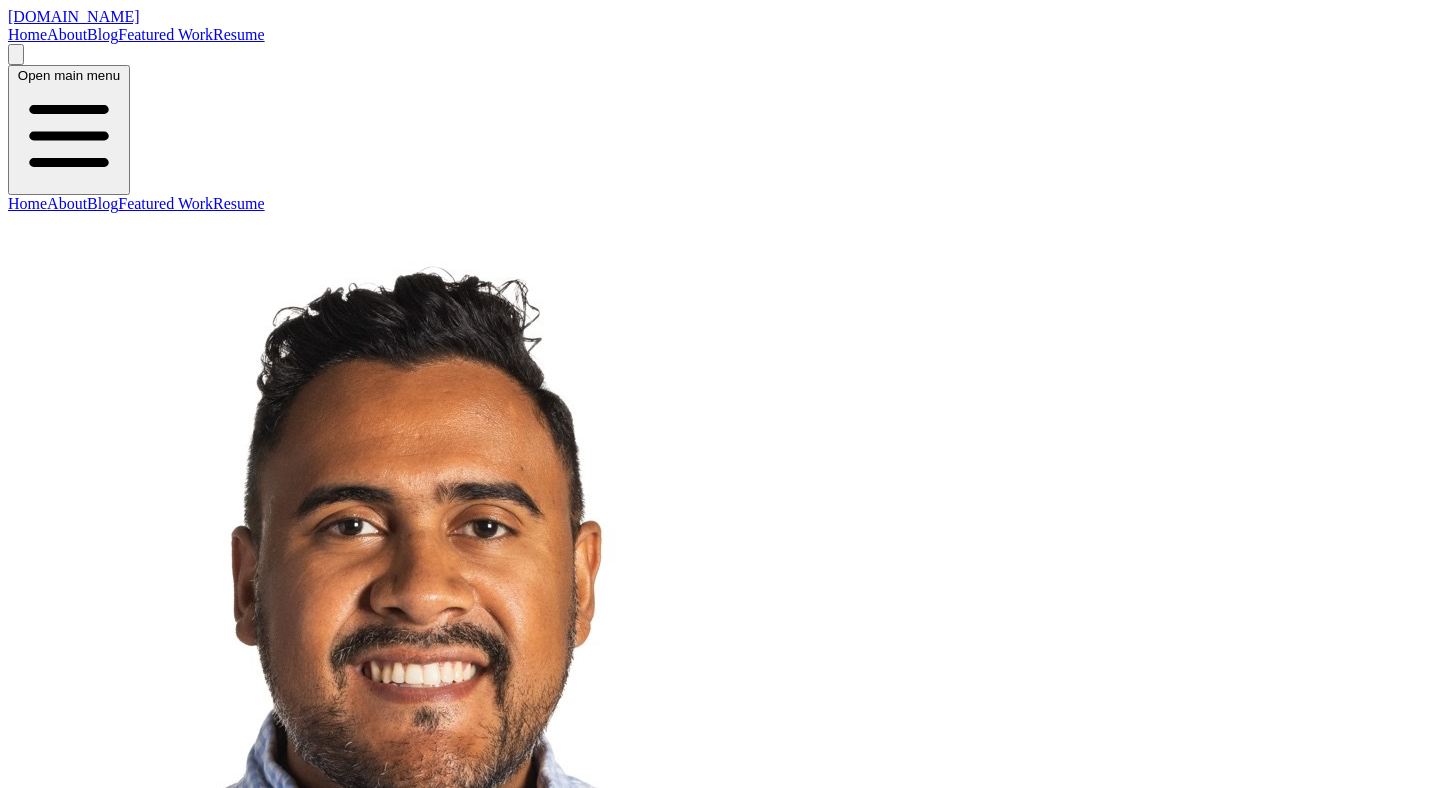 click on "About" at bounding box center [67, 34] 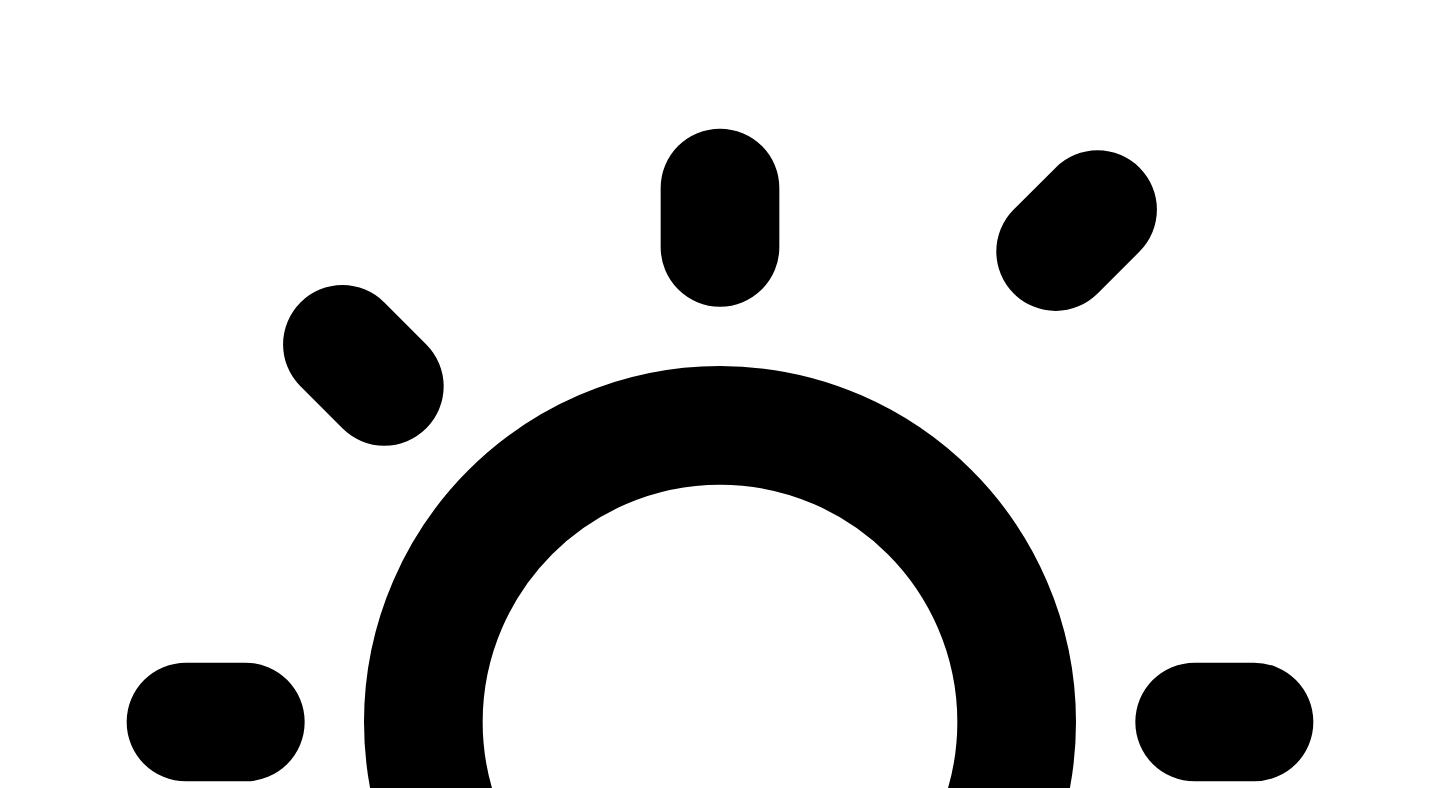 scroll, scrollTop: 3070, scrollLeft: 0, axis: vertical 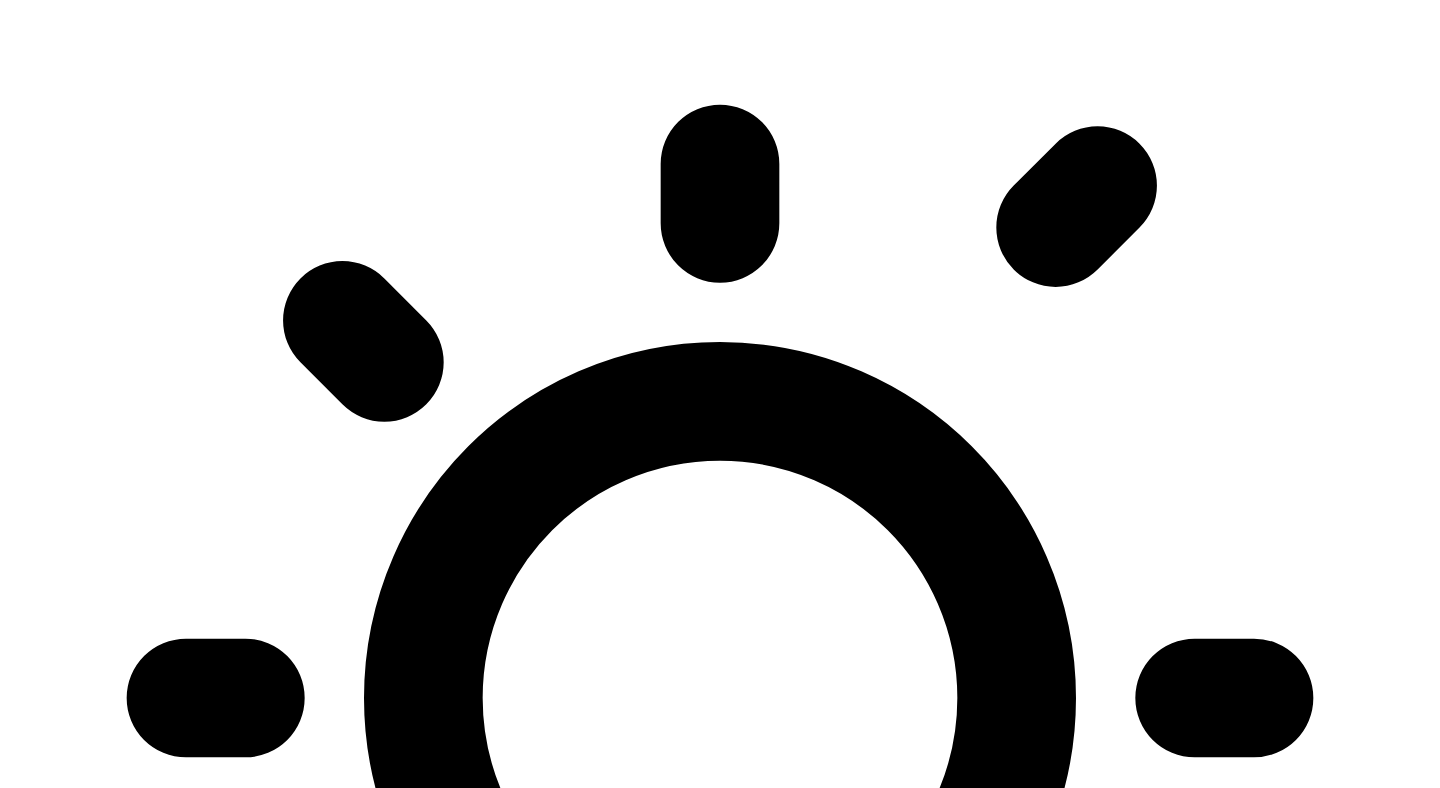 click on "Blog" at bounding box center (102, -3036) 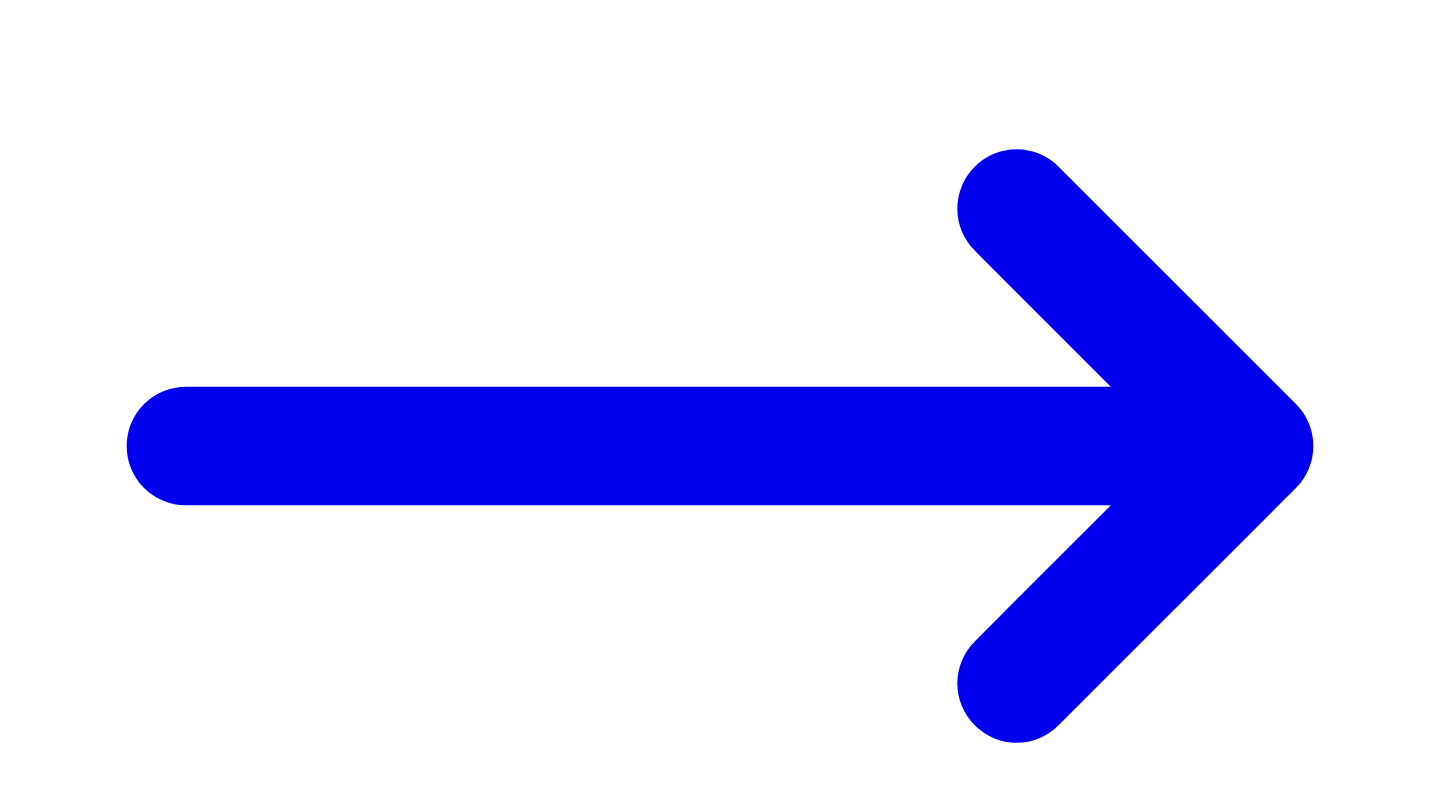 scroll, scrollTop: 2660, scrollLeft: 0, axis: vertical 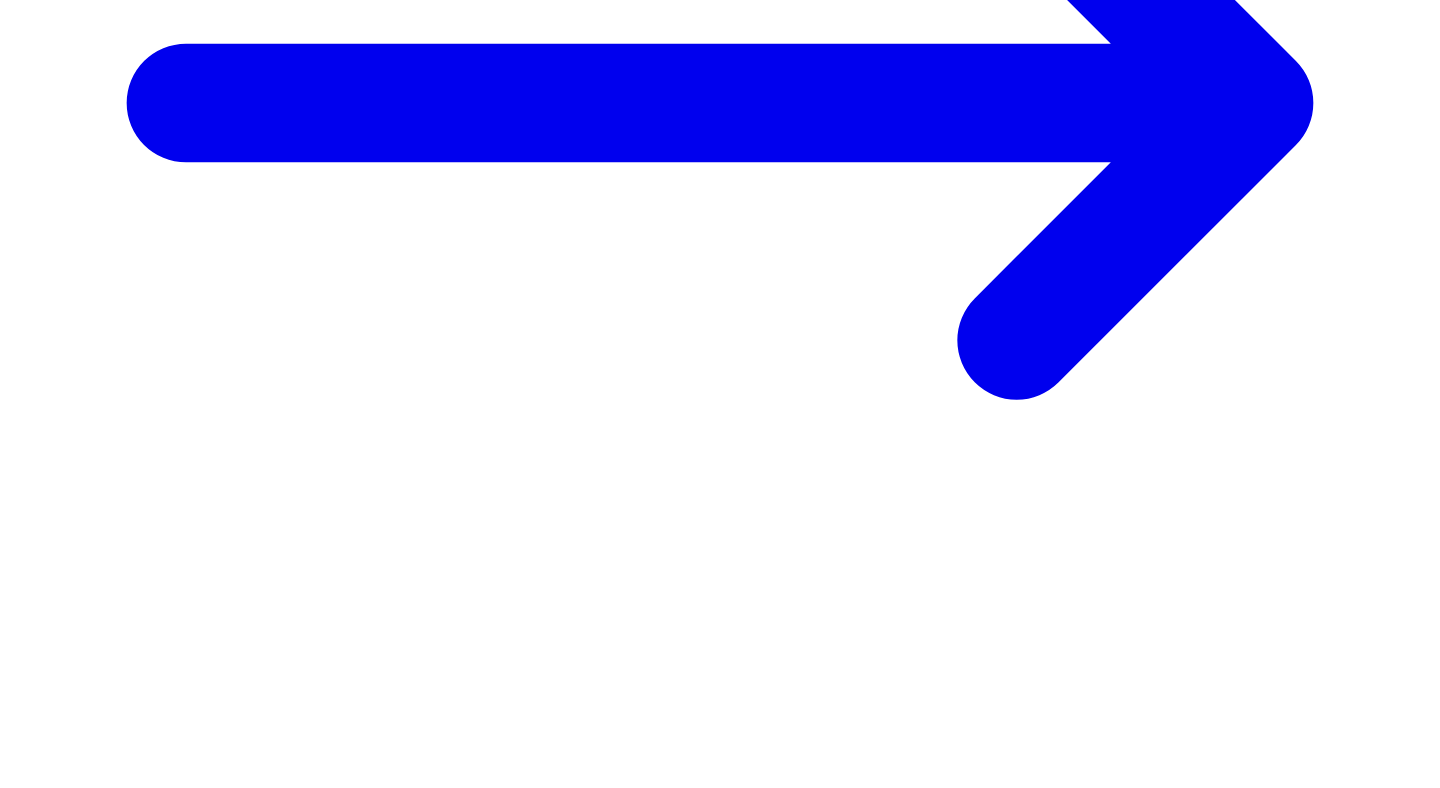 click on "Featured Work" at bounding box center (165, -2626) 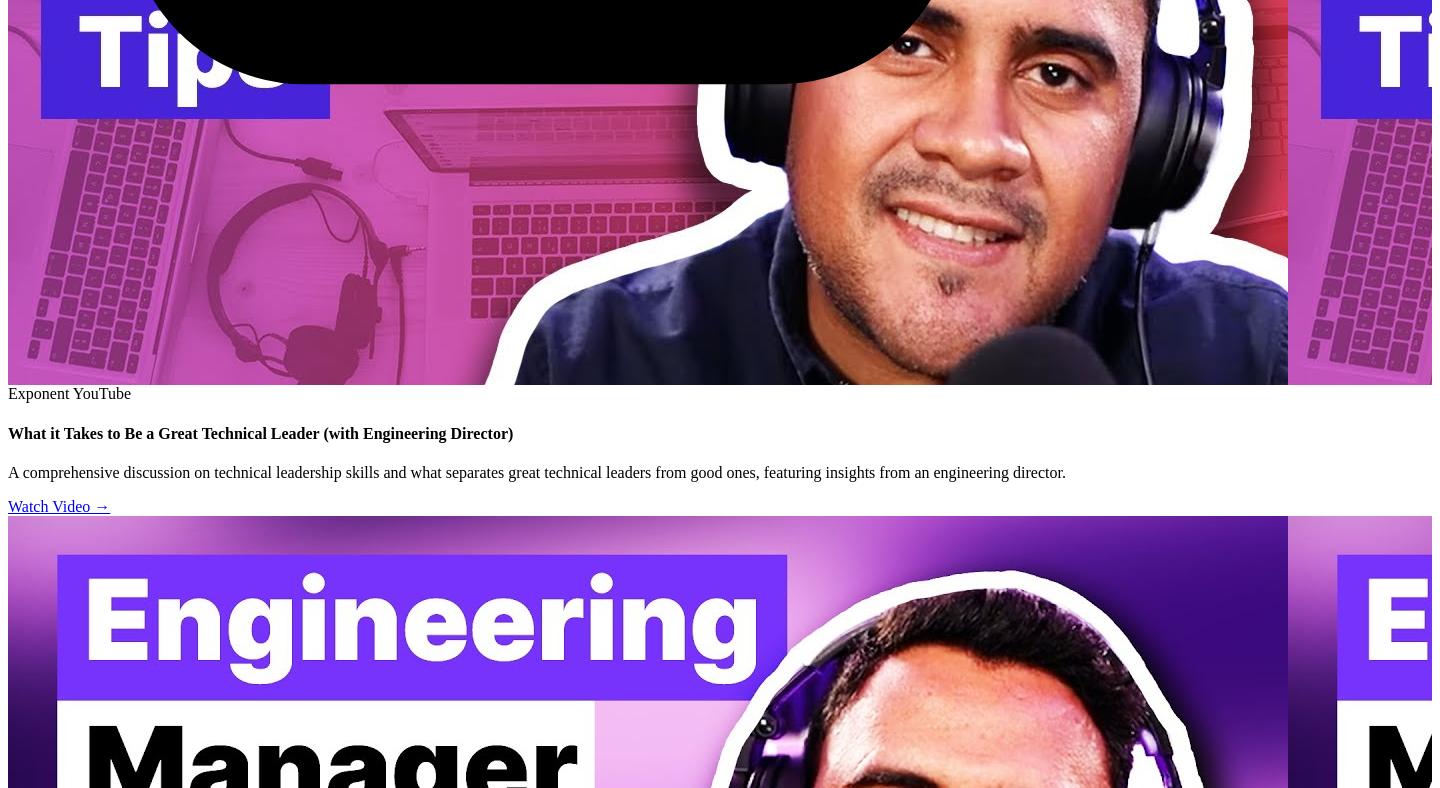 scroll, scrollTop: 3868, scrollLeft: 0, axis: vertical 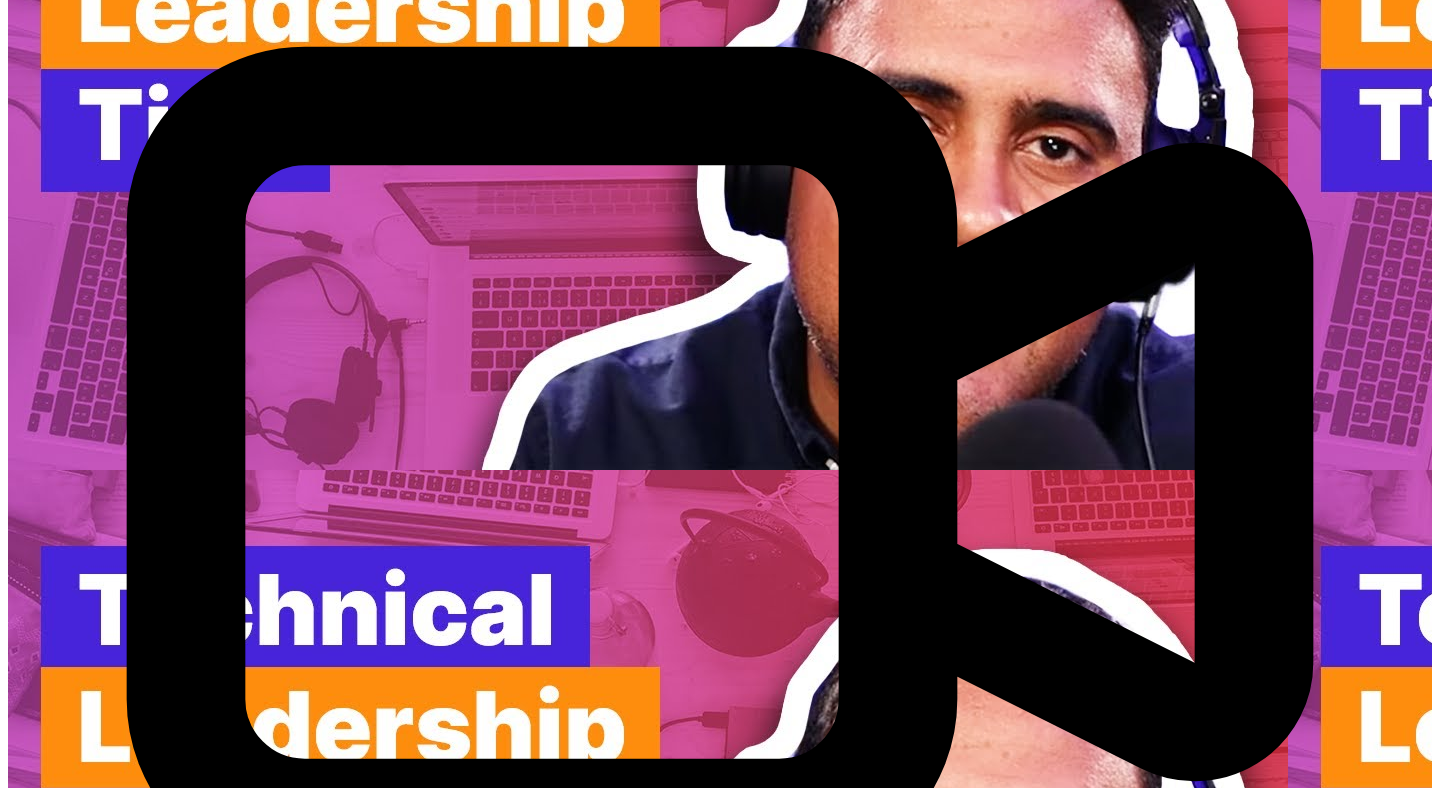 click on "Home" at bounding box center (27, -3834) 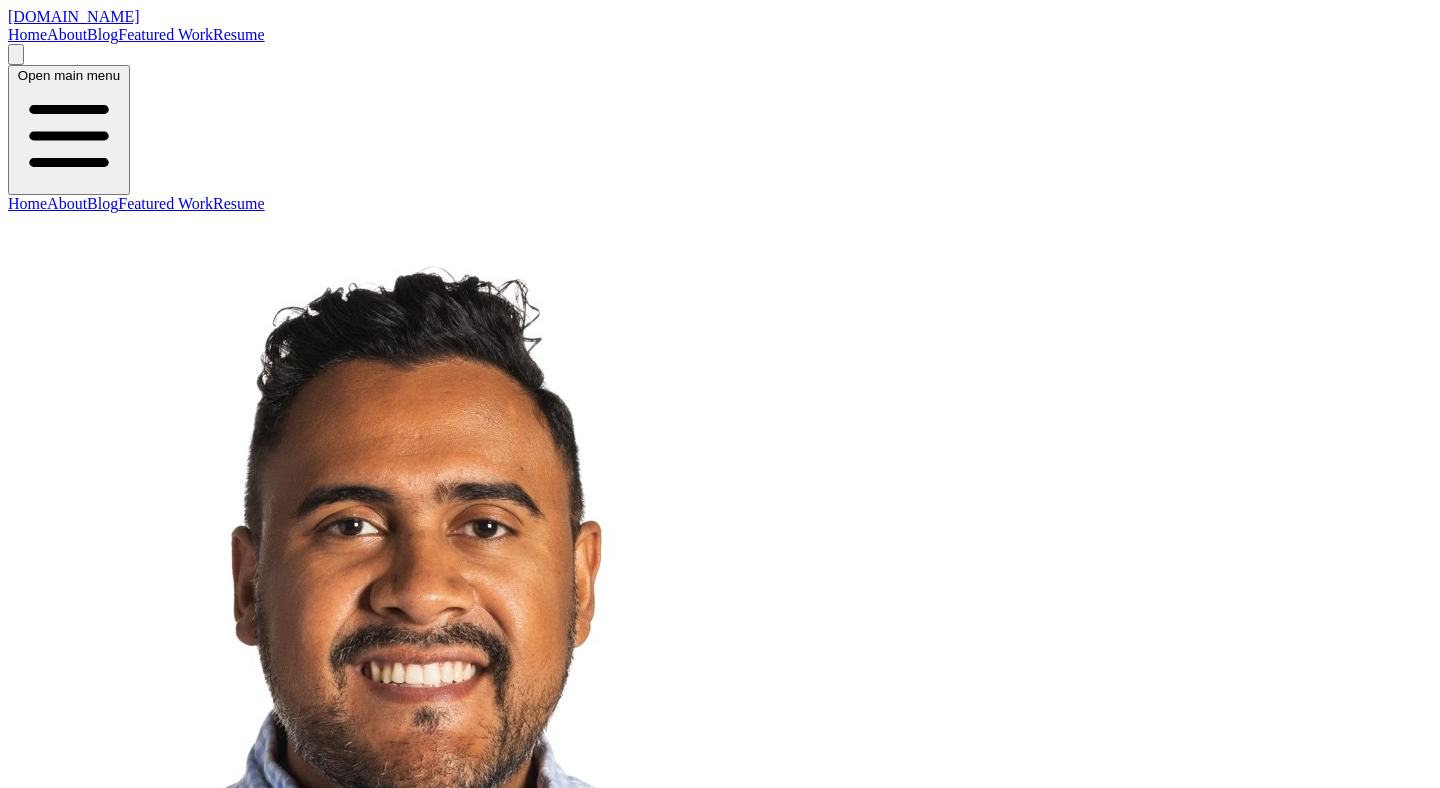 scroll, scrollTop: 0, scrollLeft: 0, axis: both 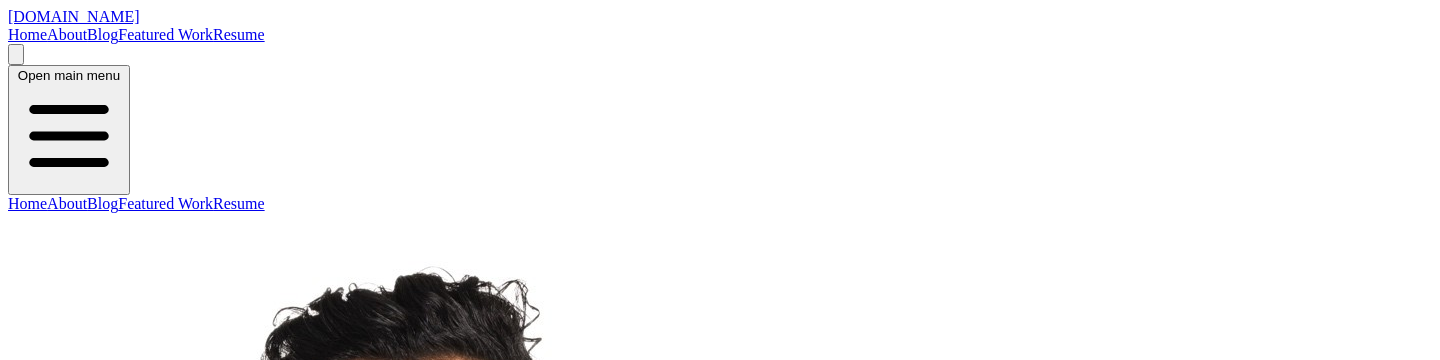 click 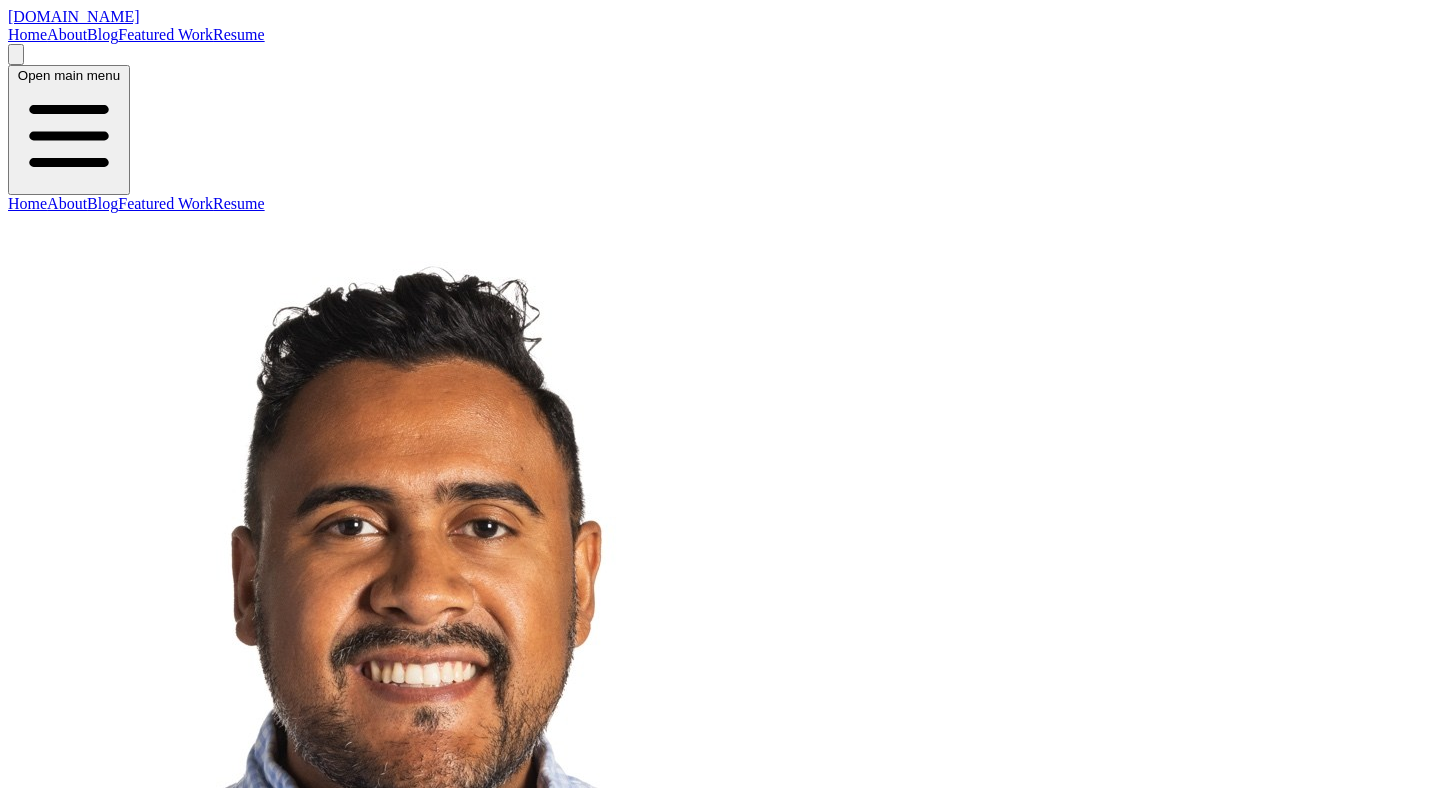 scroll, scrollTop: 0, scrollLeft: 0, axis: both 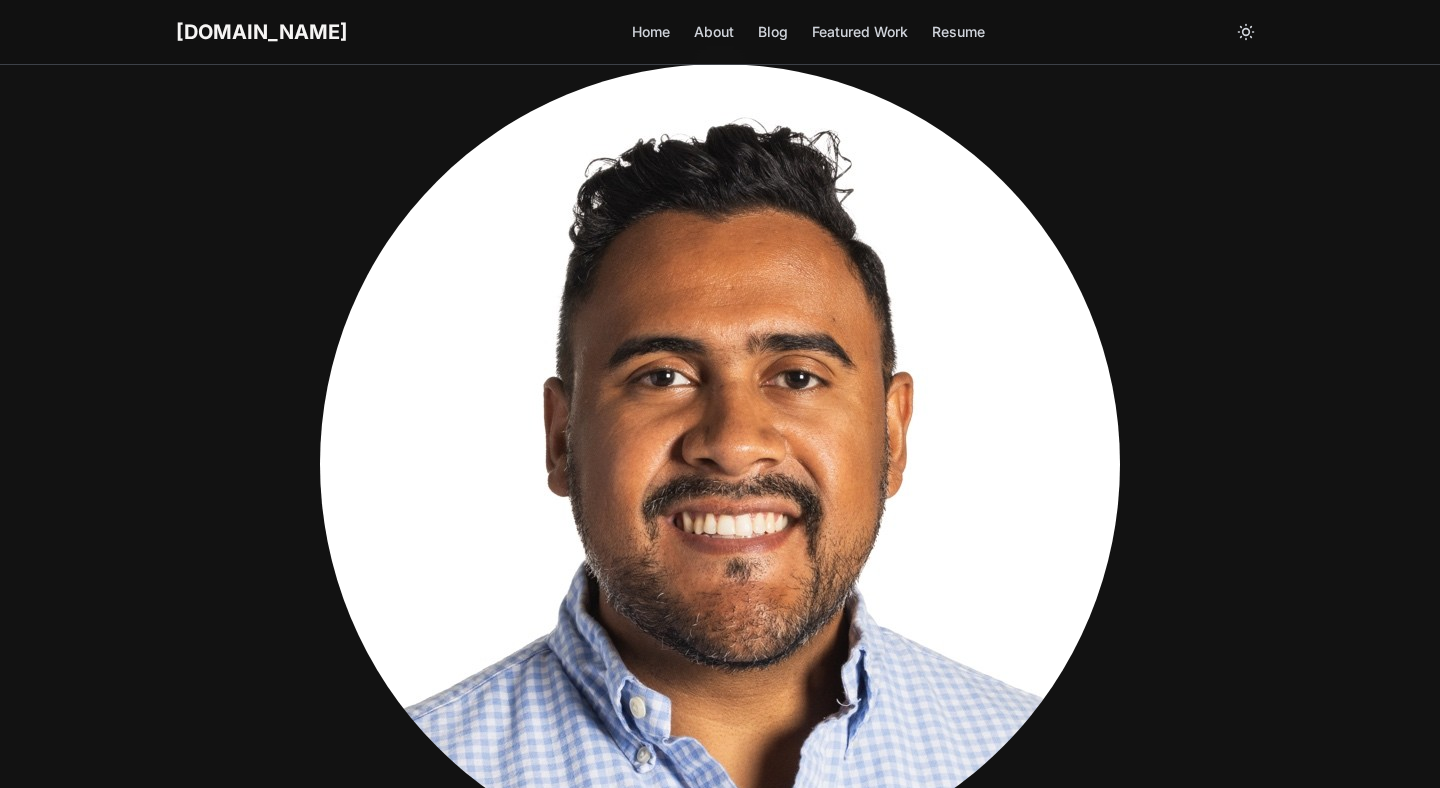 click on "About" at bounding box center [714, 32] 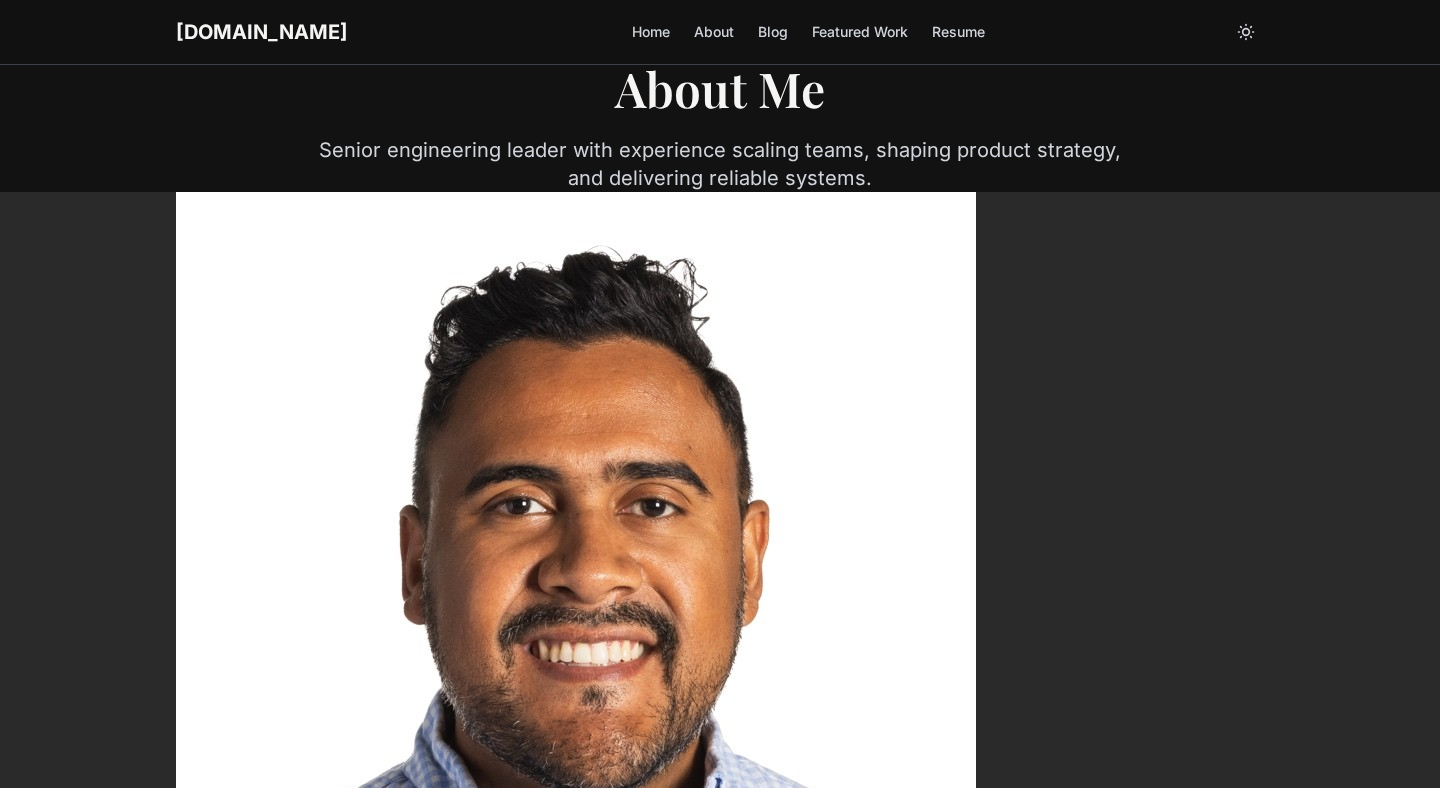scroll, scrollTop: 0, scrollLeft: 0, axis: both 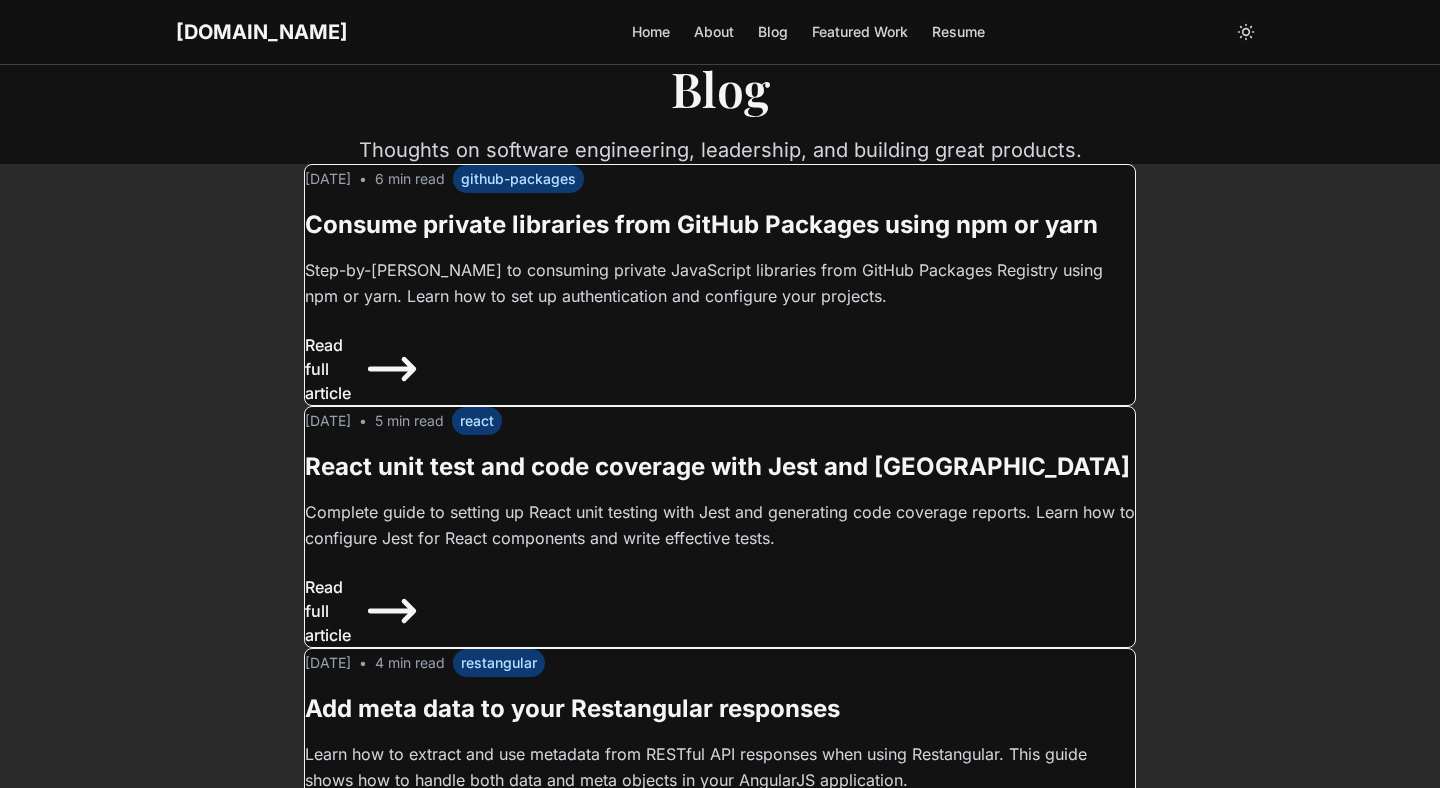 click on "Featured Work" at bounding box center [860, 32] 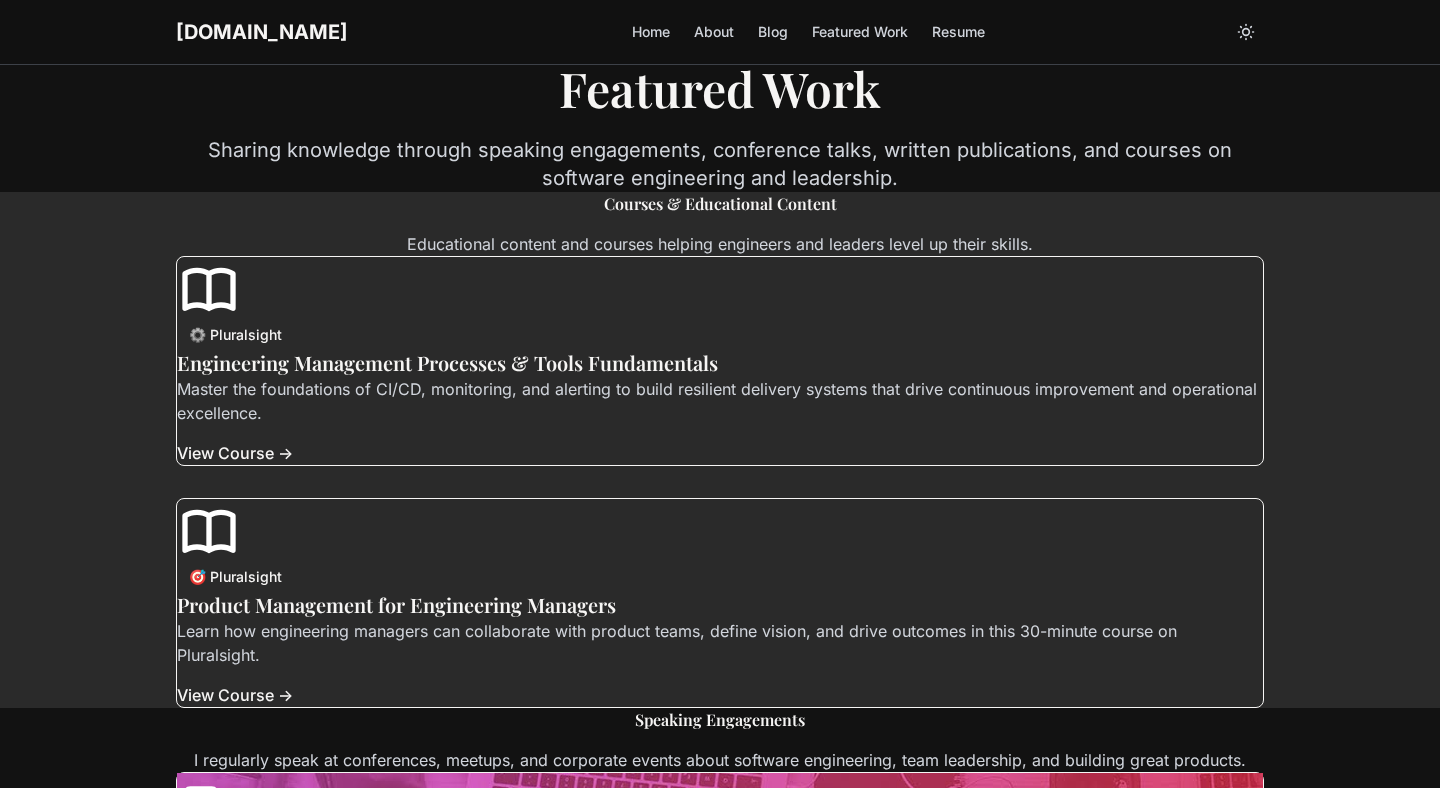 scroll, scrollTop: 0, scrollLeft: 0, axis: both 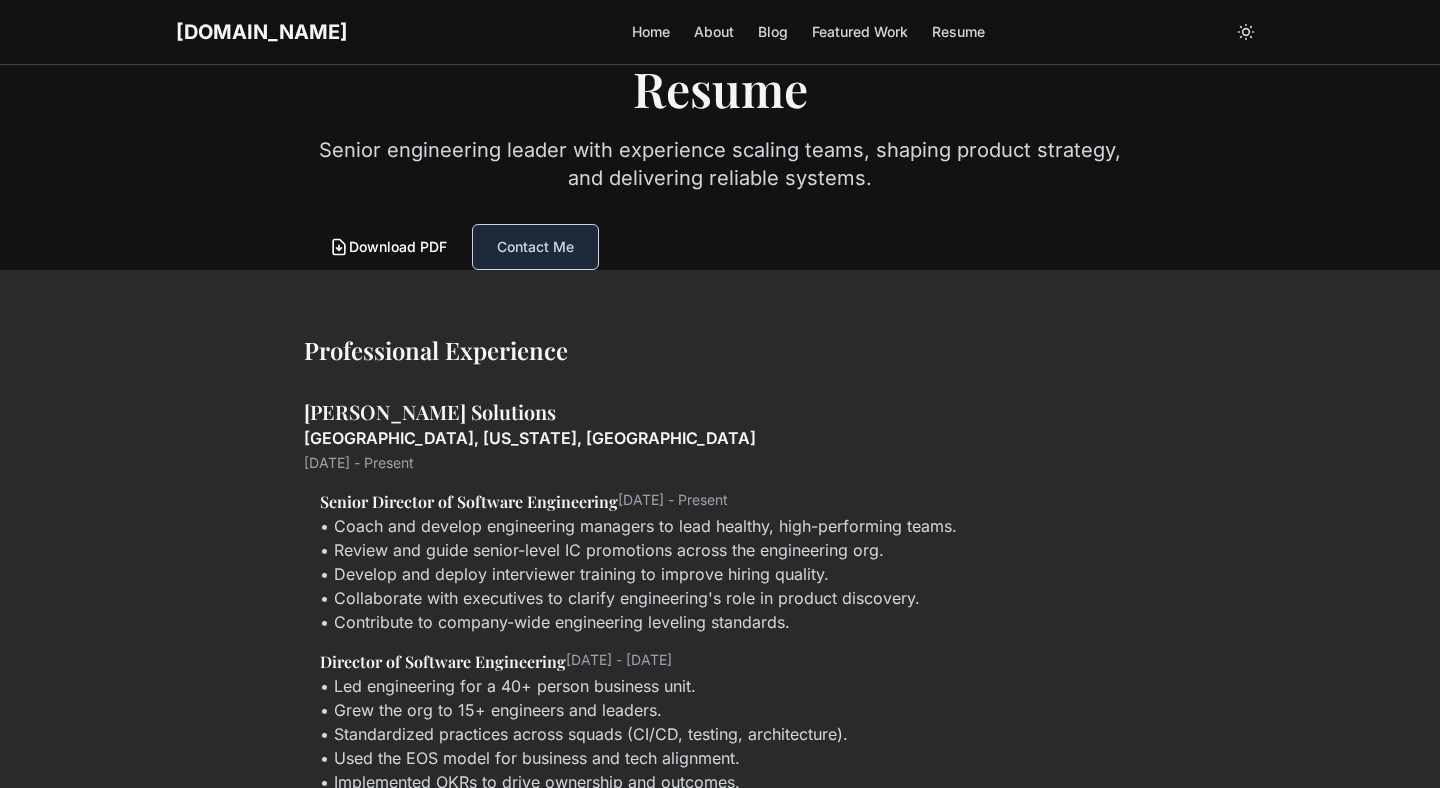 click on "Featured Work" at bounding box center [860, 32] 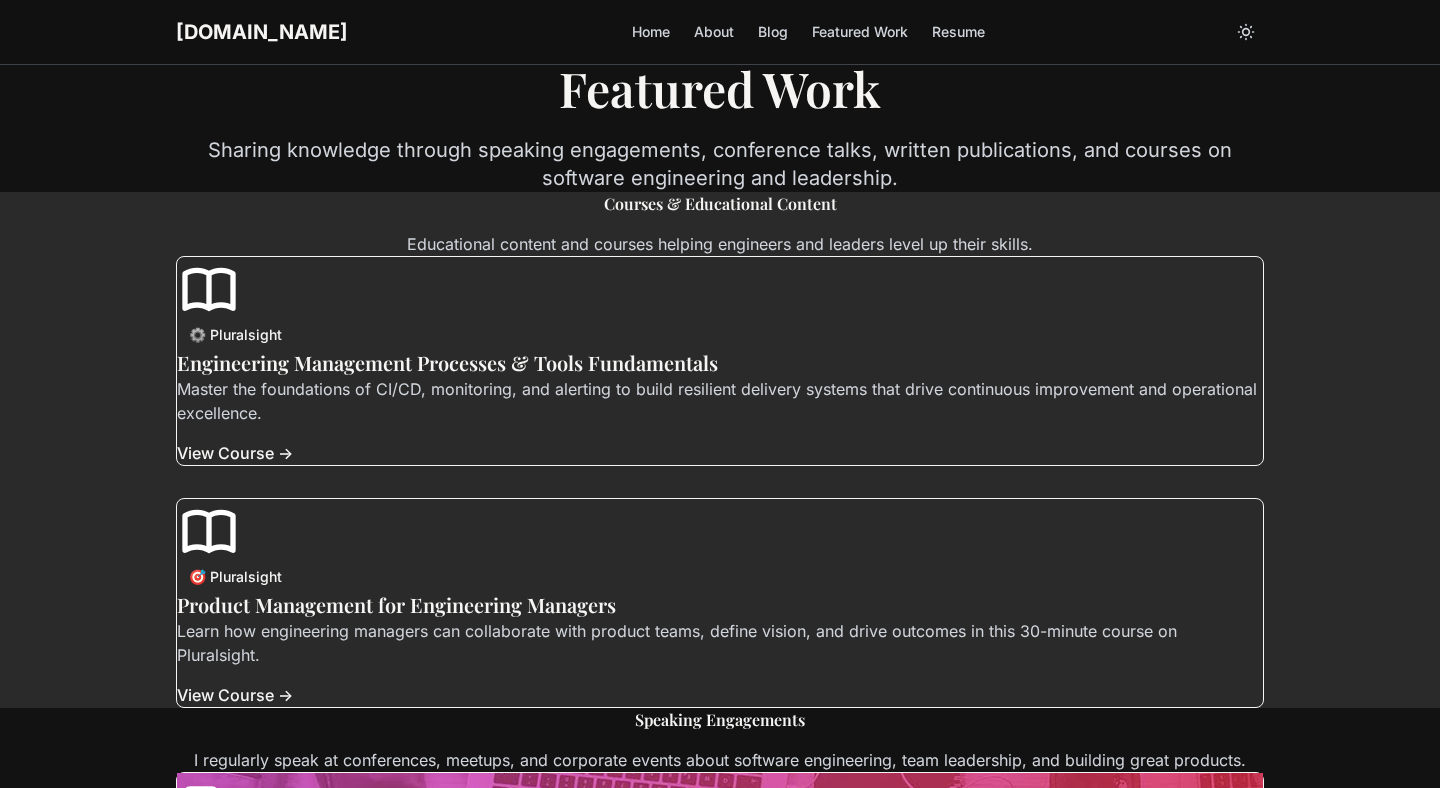 scroll, scrollTop: 0, scrollLeft: 0, axis: both 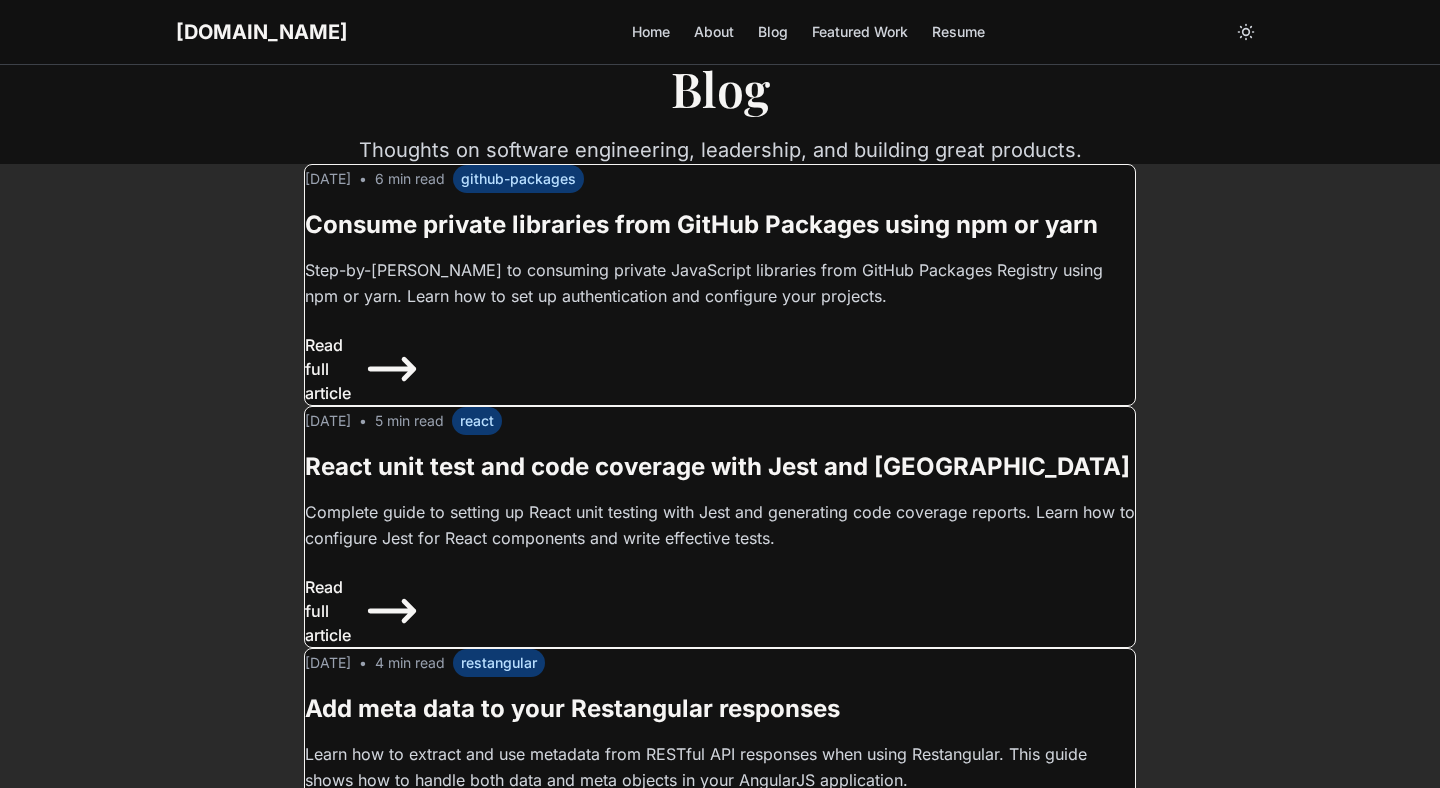 click on "About" at bounding box center (714, 32) 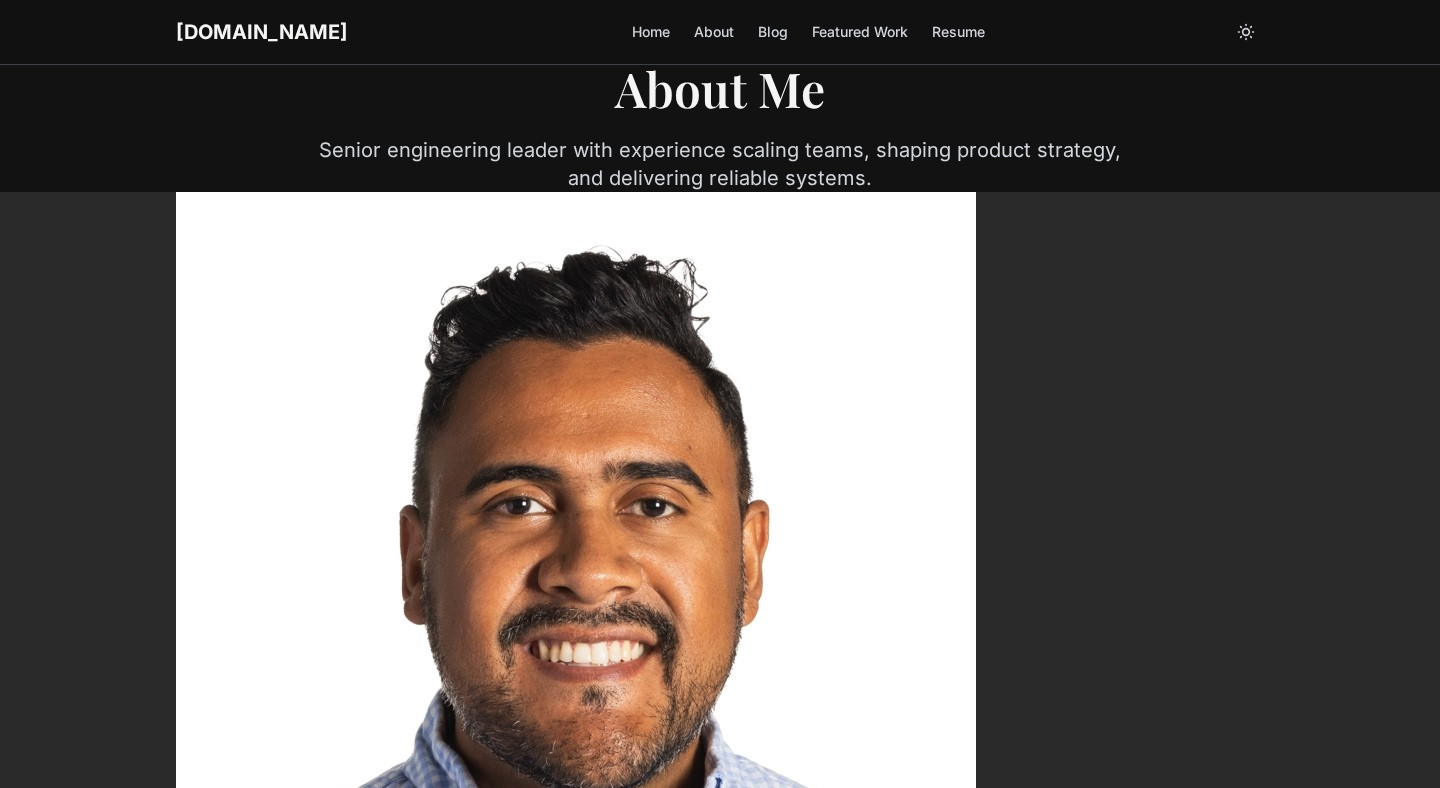 scroll, scrollTop: 0, scrollLeft: 0, axis: both 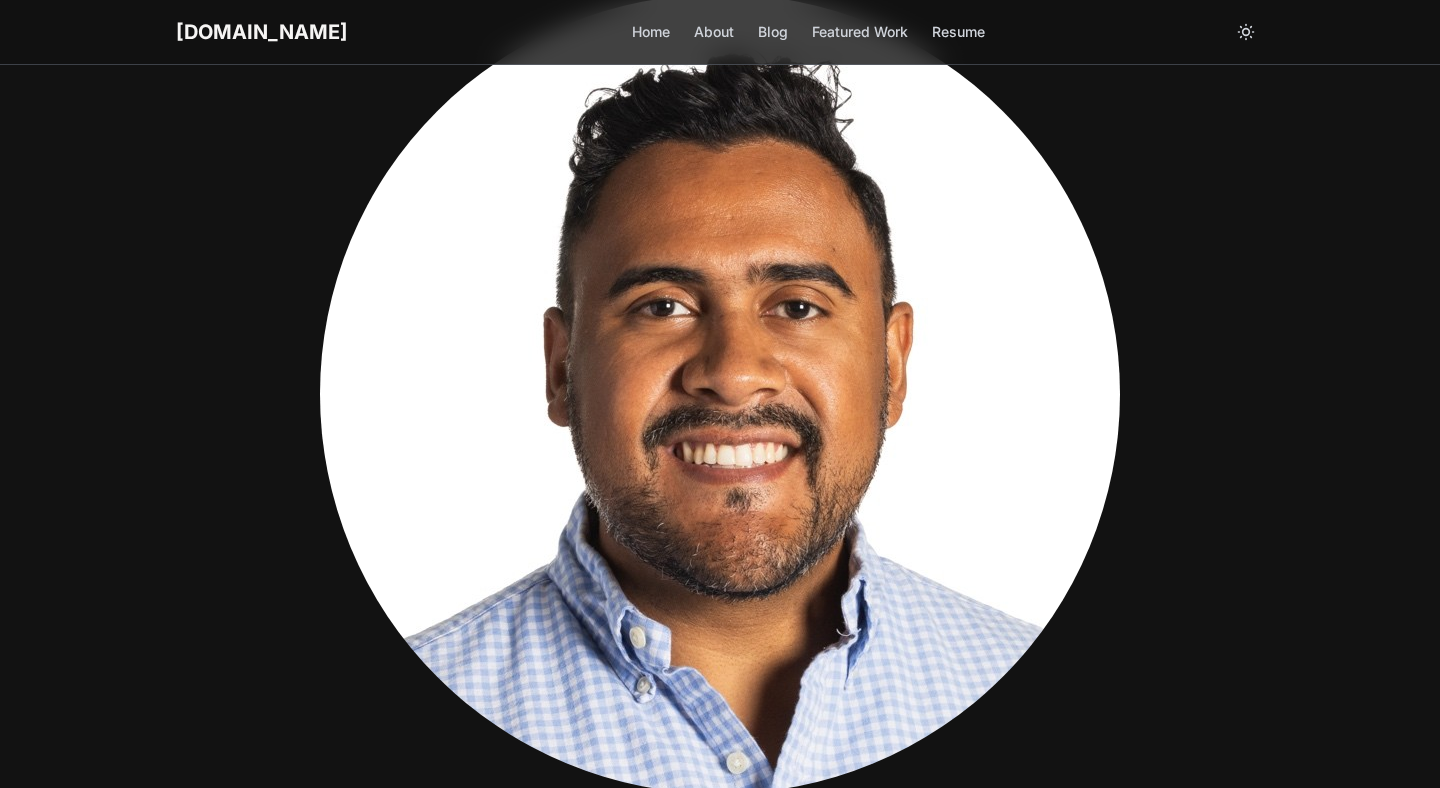 click on "About" at bounding box center [714, 32] 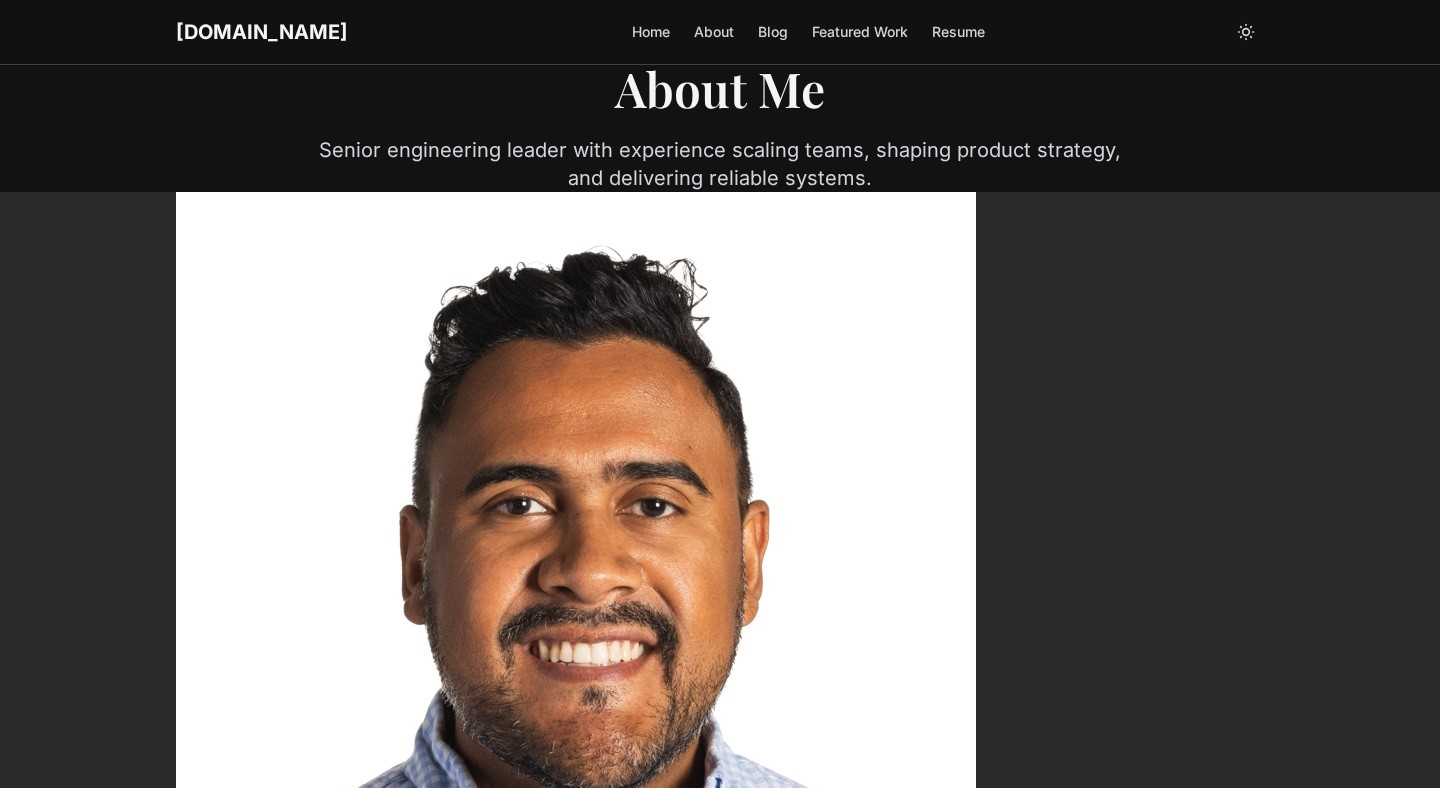 scroll, scrollTop: 0, scrollLeft: 0, axis: both 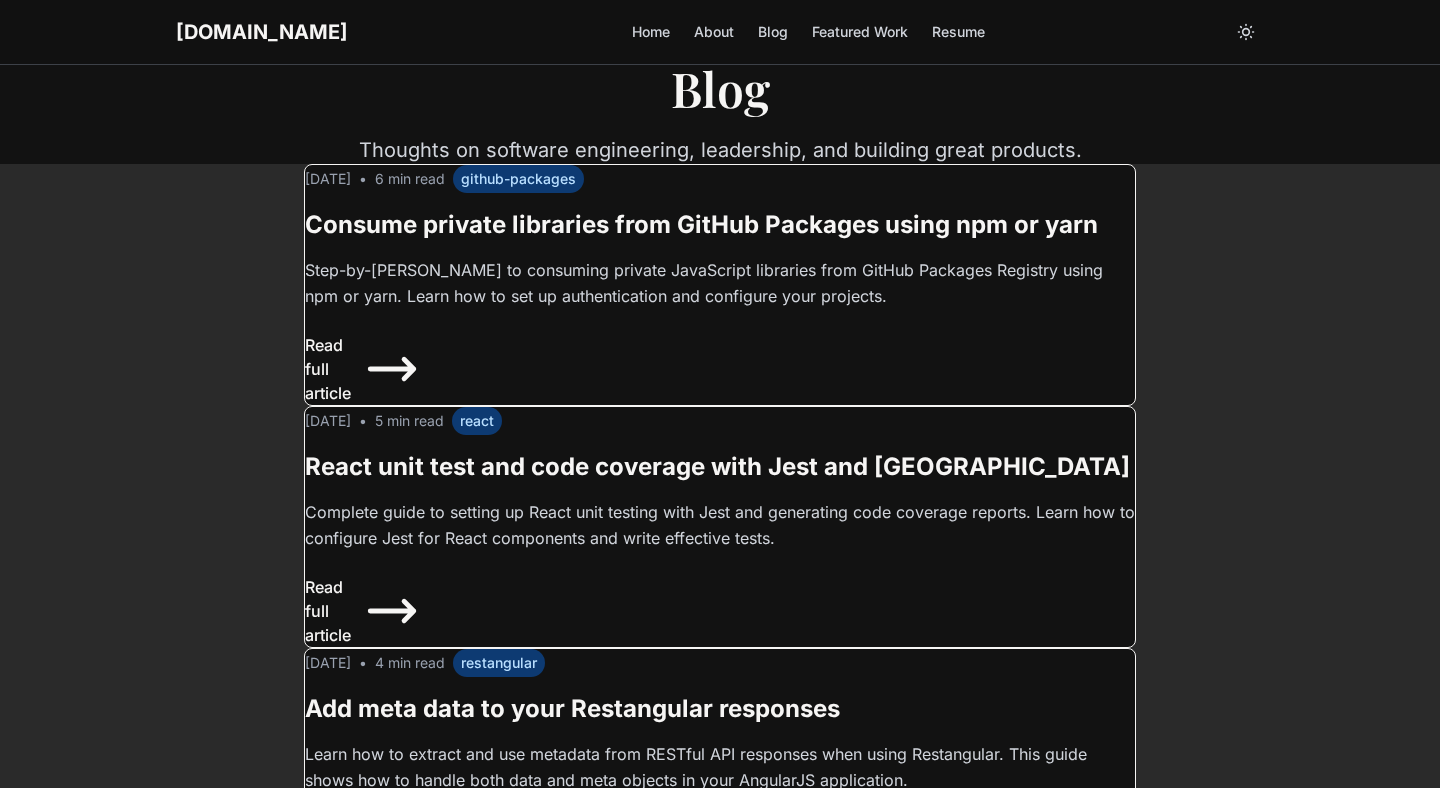 click on "About" at bounding box center (714, 32) 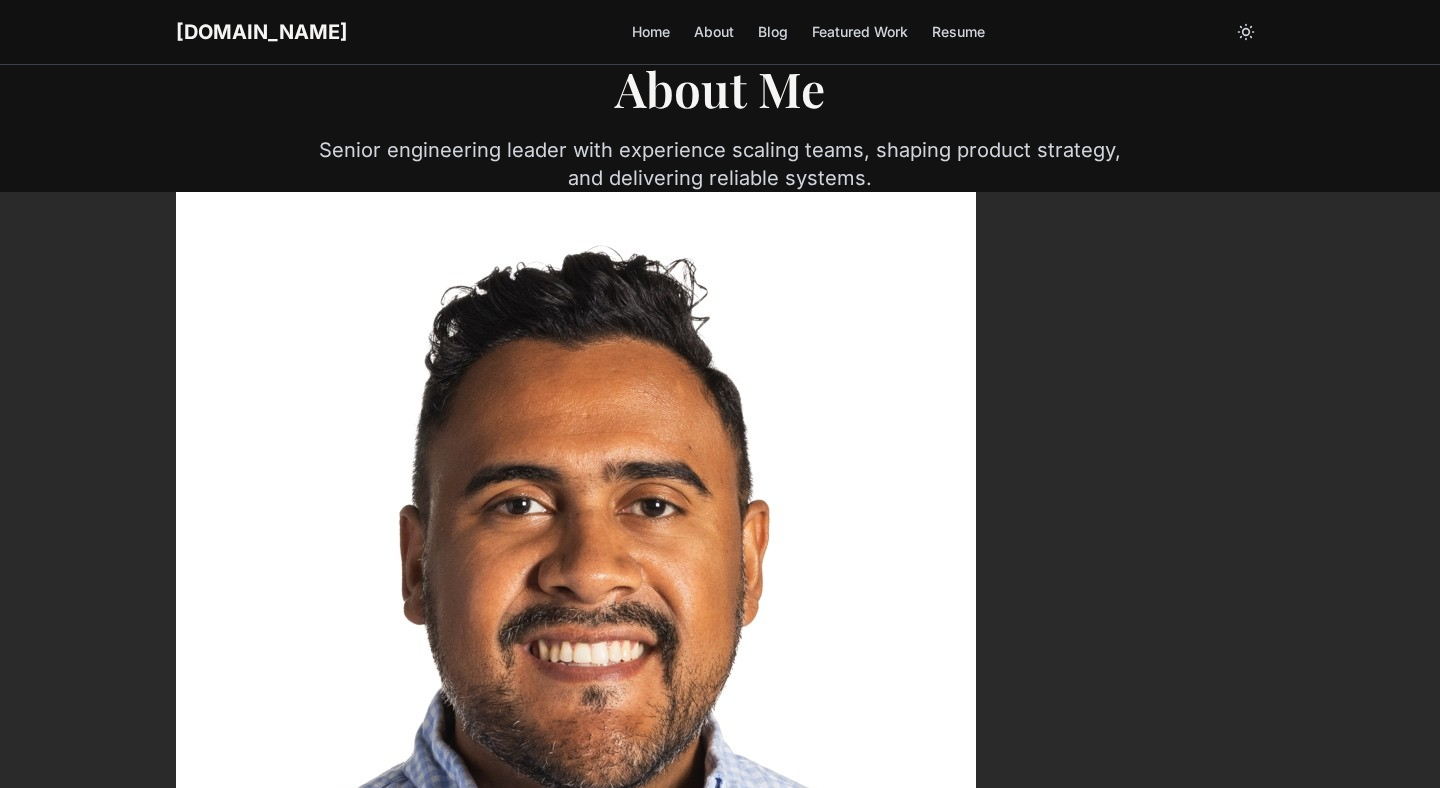 scroll, scrollTop: 0, scrollLeft: 0, axis: both 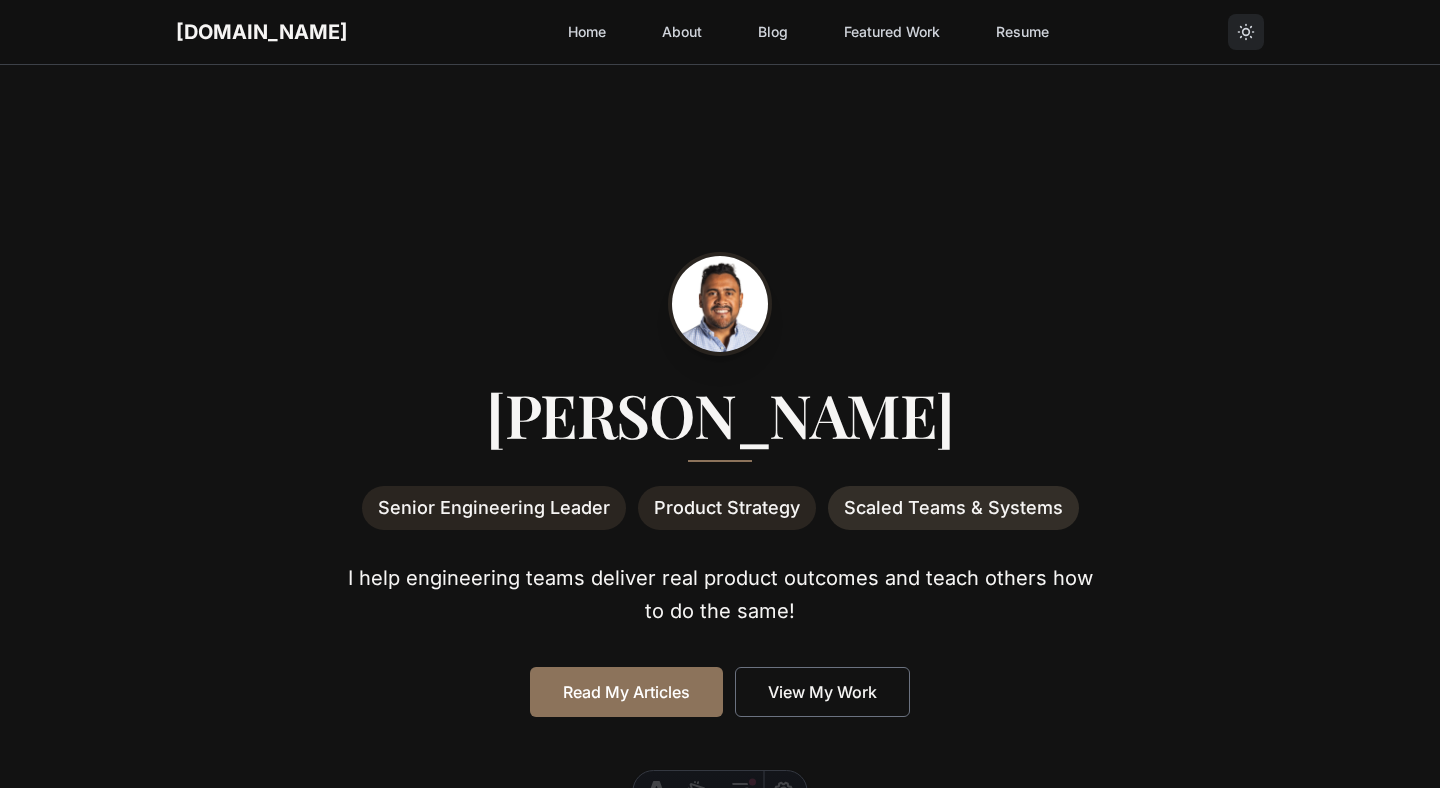 click on "[DOMAIN_NAME]             Home   About   Blog   Featured Work   Resume                    Open main menu" at bounding box center [720, 32] 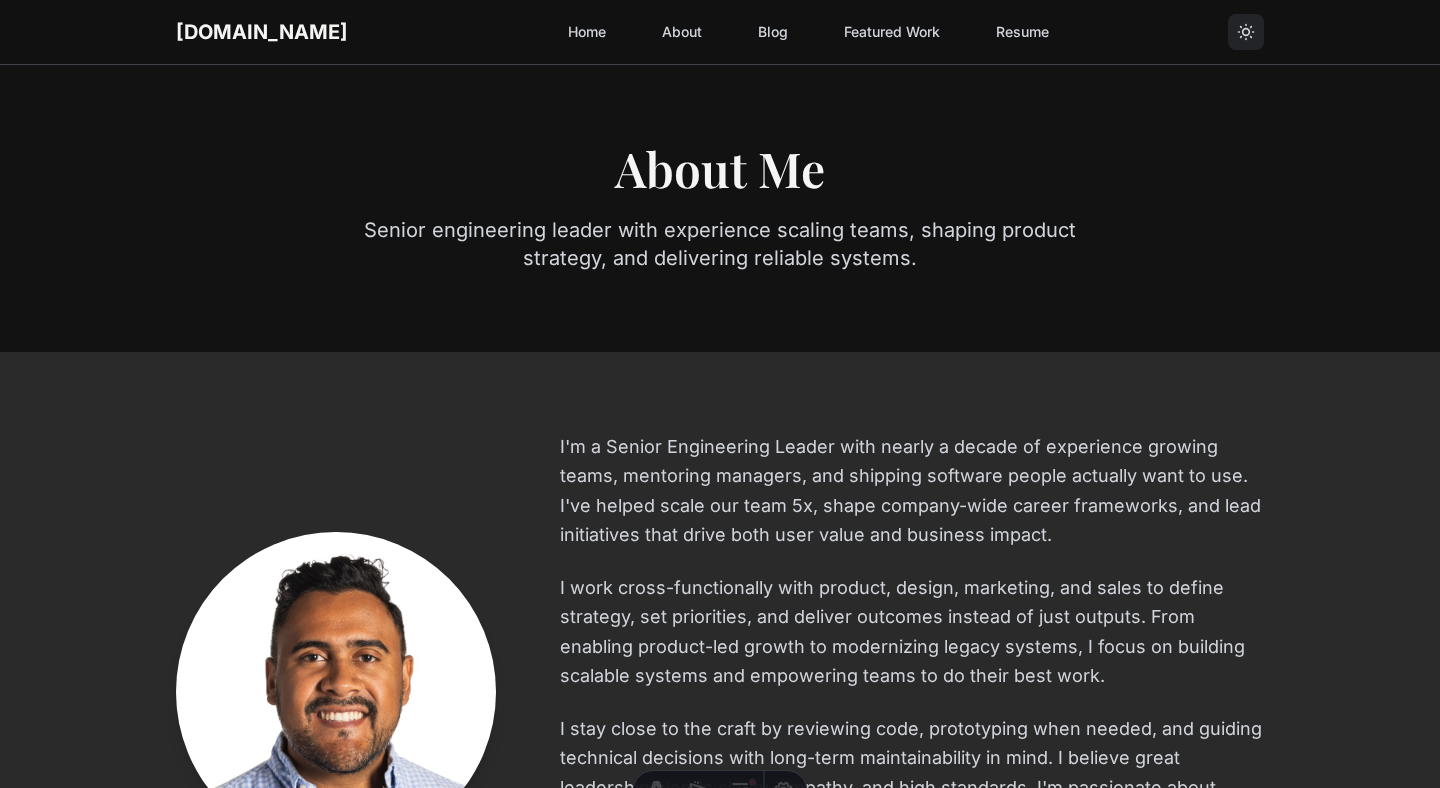 scroll, scrollTop: 0, scrollLeft: 0, axis: both 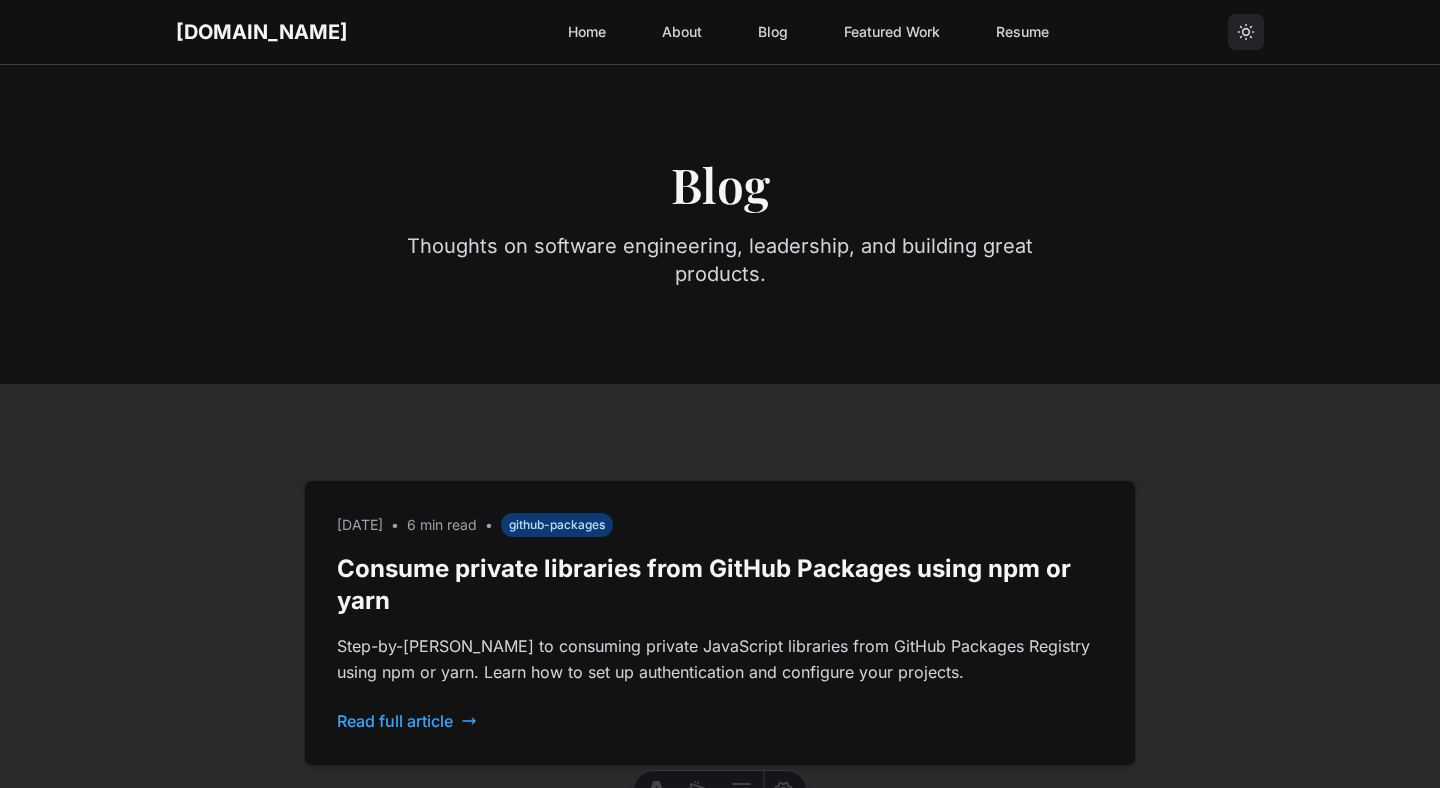 click on "Featured Work" at bounding box center [892, 32] 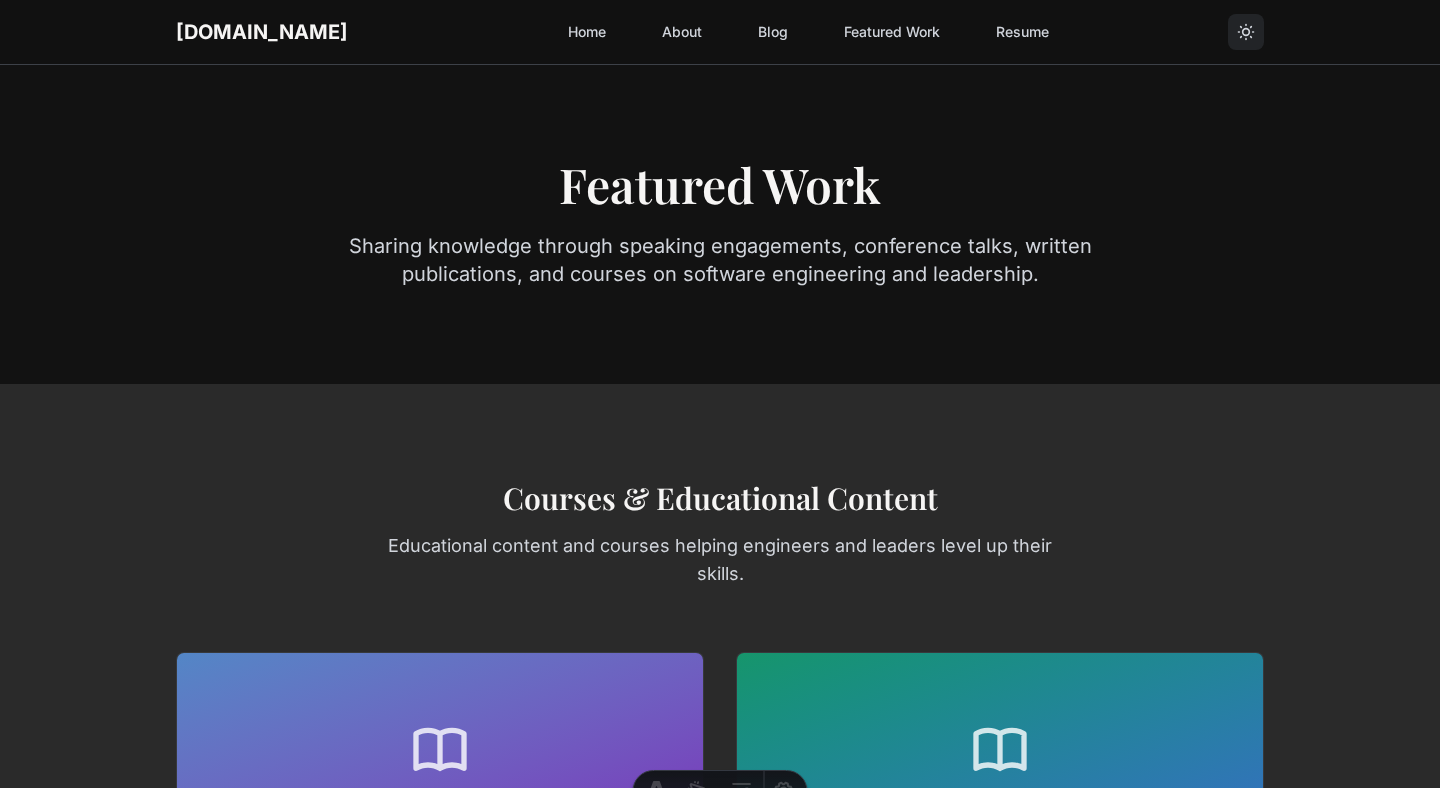 scroll, scrollTop: 0, scrollLeft: 0, axis: both 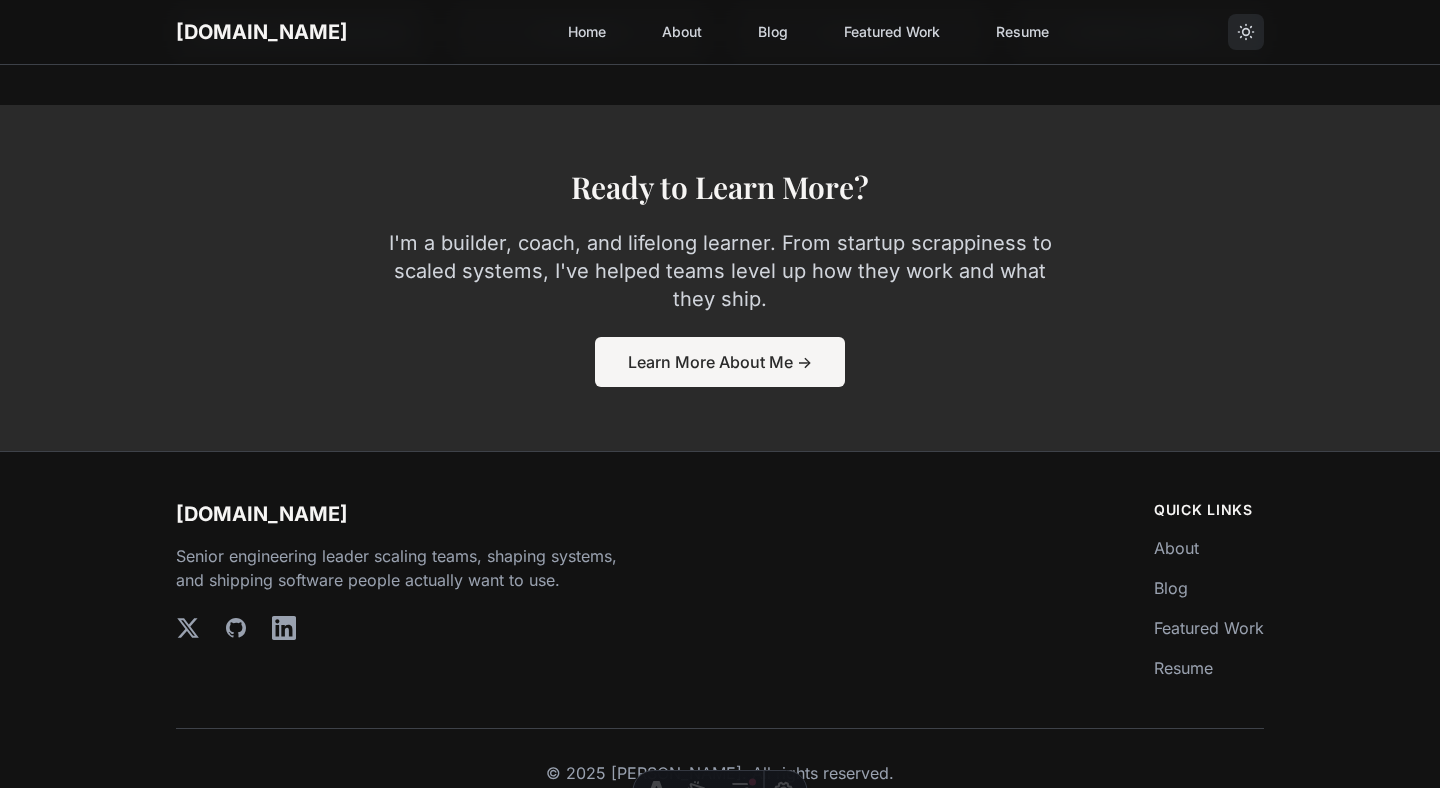 click on "About" at bounding box center [682, 32] 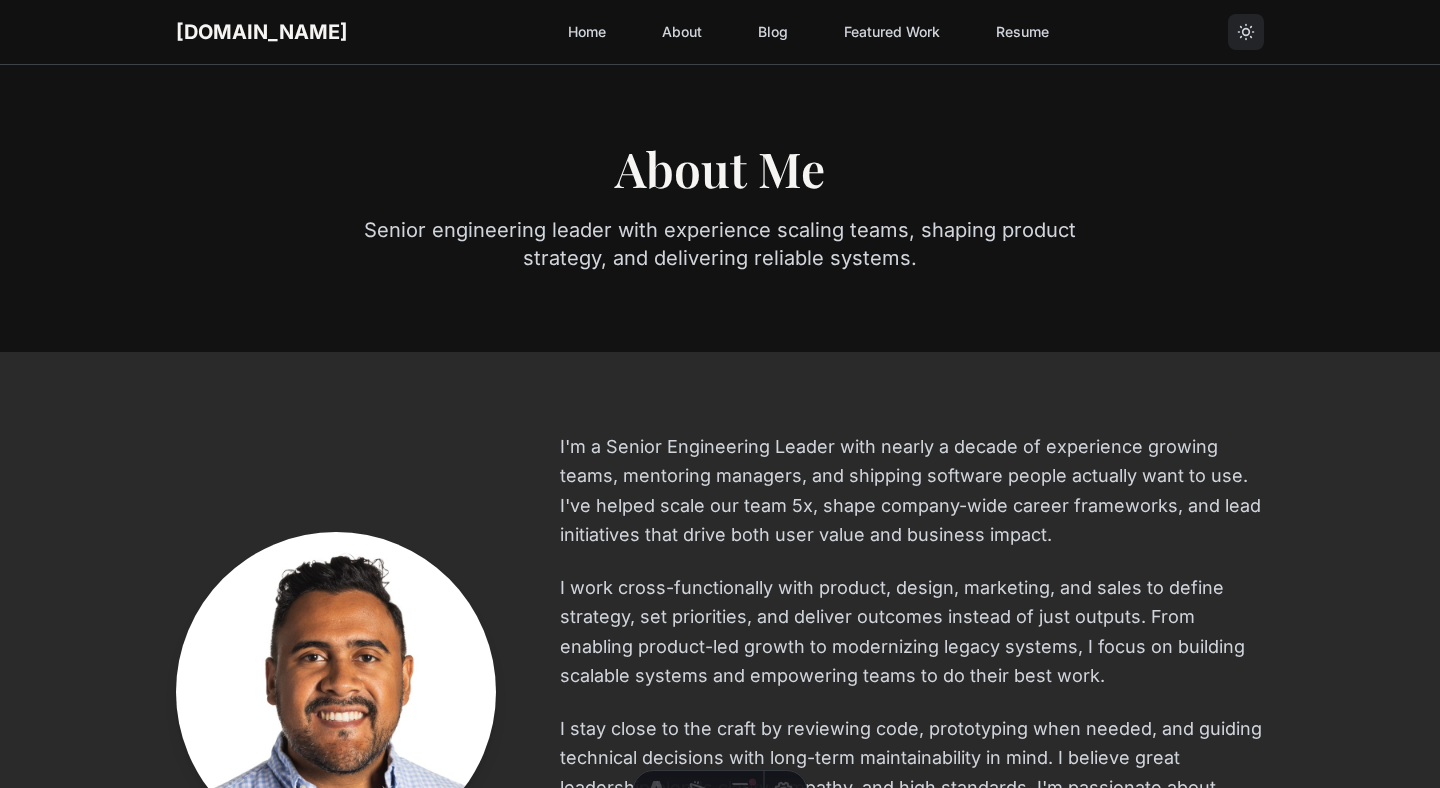 scroll, scrollTop: 0, scrollLeft: 0, axis: both 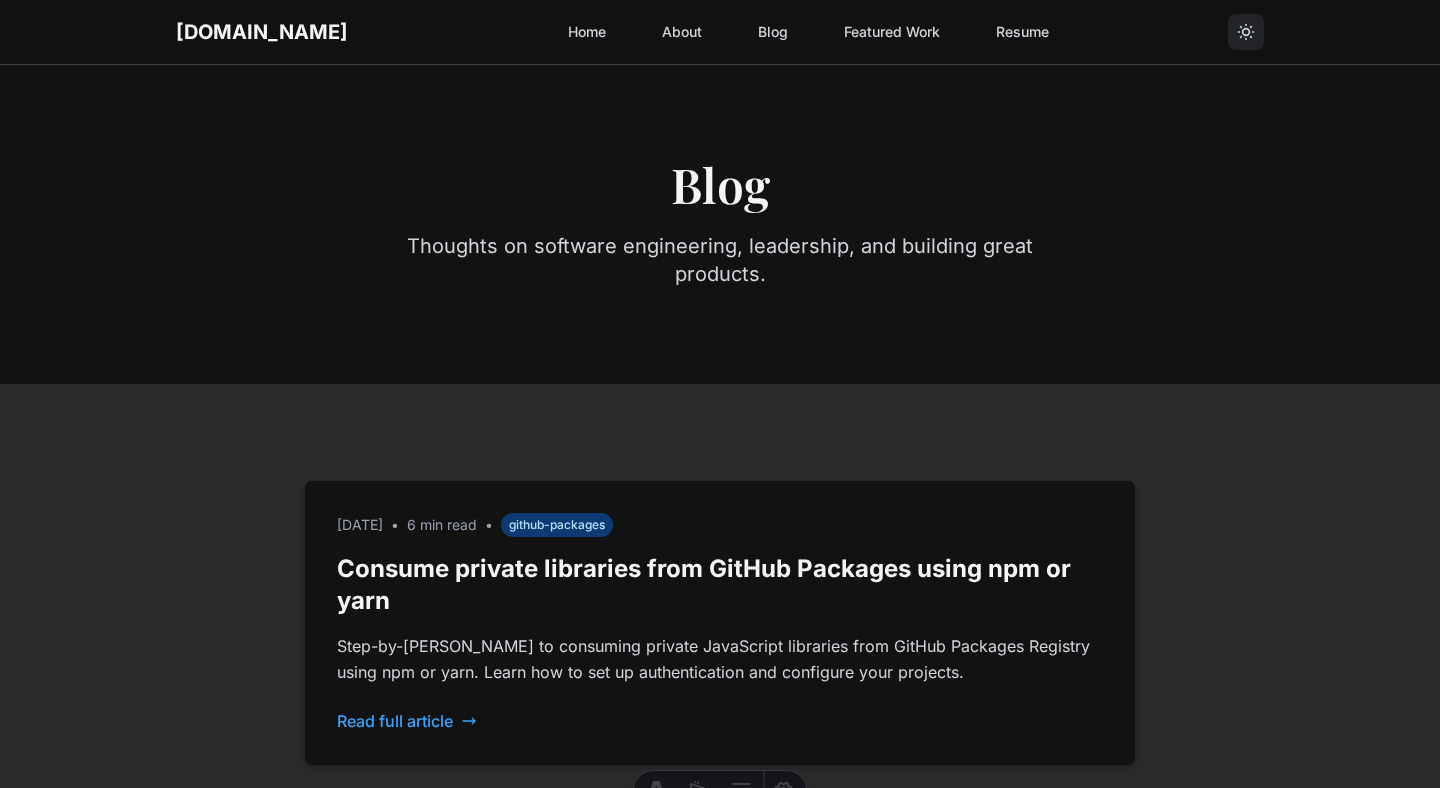 click on "Featured Work" at bounding box center [892, 32] 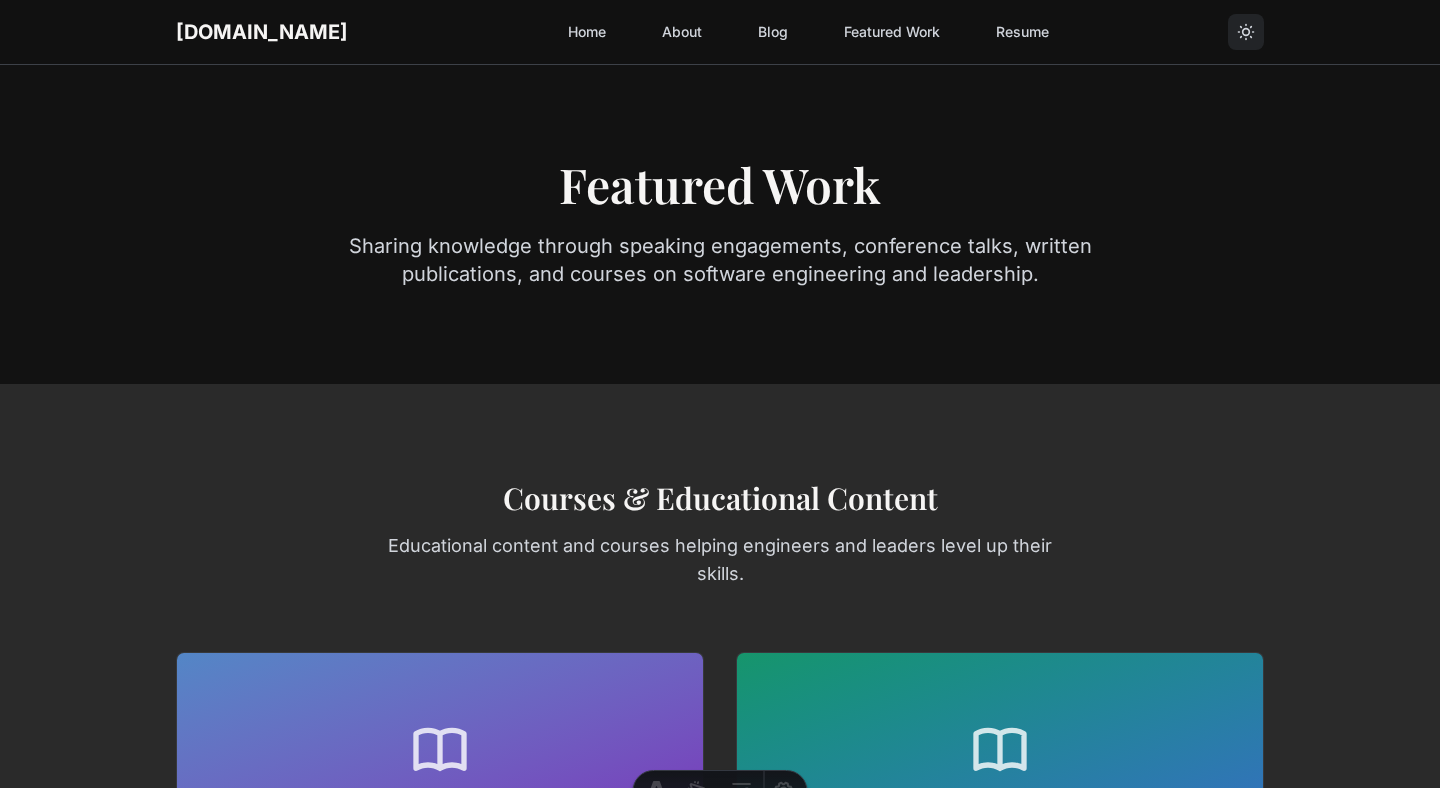 scroll, scrollTop: 0, scrollLeft: 0, axis: both 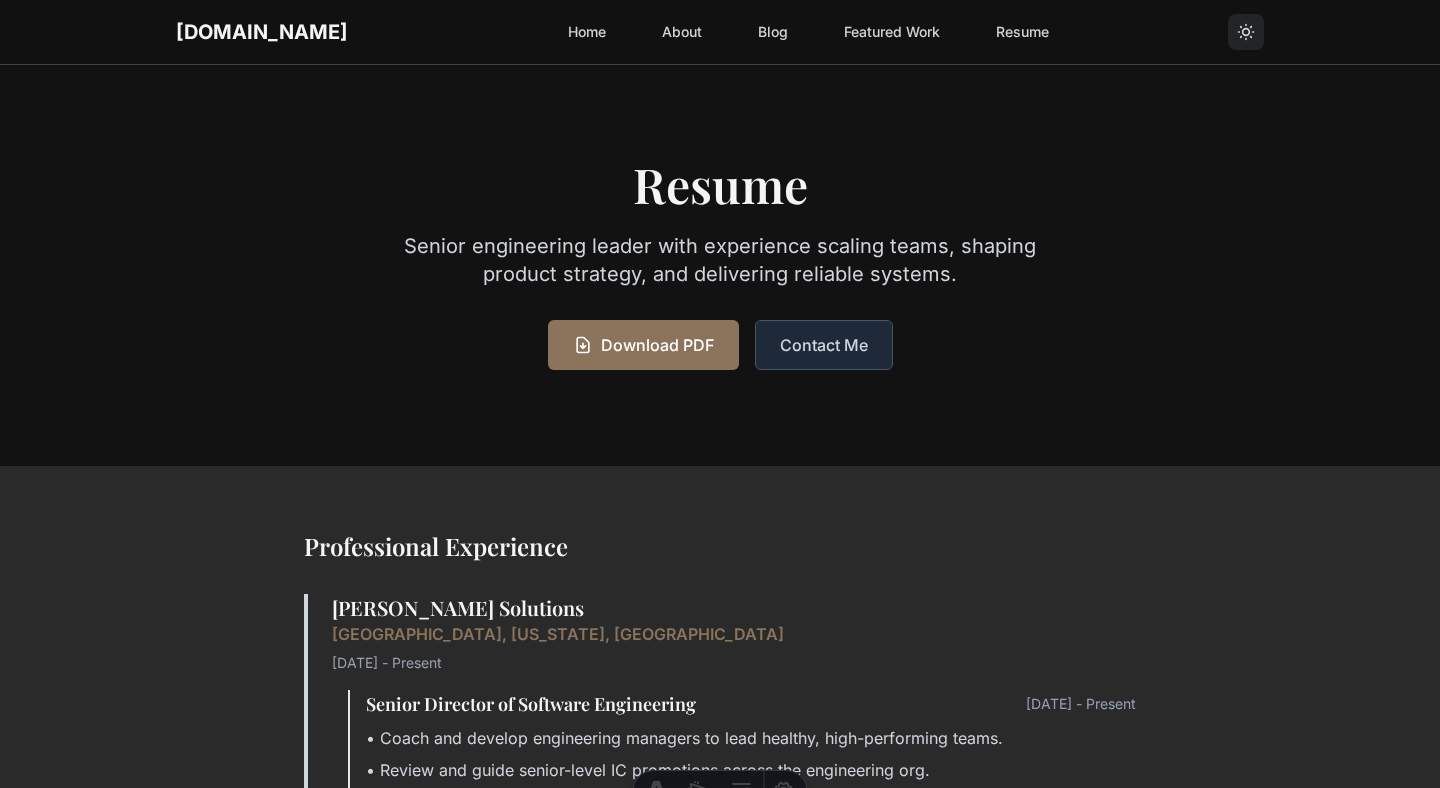 click on "Featured Work" at bounding box center [892, 32] 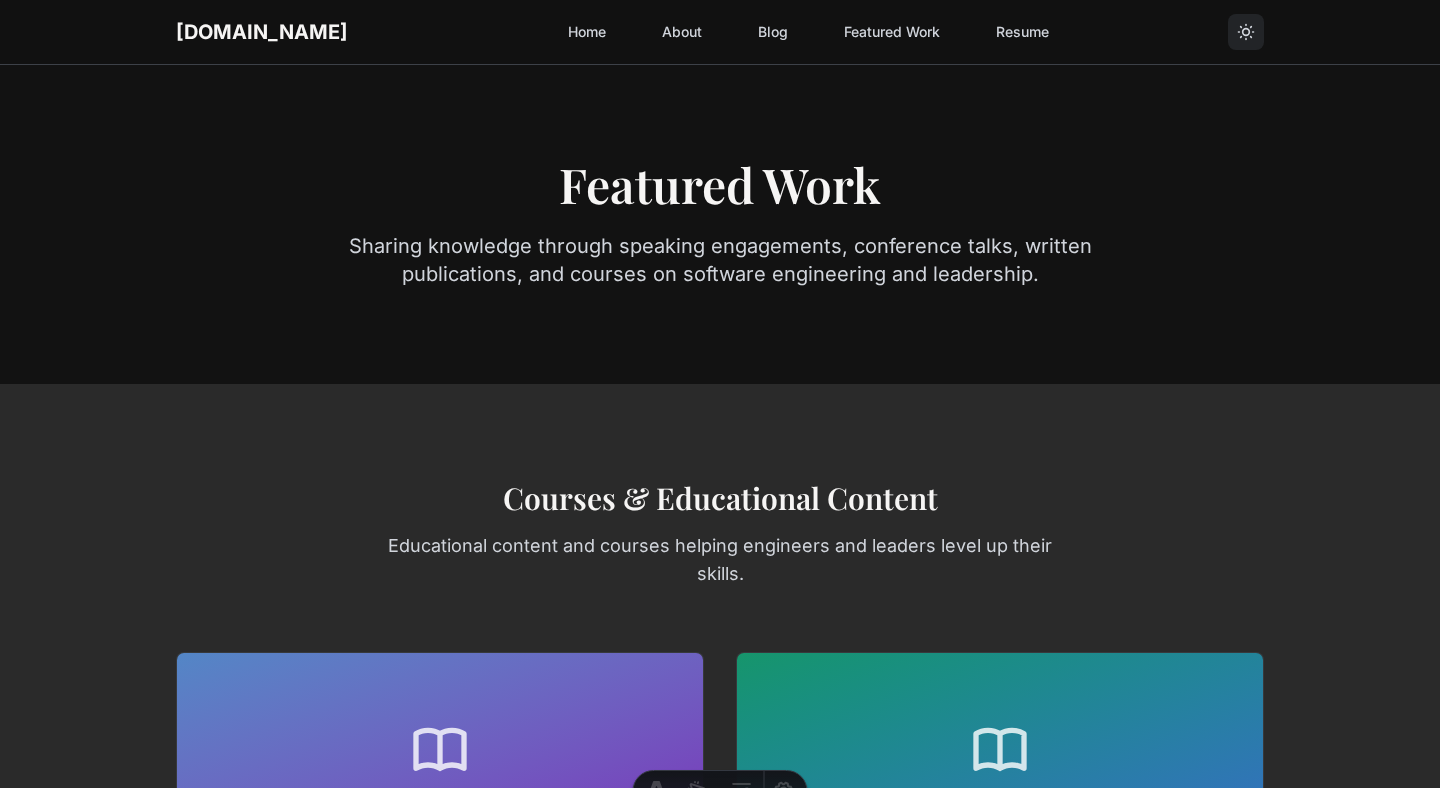 scroll, scrollTop: 0, scrollLeft: 0, axis: both 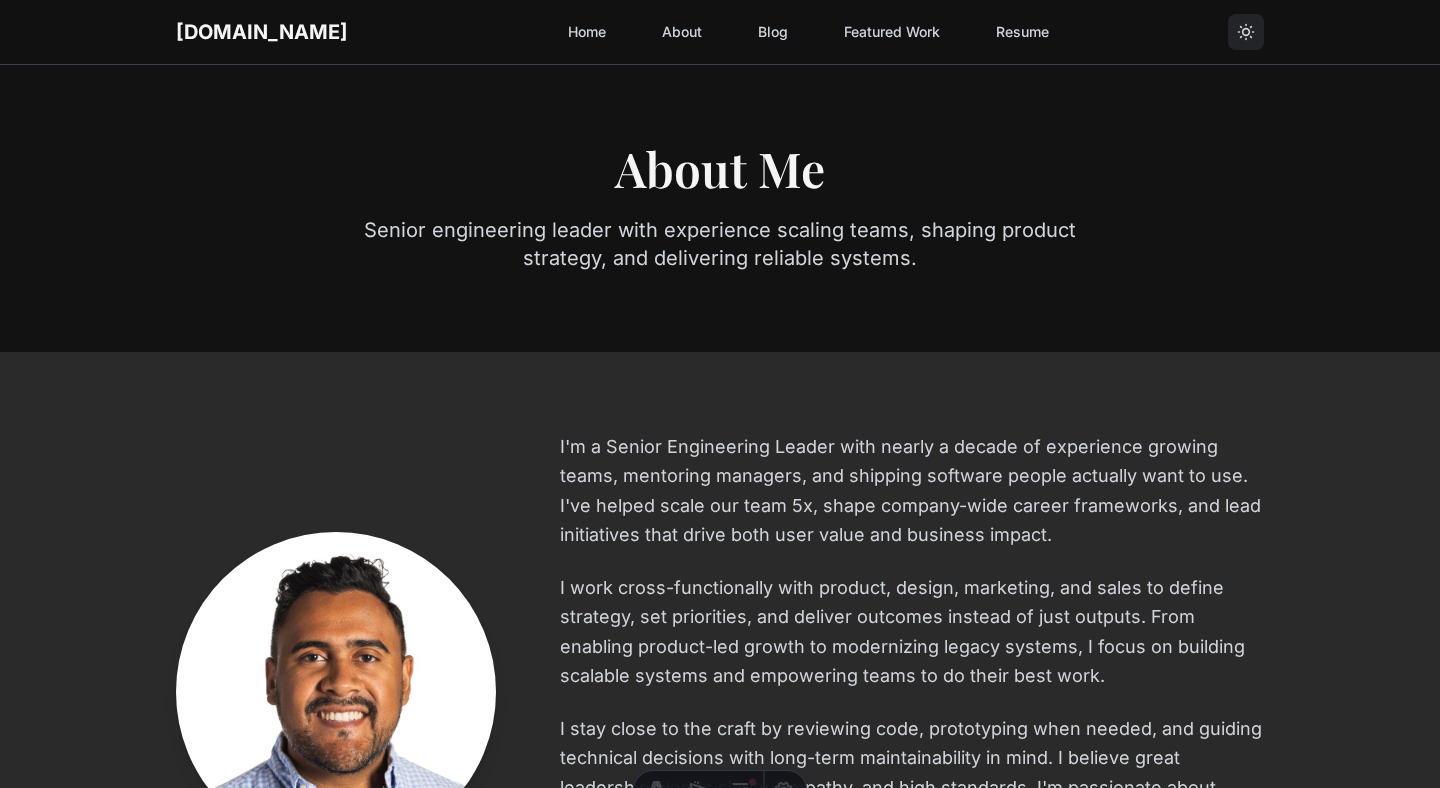 click on "About" at bounding box center (682, 32) 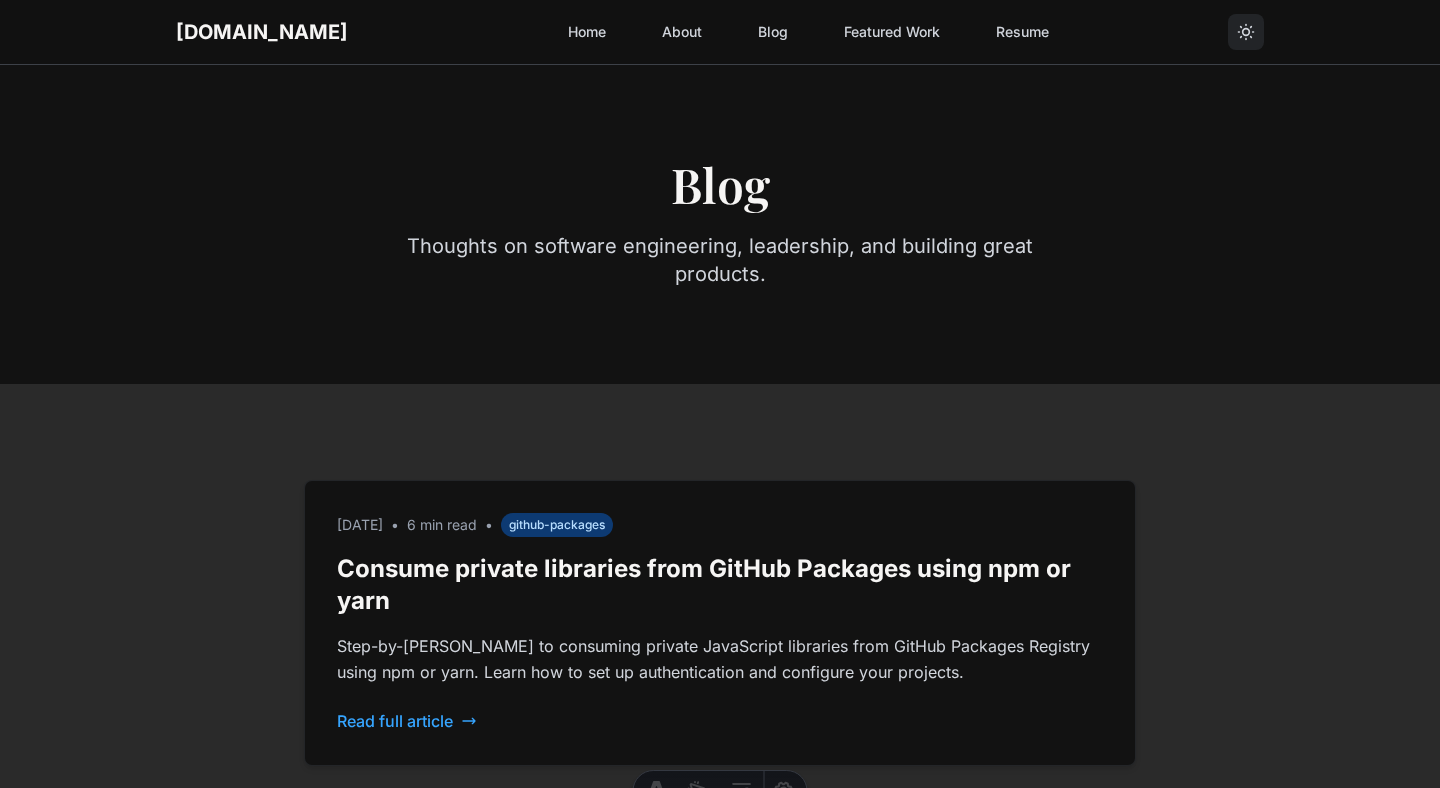 scroll, scrollTop: 0, scrollLeft: 0, axis: both 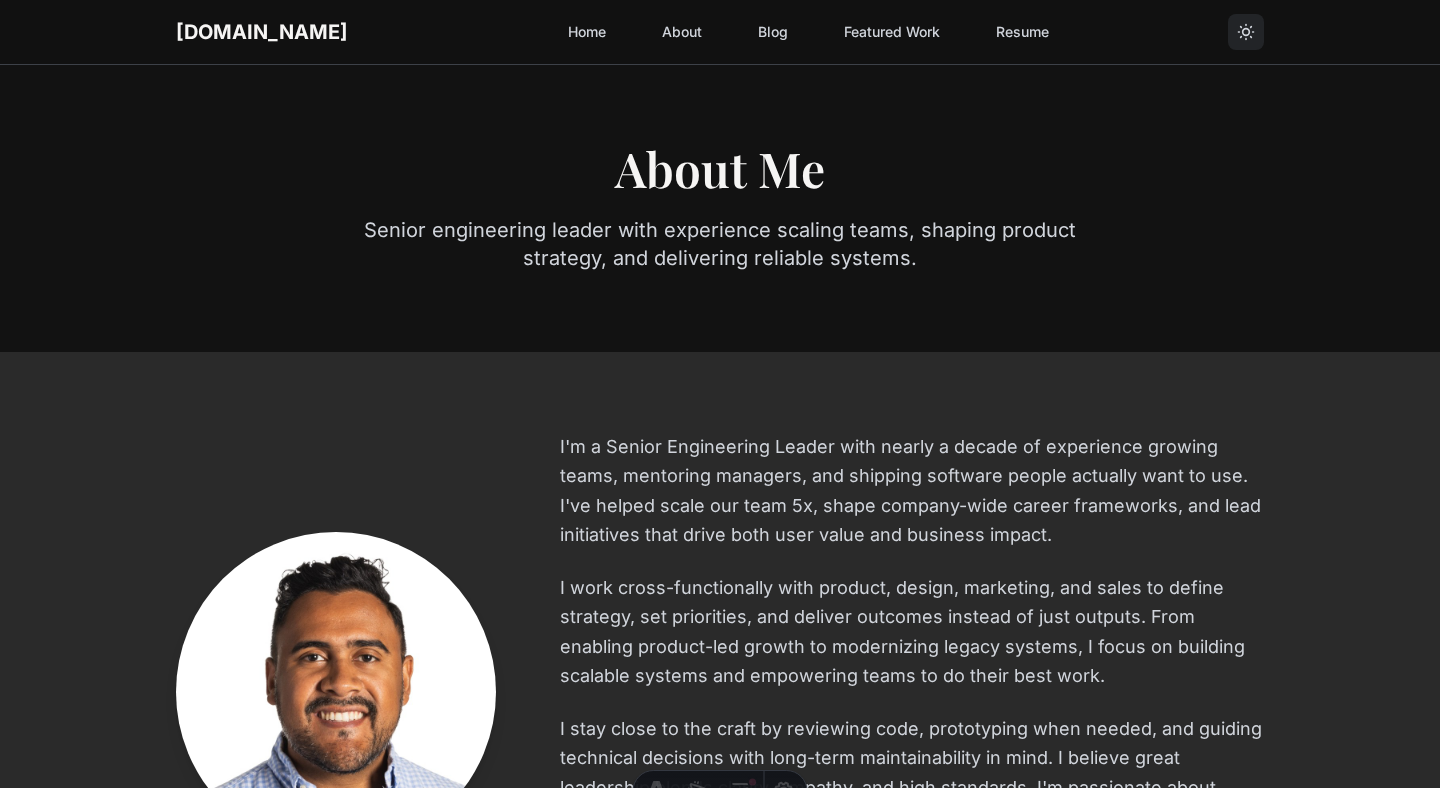 click on "Home" at bounding box center [587, 32] 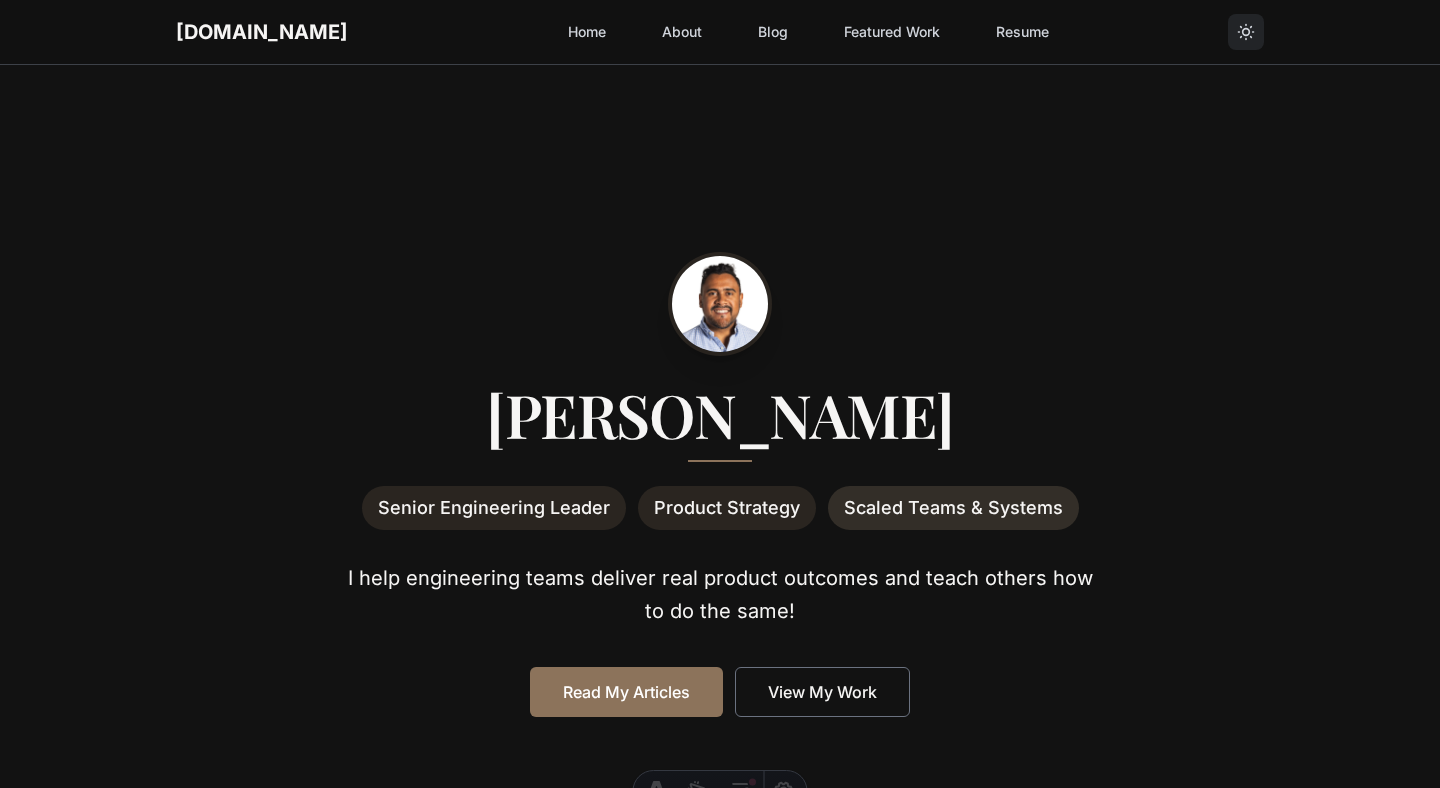 scroll, scrollTop: 0, scrollLeft: 0, axis: both 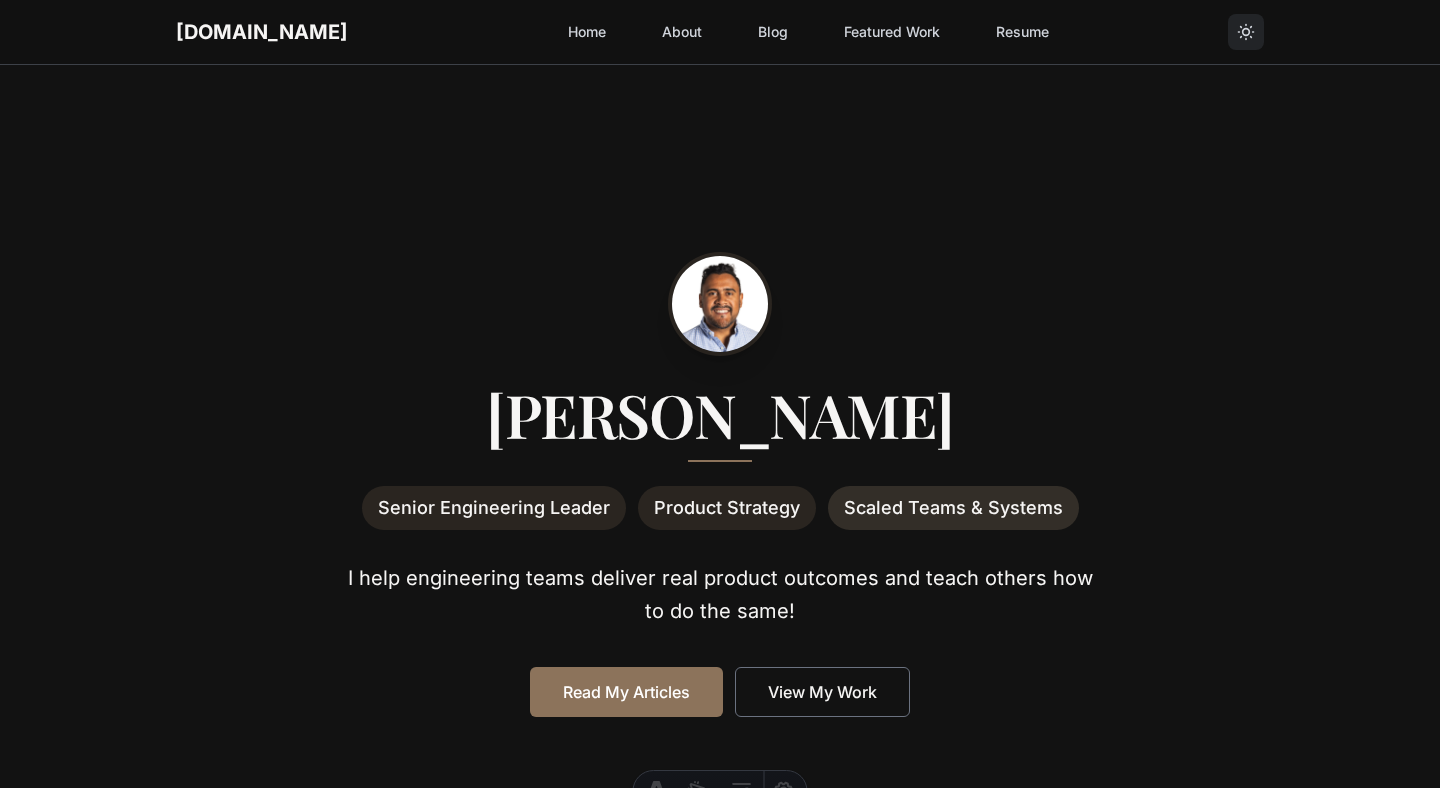 click on "About" at bounding box center [682, 32] 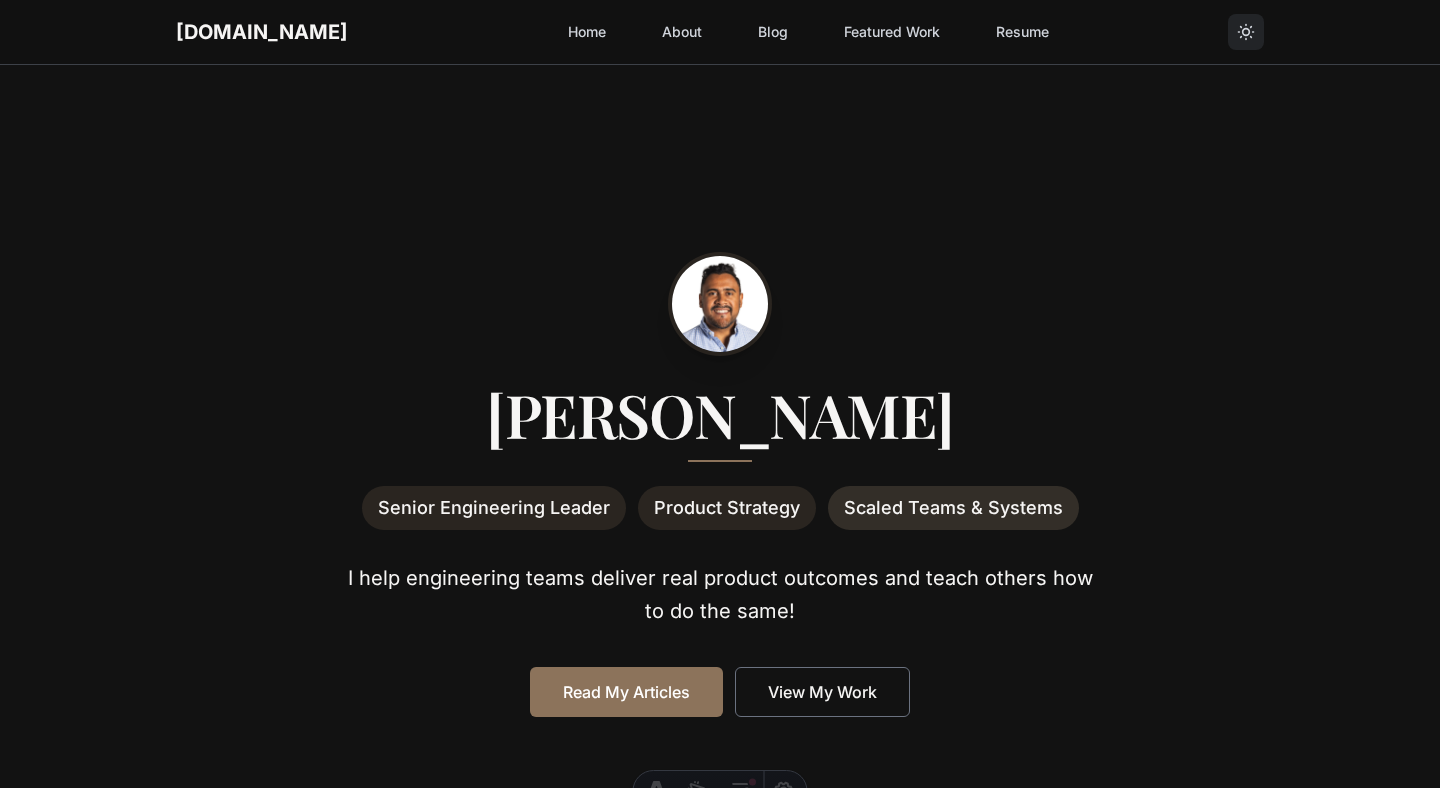 scroll, scrollTop: 0, scrollLeft: 0, axis: both 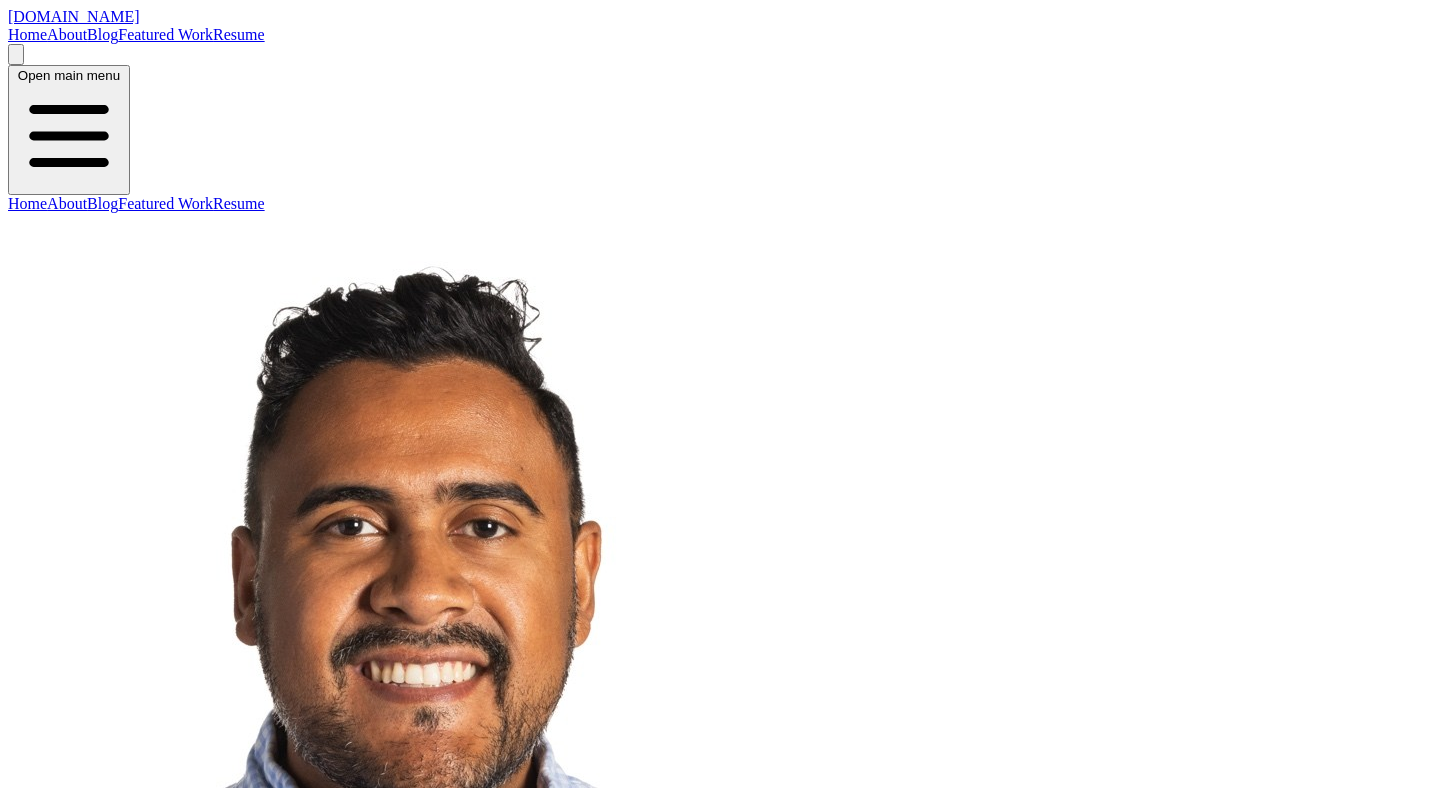 click on "About" at bounding box center (67, 34) 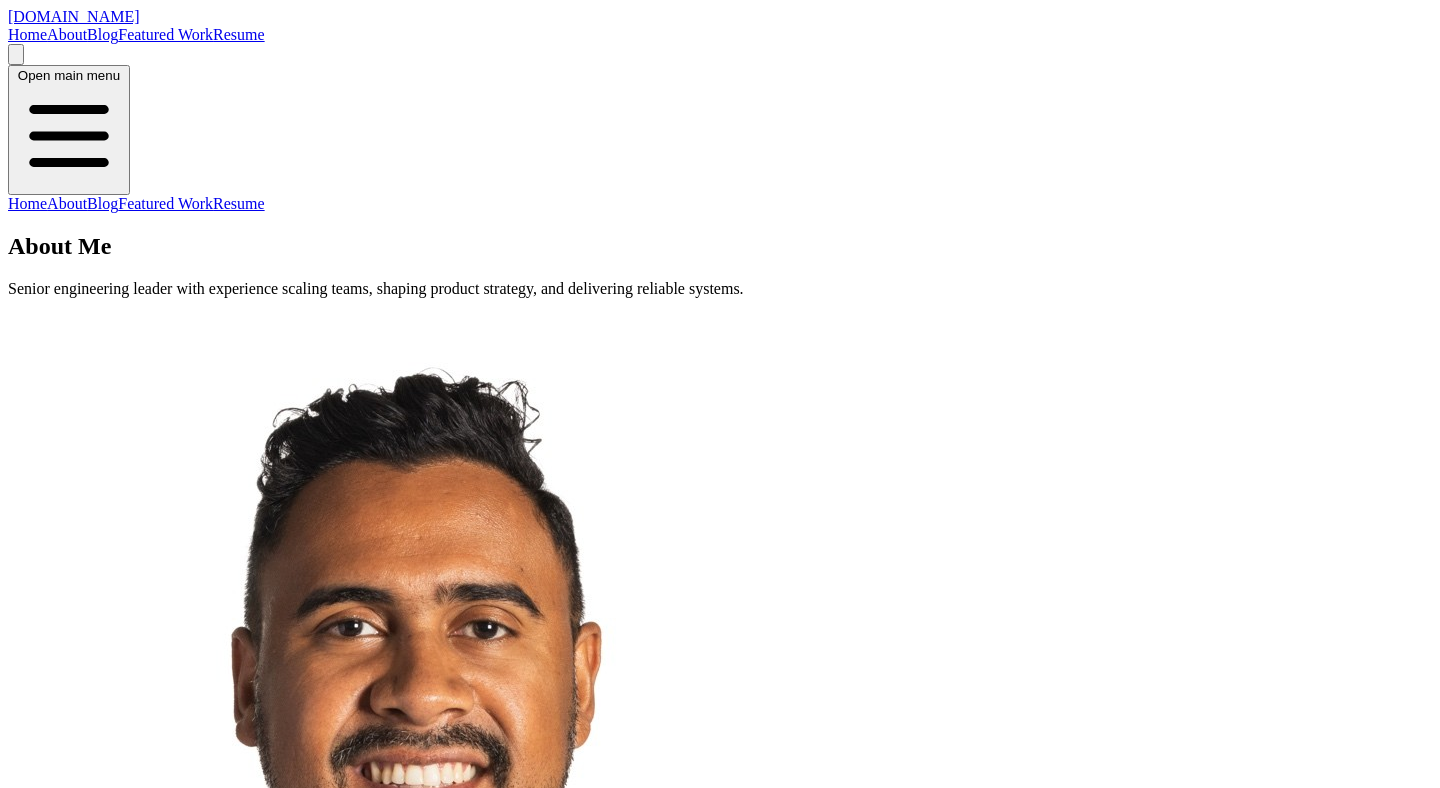scroll, scrollTop: 0, scrollLeft: 0, axis: both 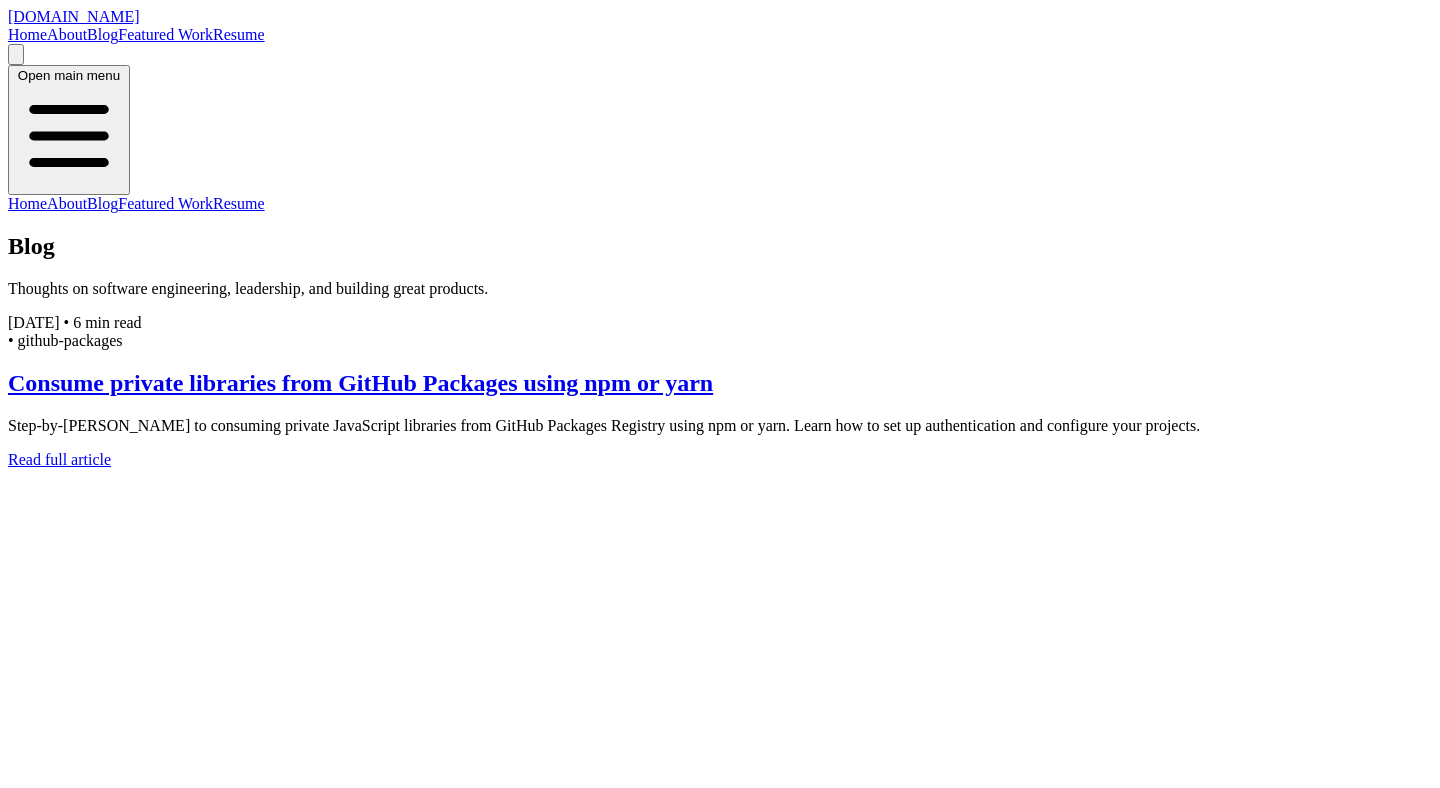 click on "Featured Work" at bounding box center (165, 34) 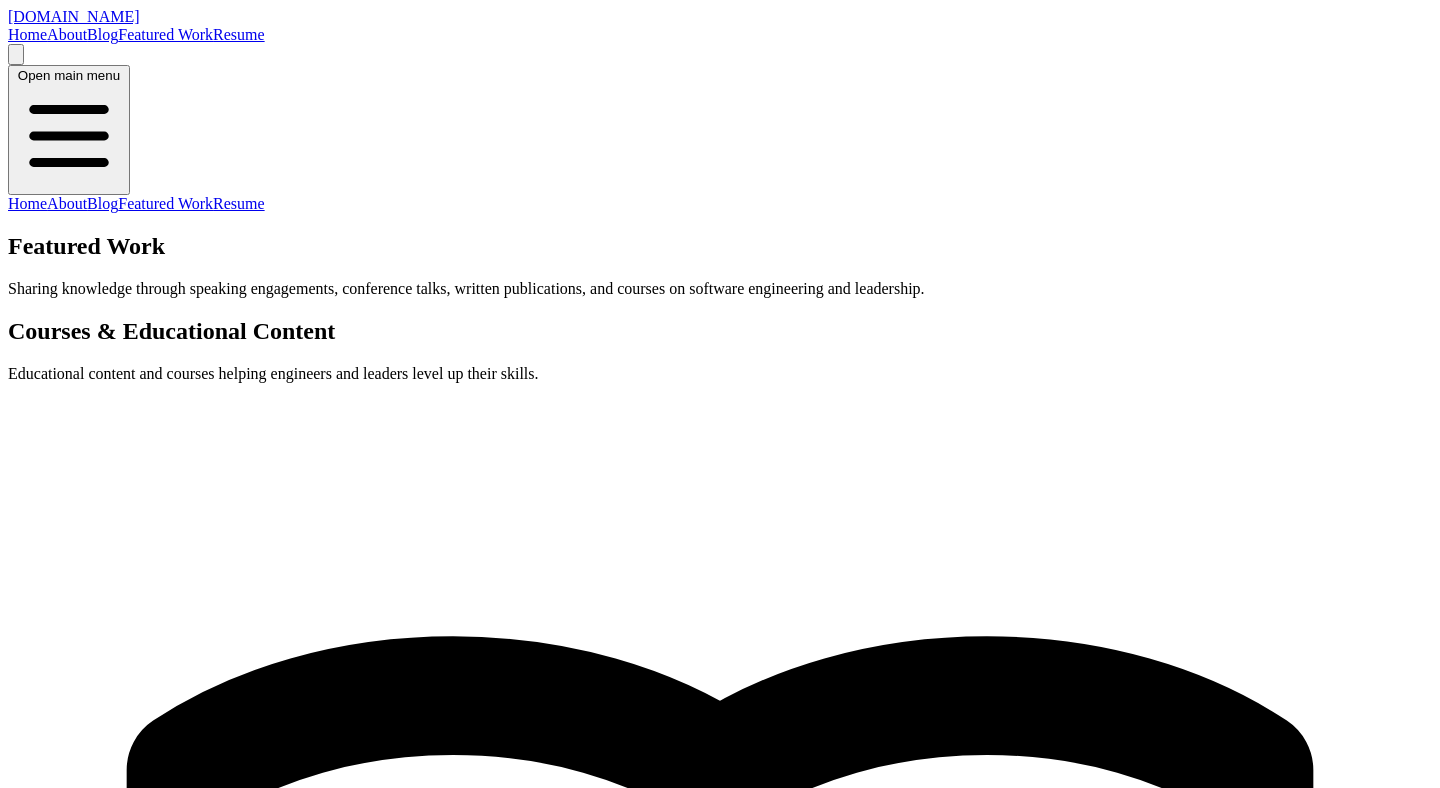 scroll, scrollTop: 0, scrollLeft: 0, axis: both 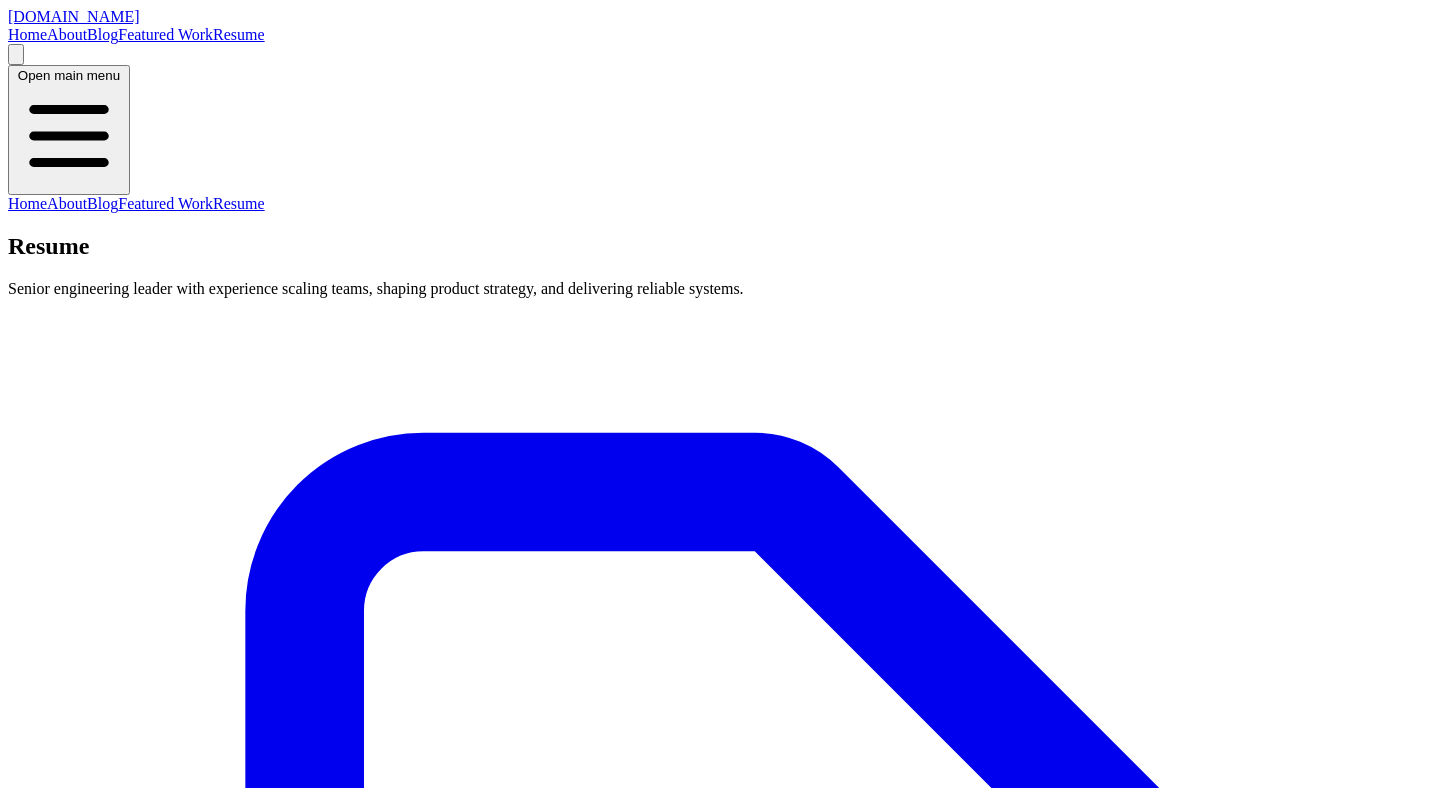 click on "Resume" at bounding box center (239, 34) 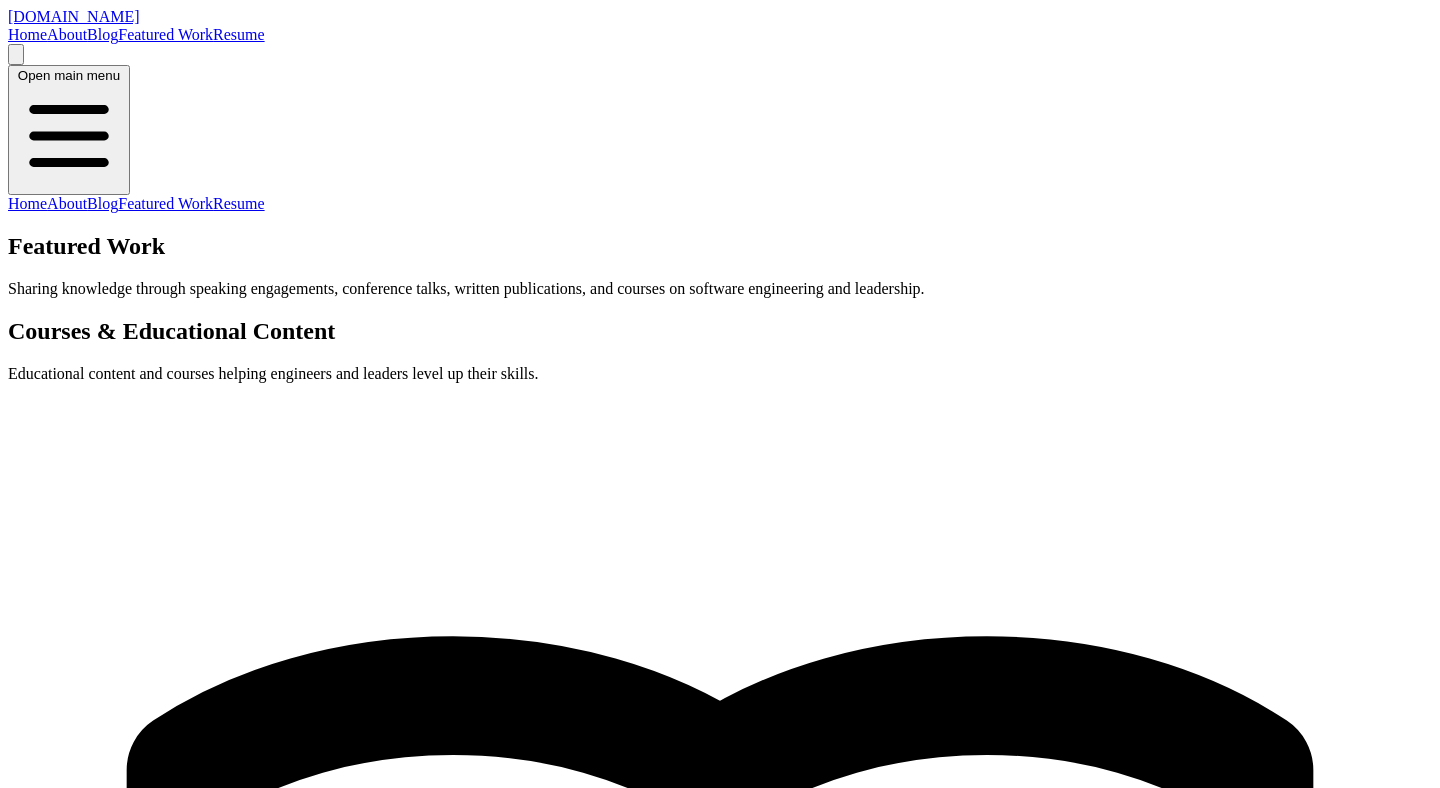 scroll, scrollTop: 0, scrollLeft: 0, axis: both 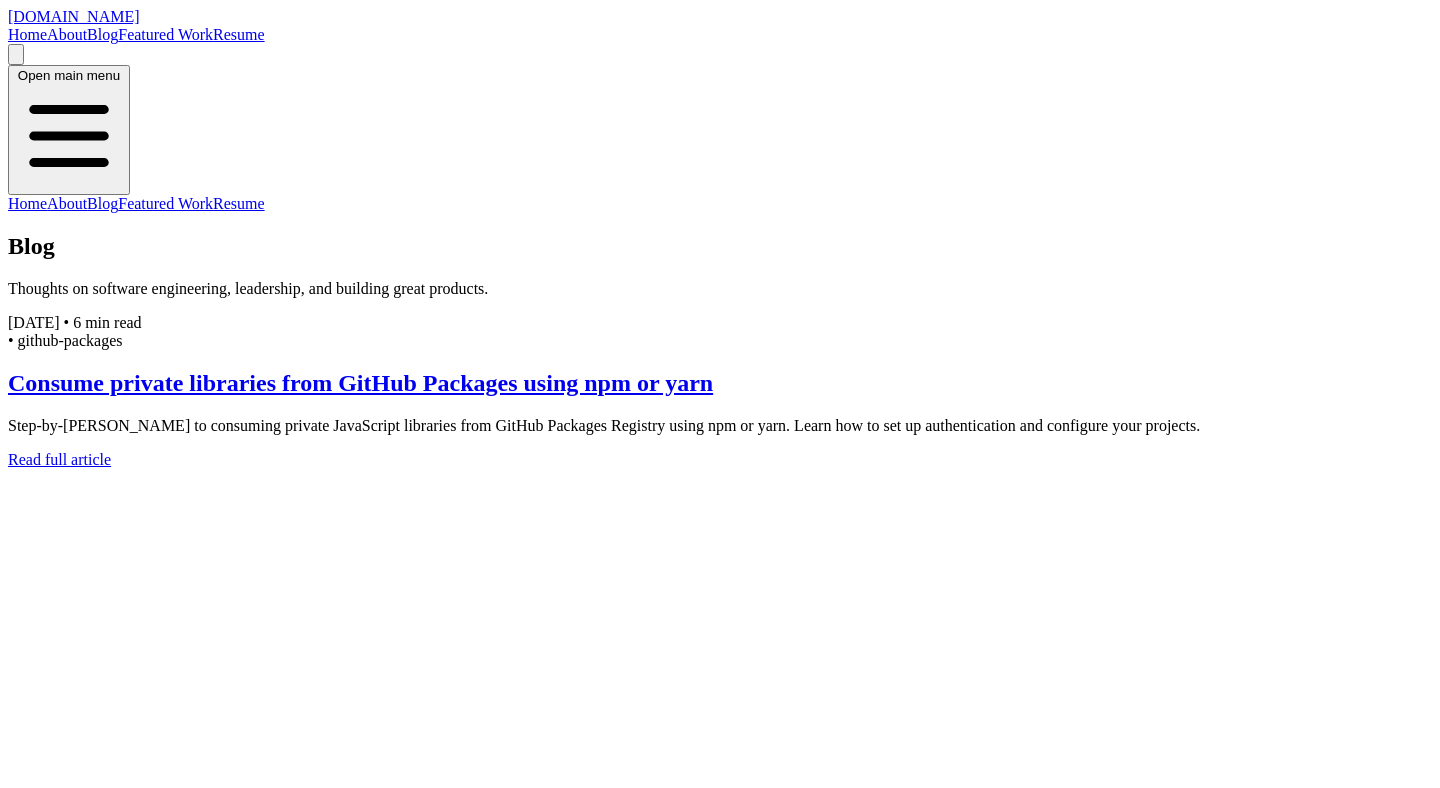 click on "About" at bounding box center [67, 34] 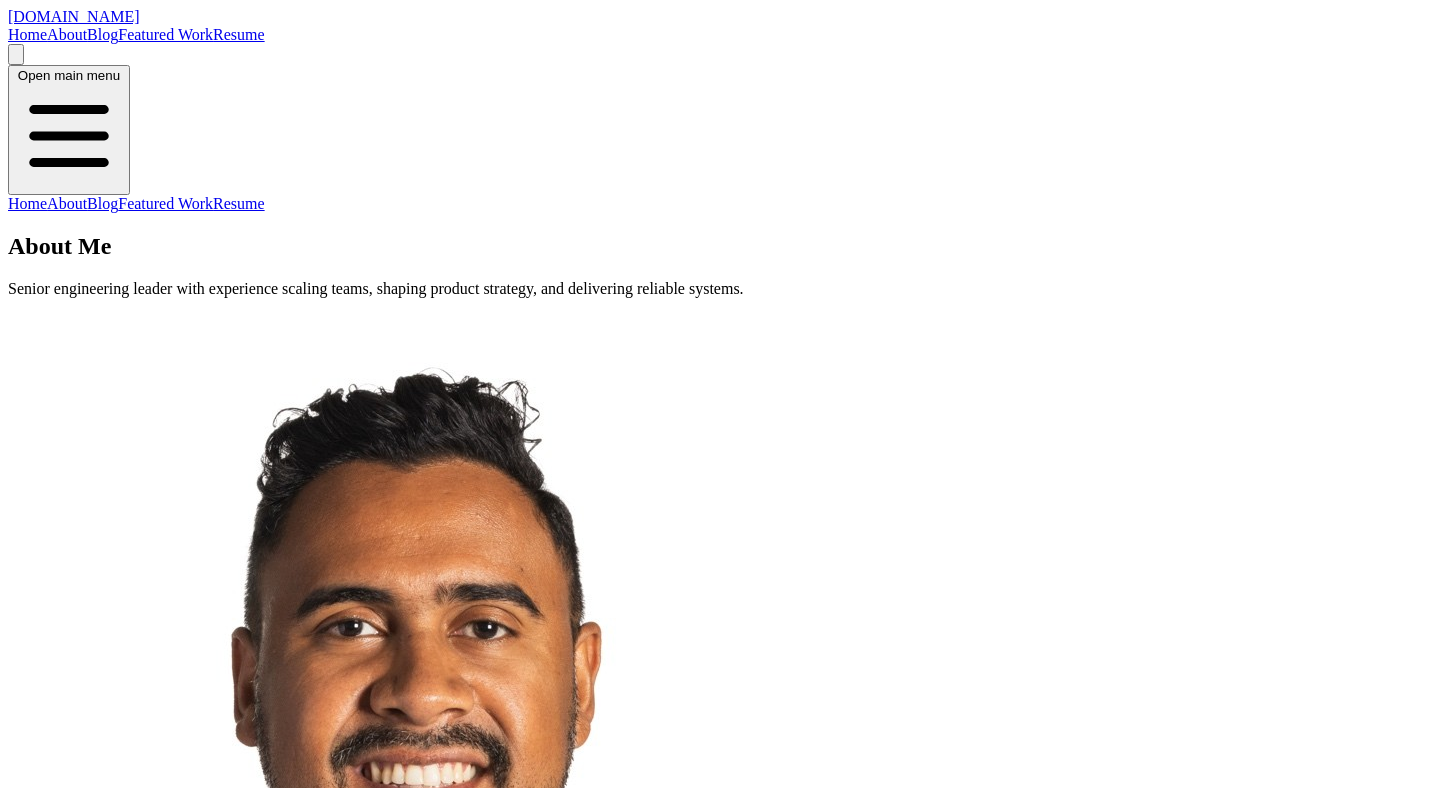 scroll, scrollTop: 0, scrollLeft: 0, axis: both 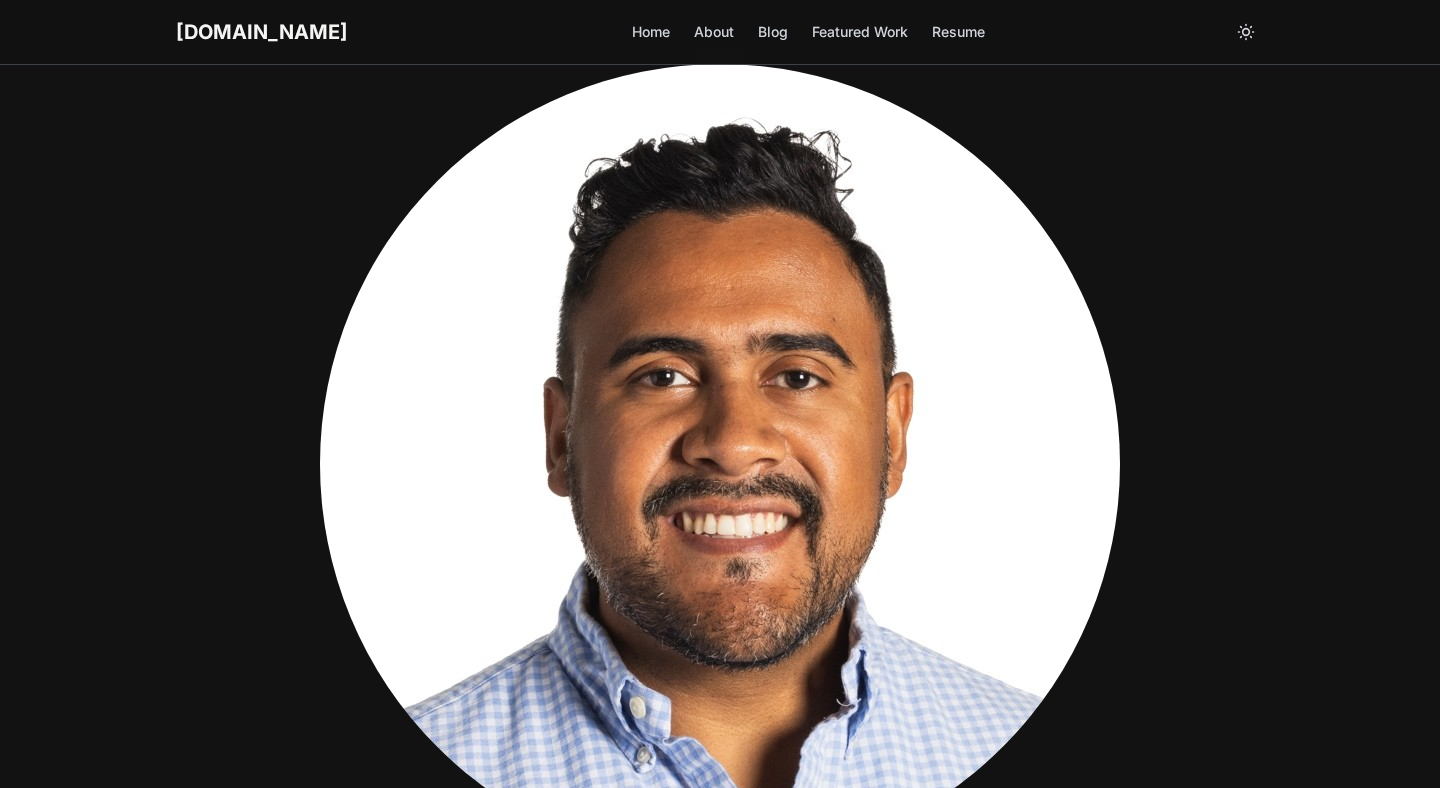 click on "About" at bounding box center (714, 32) 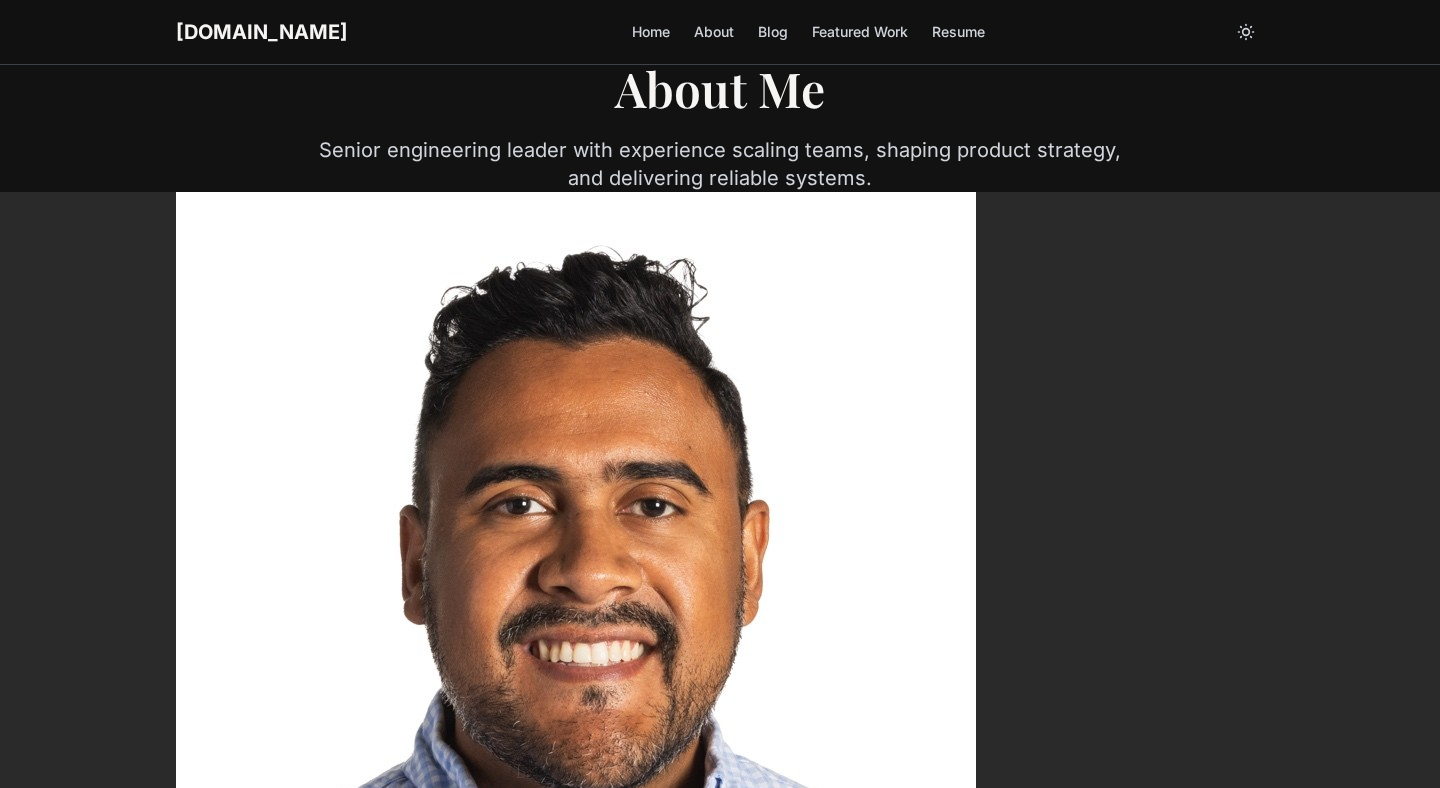 scroll, scrollTop: 0, scrollLeft: 0, axis: both 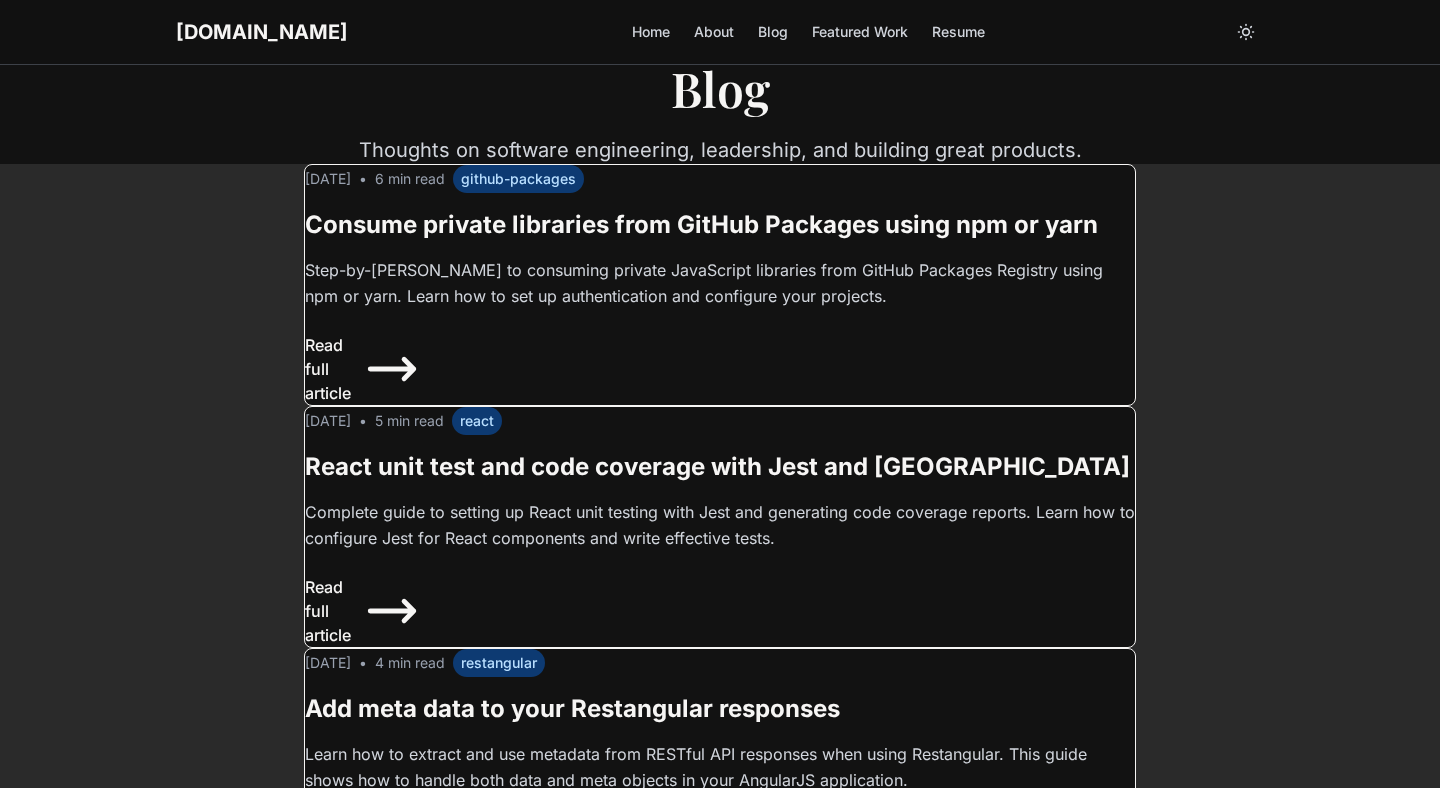 click on "Featured Work" at bounding box center (860, 32) 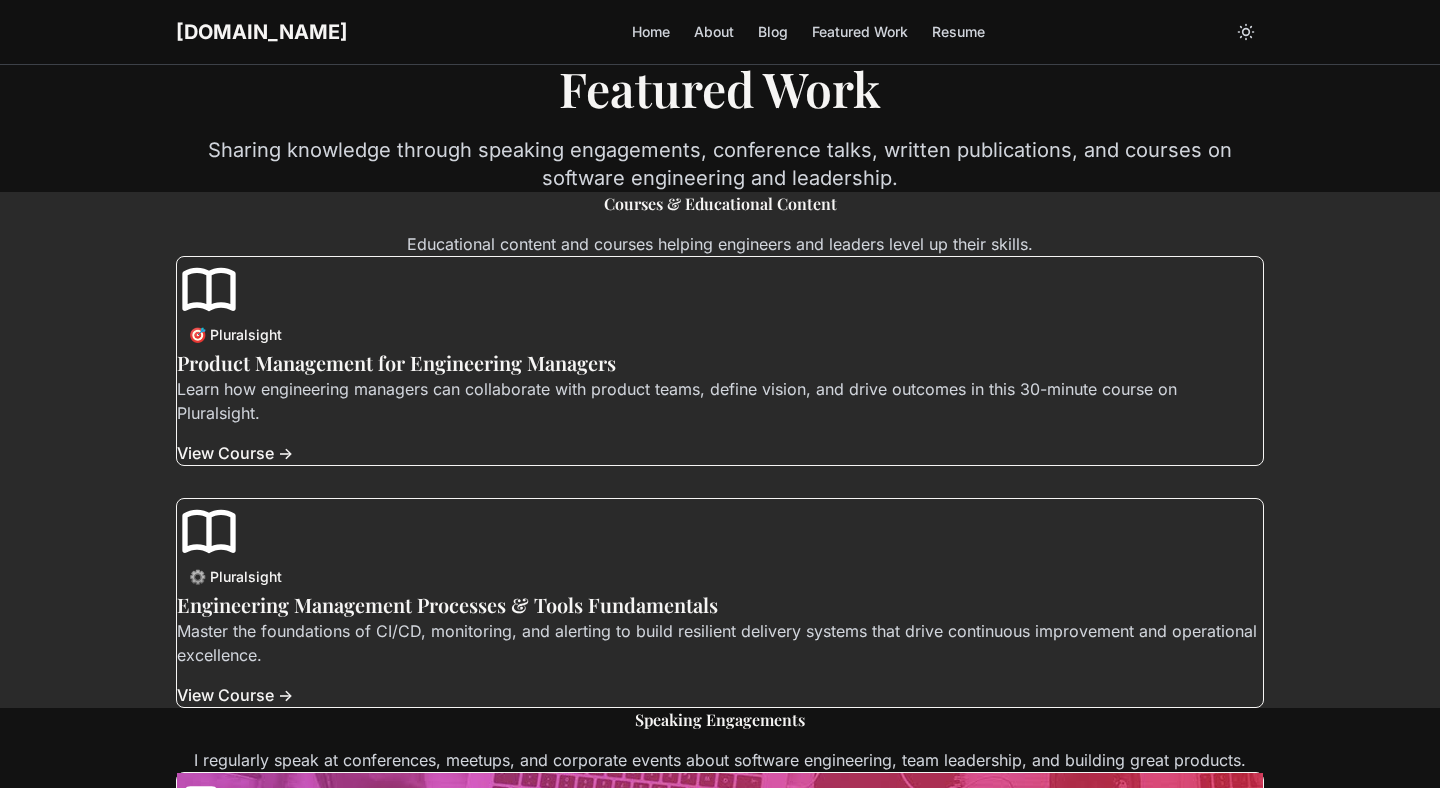 scroll, scrollTop: 0, scrollLeft: 0, axis: both 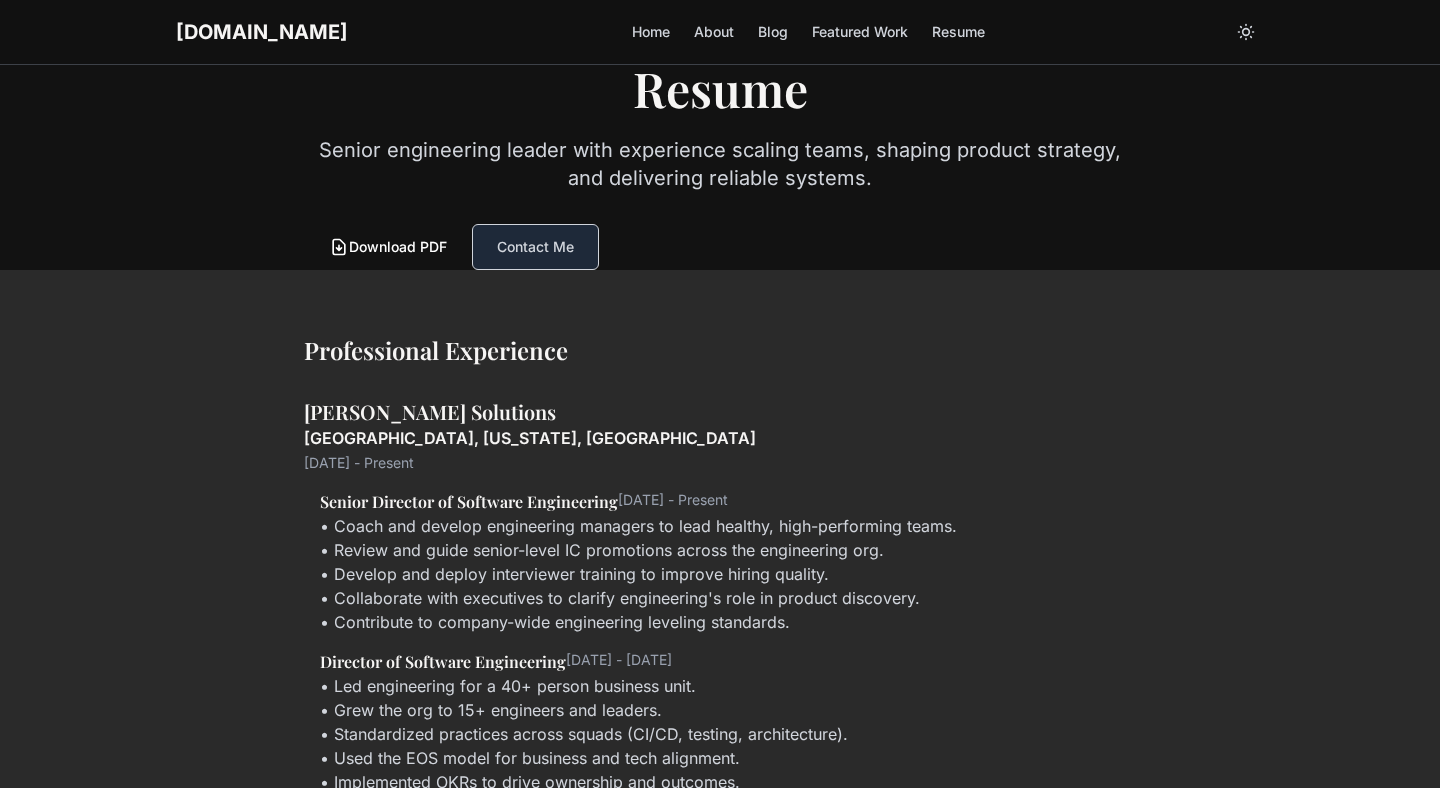 click on "Home" at bounding box center [651, 32] 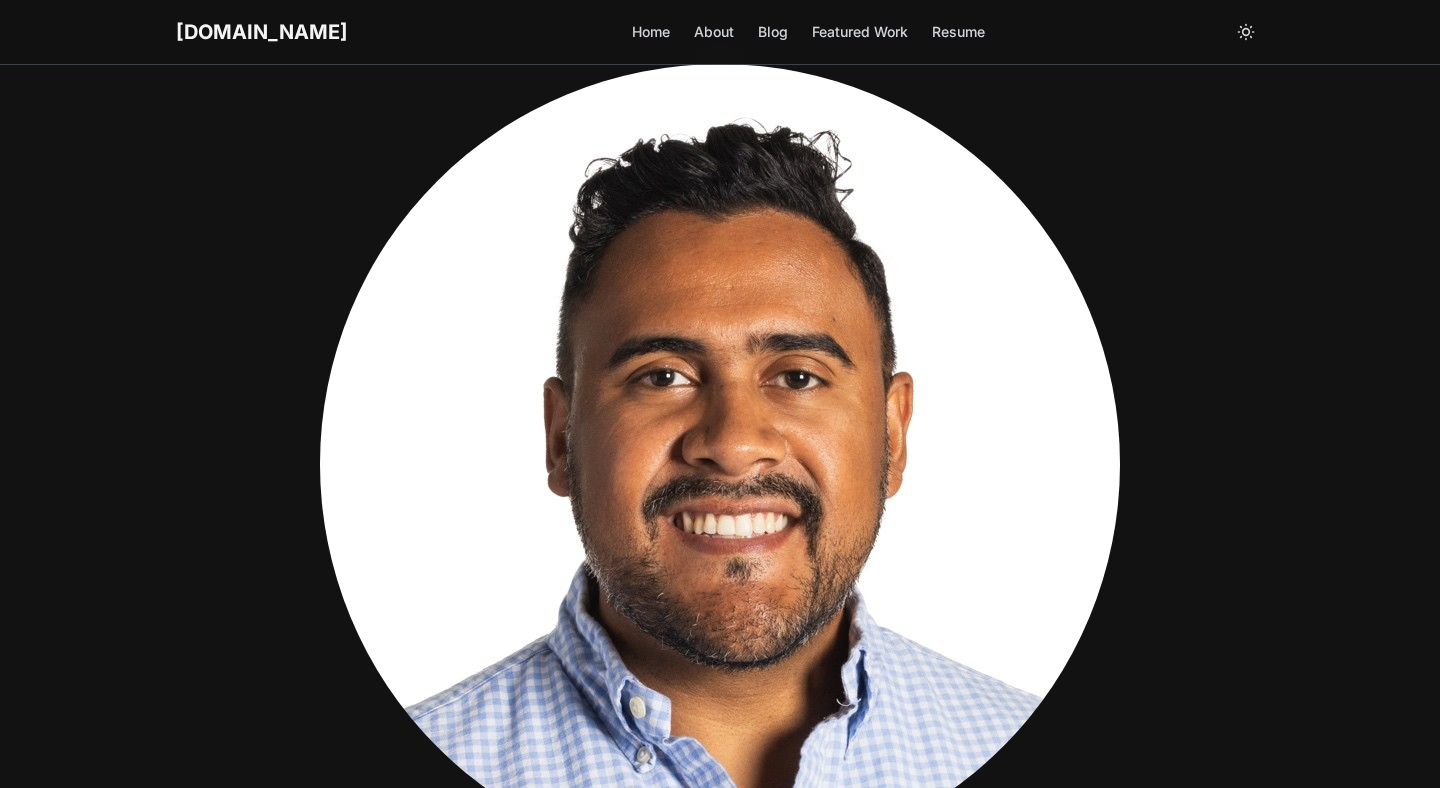 scroll, scrollTop: 0, scrollLeft: 0, axis: both 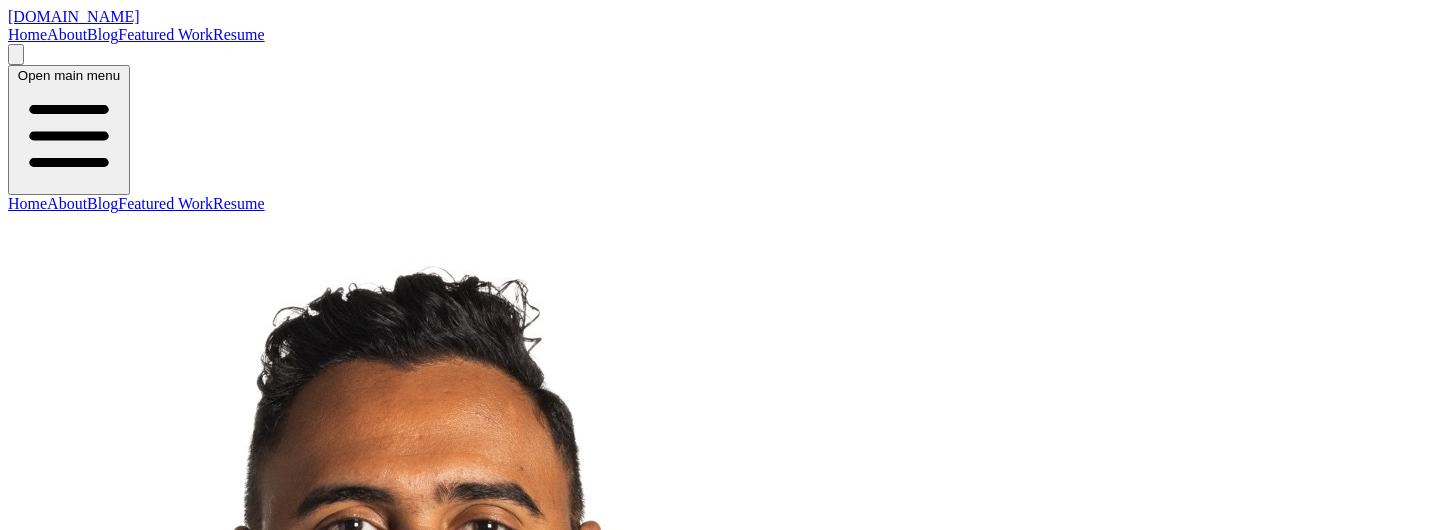 click at bounding box center (408, 613) 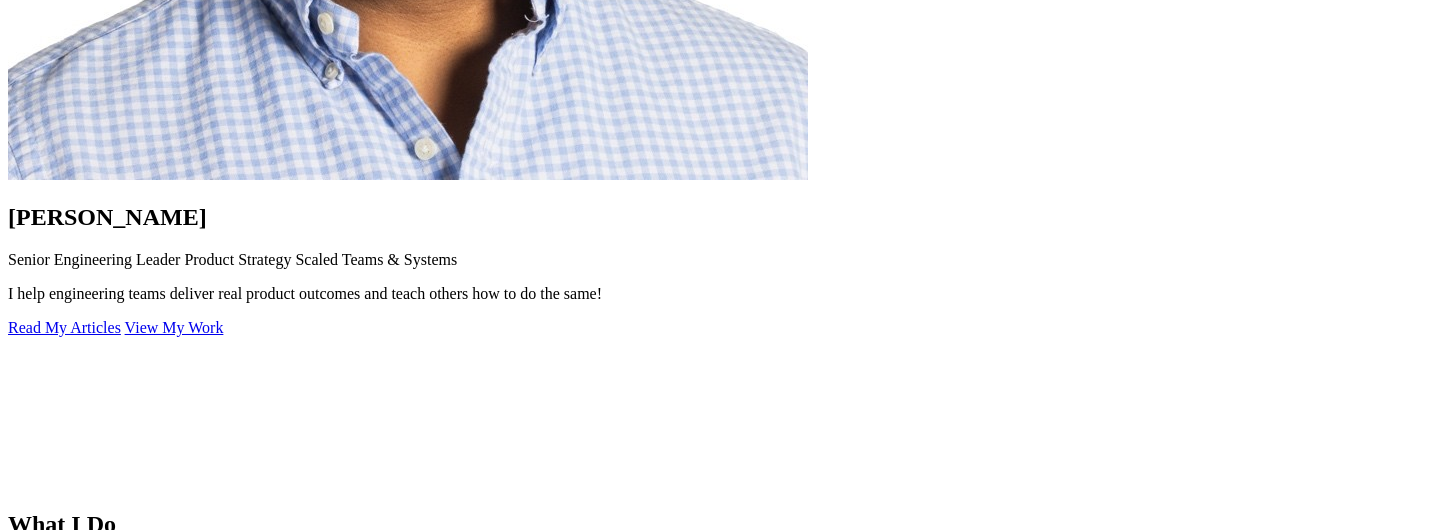 scroll, scrollTop: 0, scrollLeft: 0, axis: both 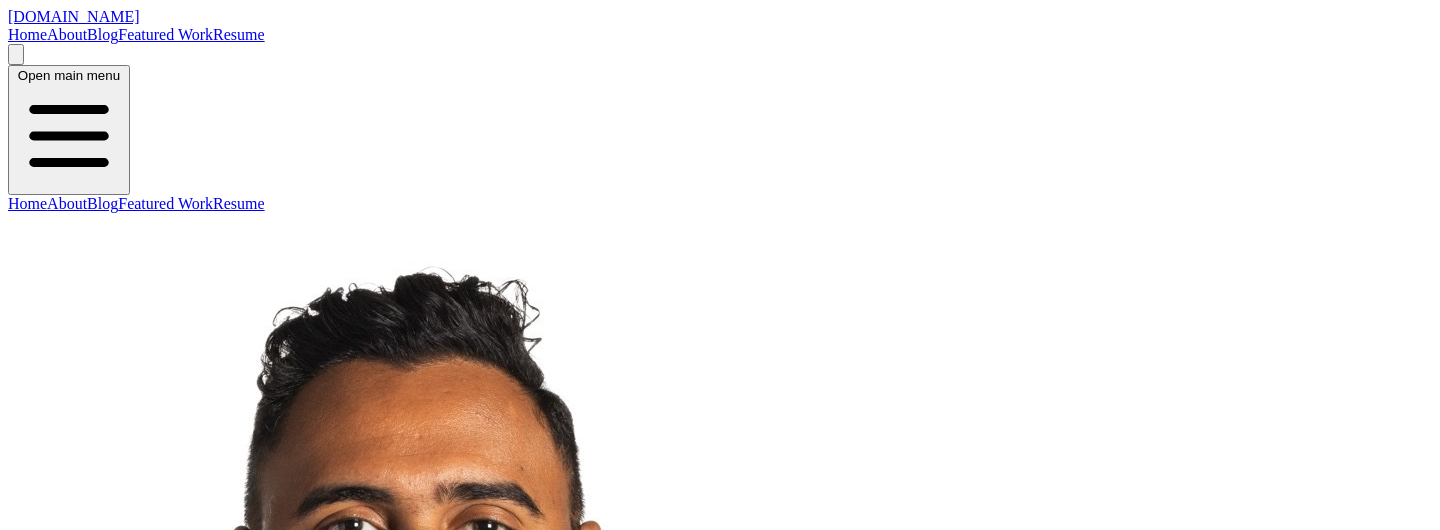 click on "About" at bounding box center (67, 34) 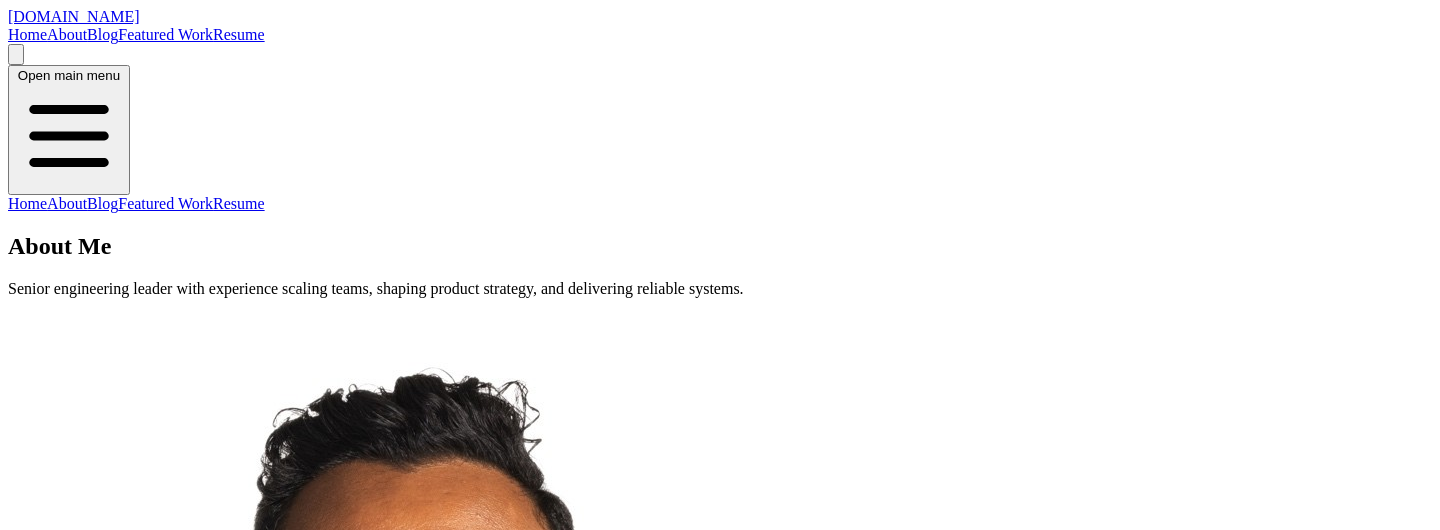 scroll, scrollTop: 0, scrollLeft: 0, axis: both 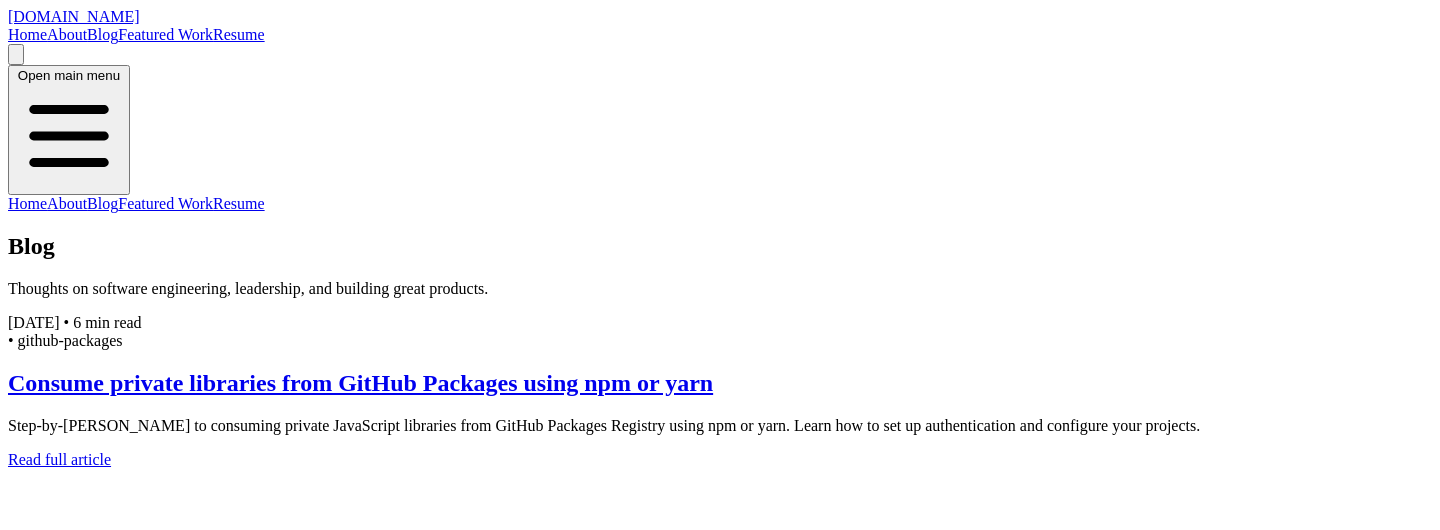 click on "About" at bounding box center (67, 34) 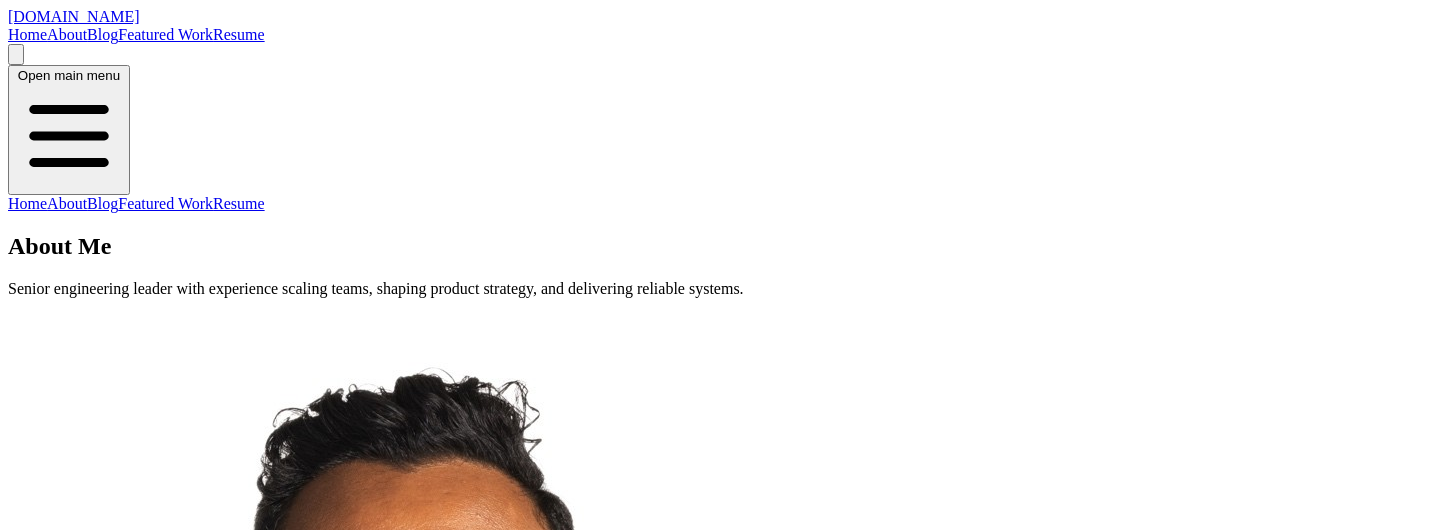 scroll, scrollTop: 0, scrollLeft: 0, axis: both 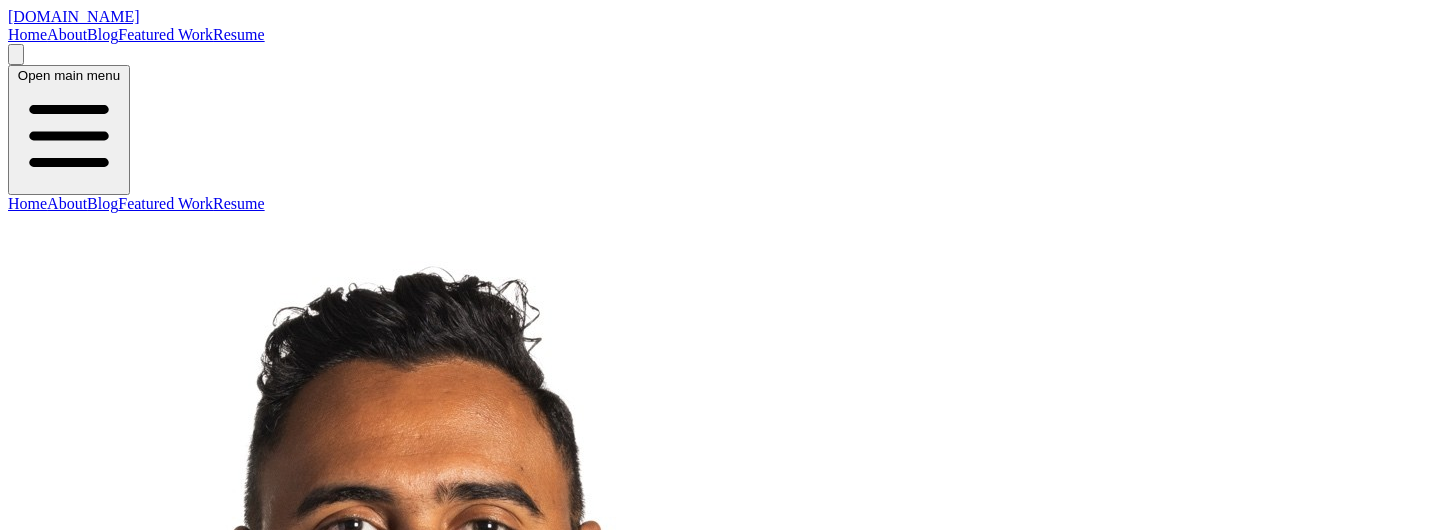 click on "About" at bounding box center (67, 34) 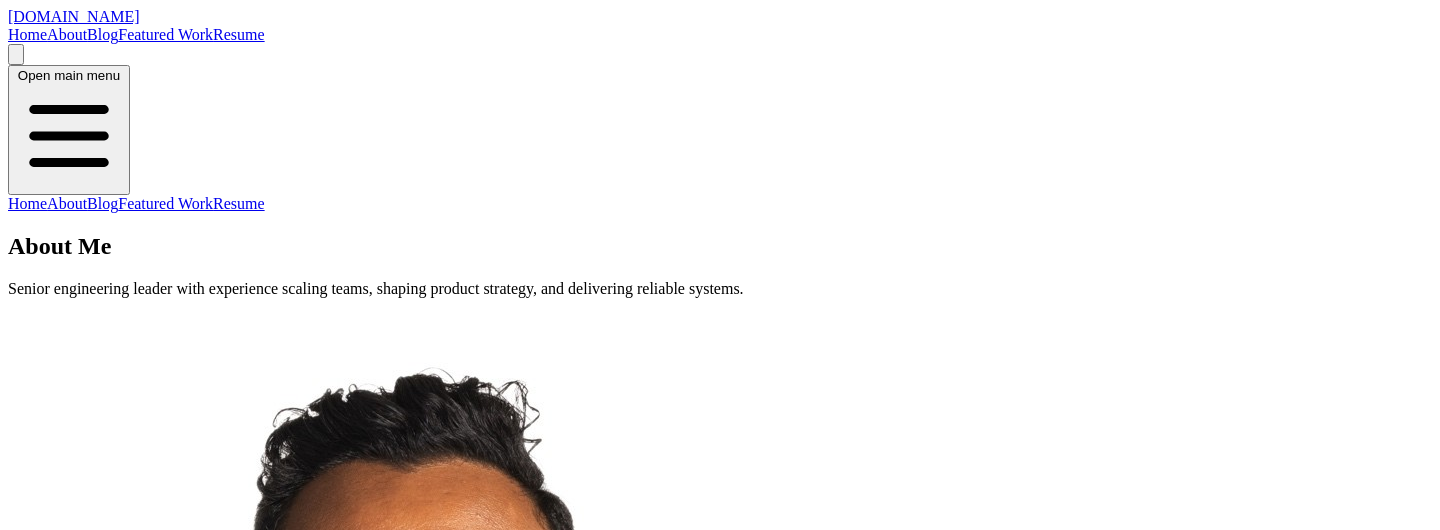 scroll, scrollTop: 0, scrollLeft: 0, axis: both 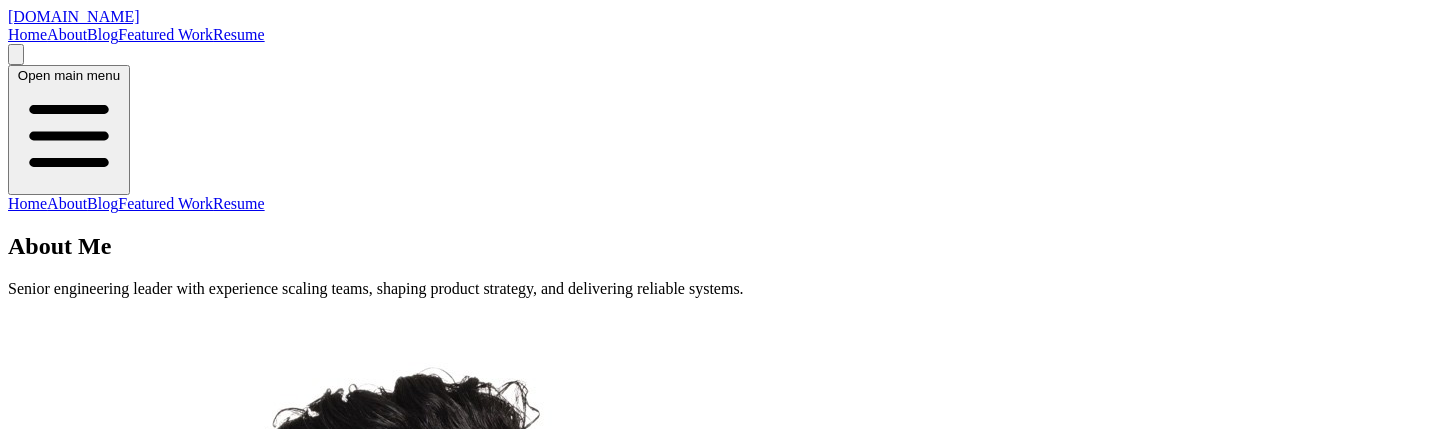 click on "About Me
Senior engineering leader with experience scaling teams, shaping product strategy, and
delivering reliable systems." at bounding box center (720, 265) 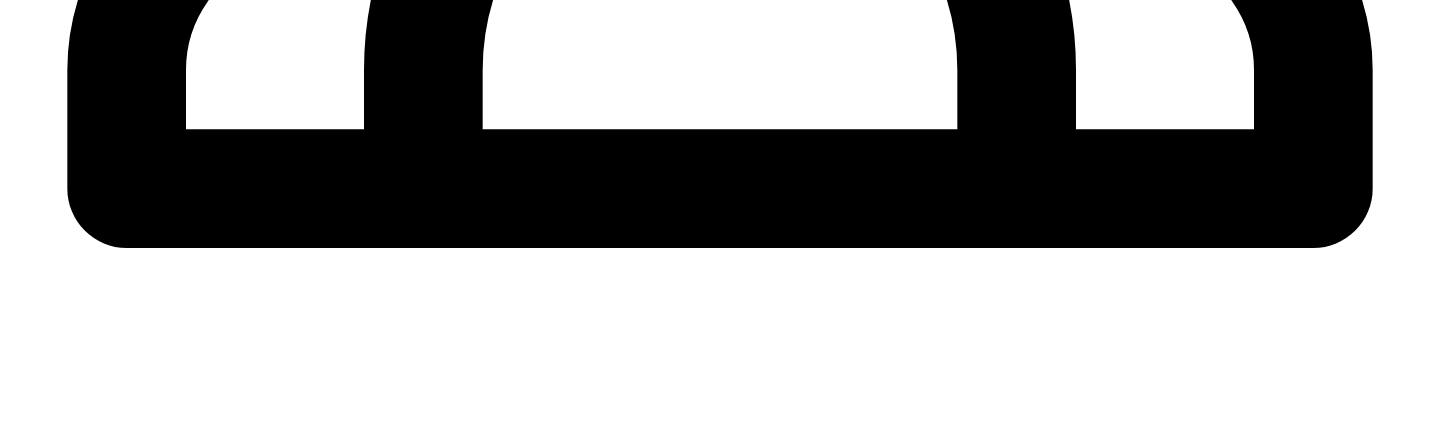 scroll, scrollTop: 2534, scrollLeft: 0, axis: vertical 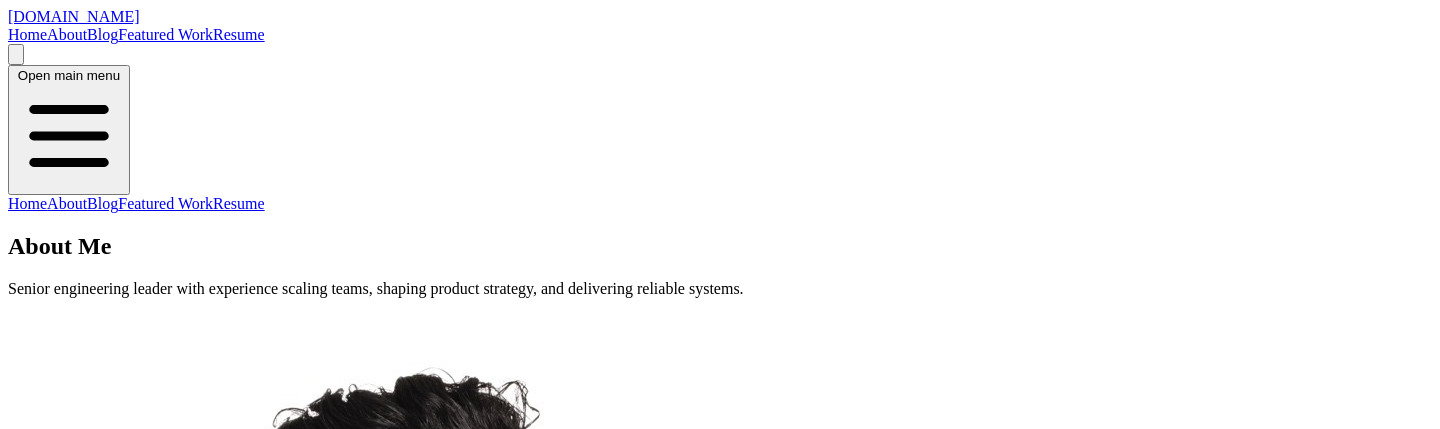 click on "Home" at bounding box center (27, 34) 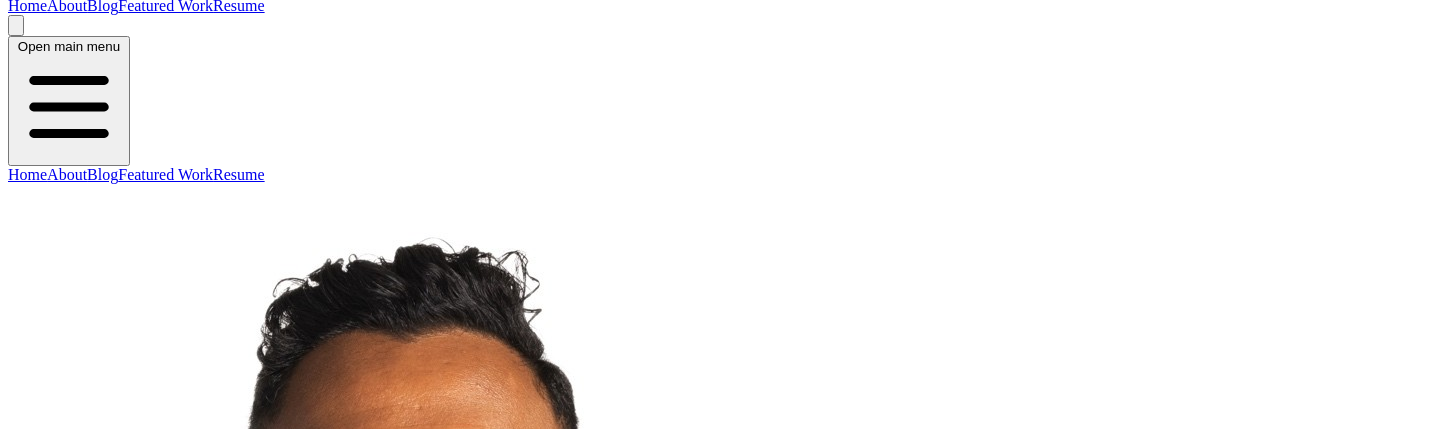 scroll, scrollTop: 0, scrollLeft: 0, axis: both 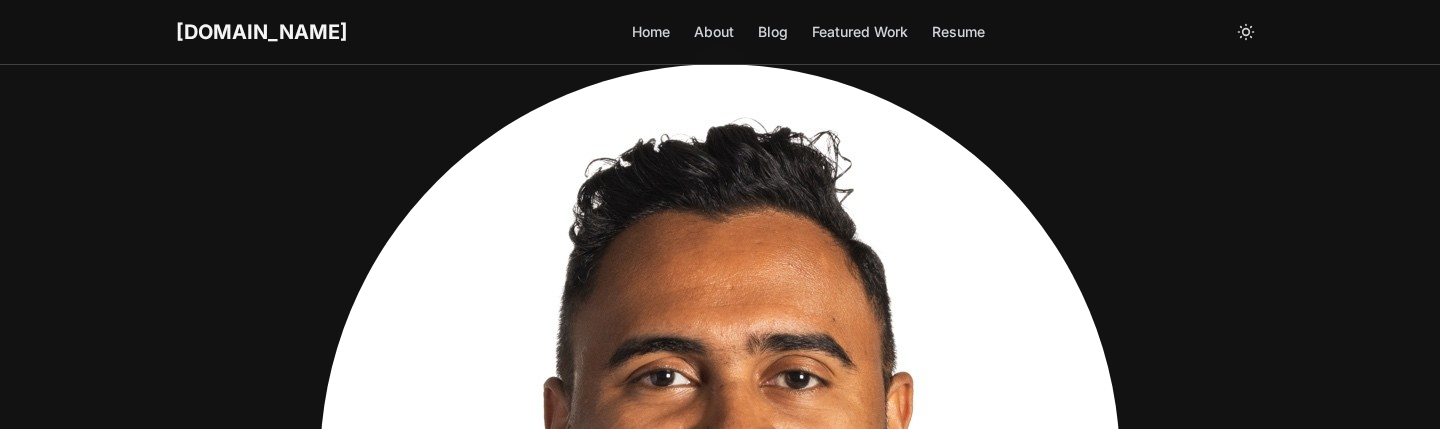 click at bounding box center [720, 464] 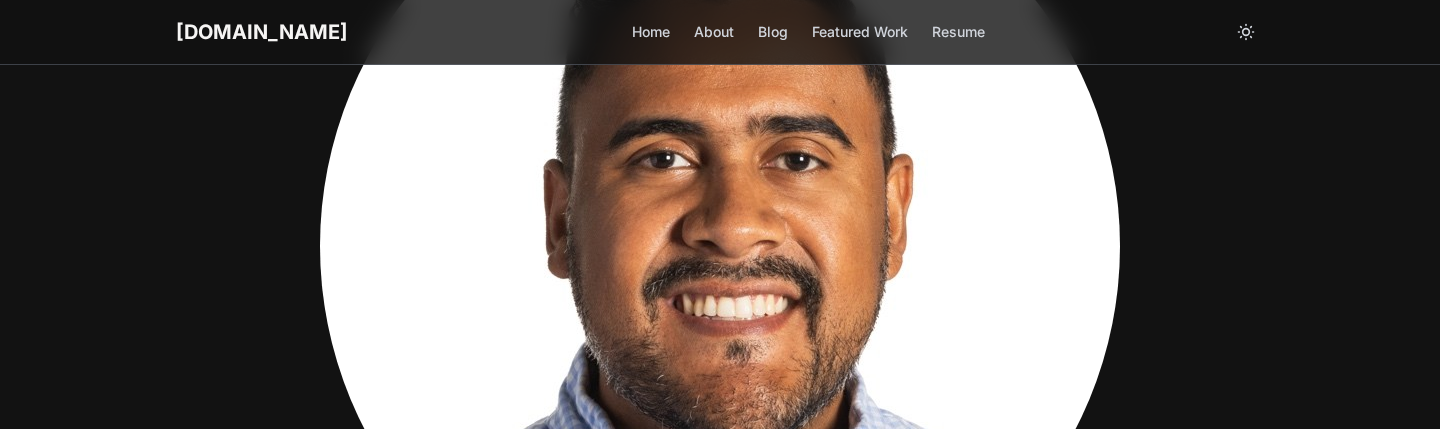 scroll, scrollTop: 0, scrollLeft: 0, axis: both 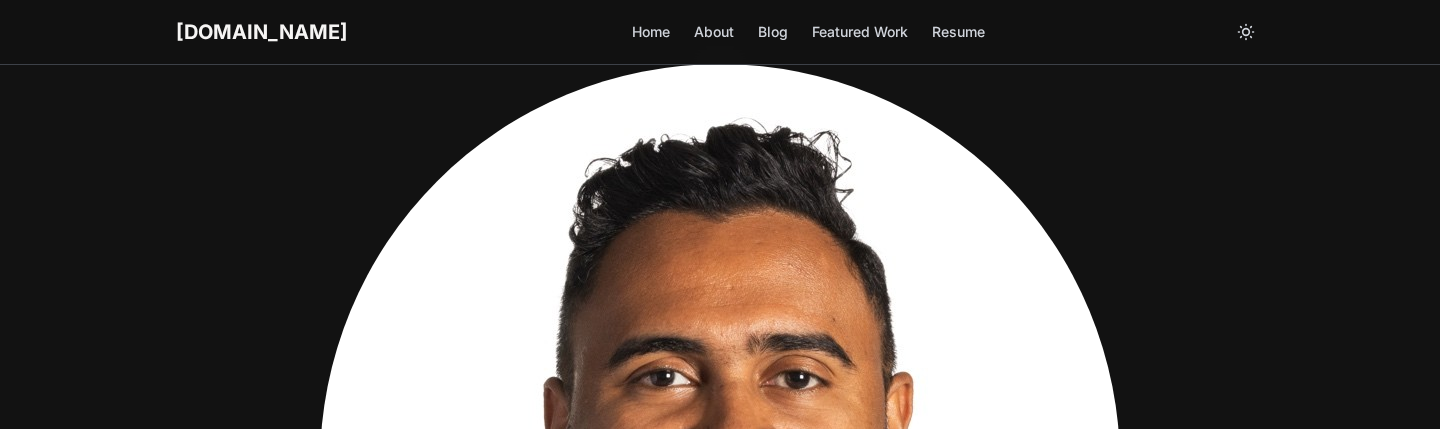 click at bounding box center (720, 464) 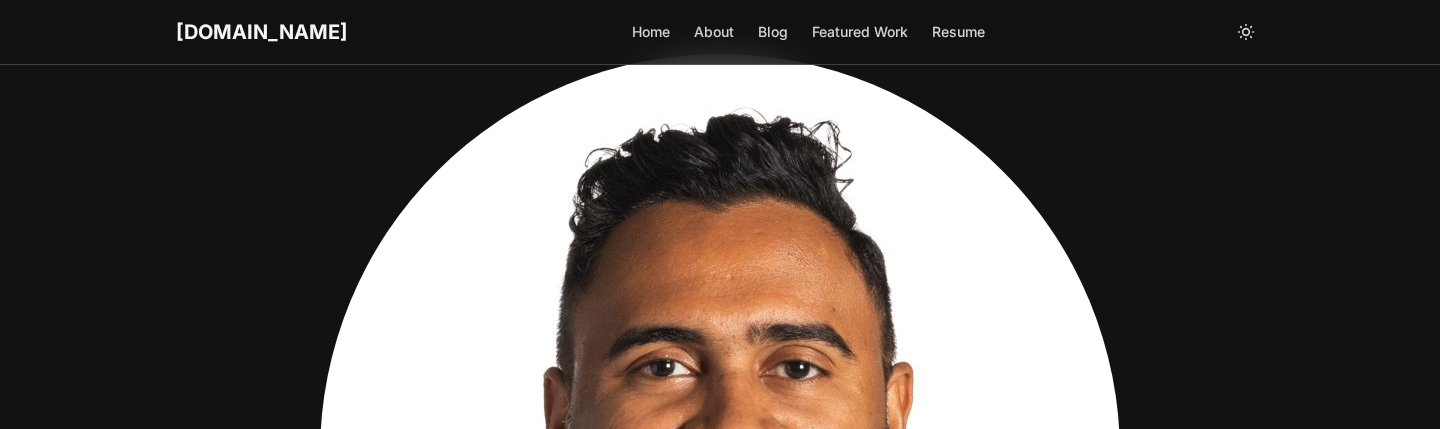 scroll, scrollTop: 0, scrollLeft: 0, axis: both 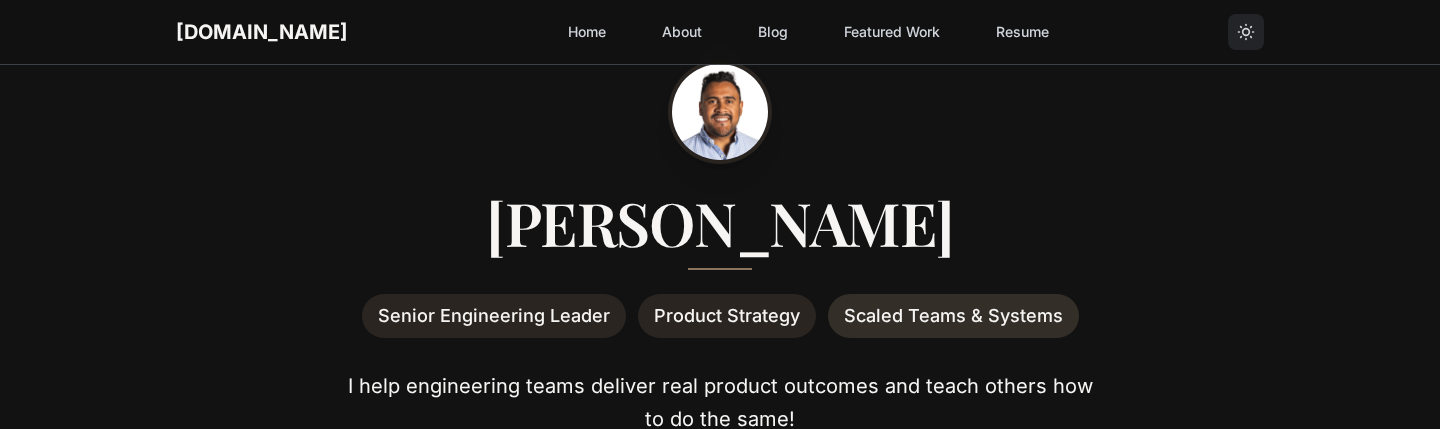 click on "About" at bounding box center (682, 32) 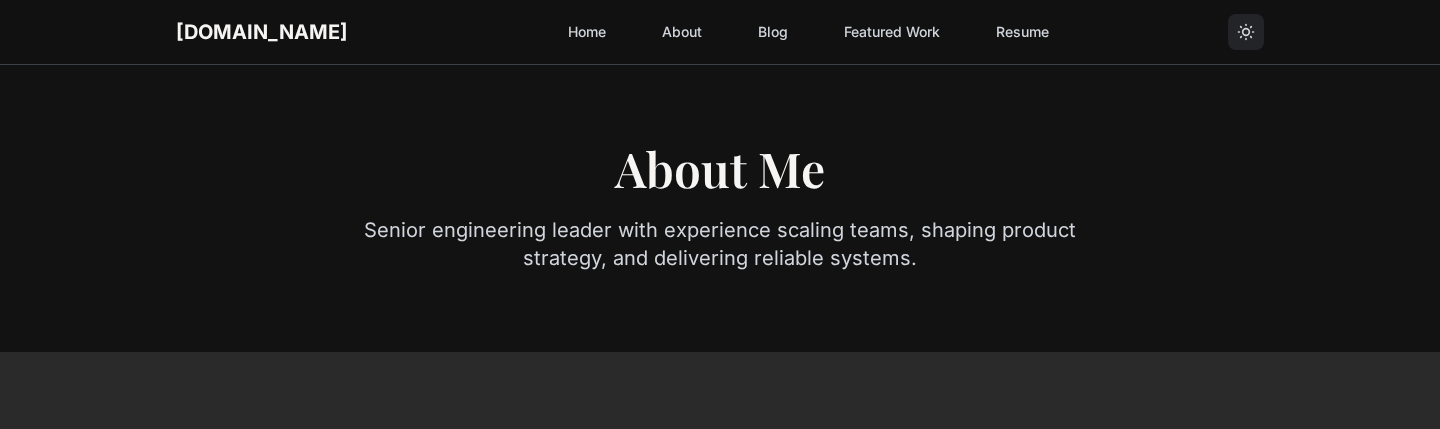 scroll, scrollTop: 0, scrollLeft: 0, axis: both 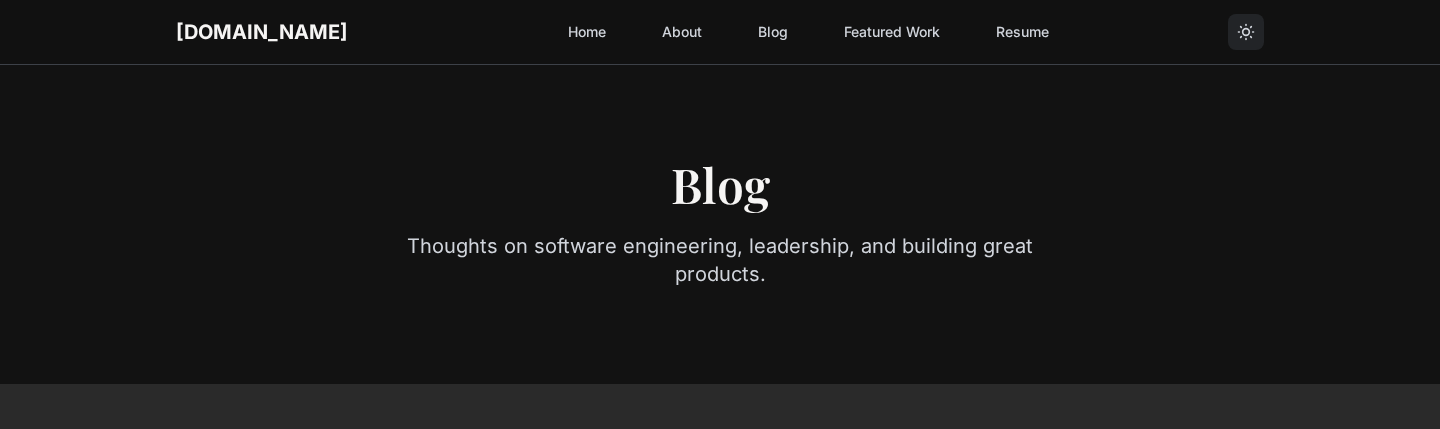 click on "Home   About   Blog   Featured Work   Resume" at bounding box center (808, 32) 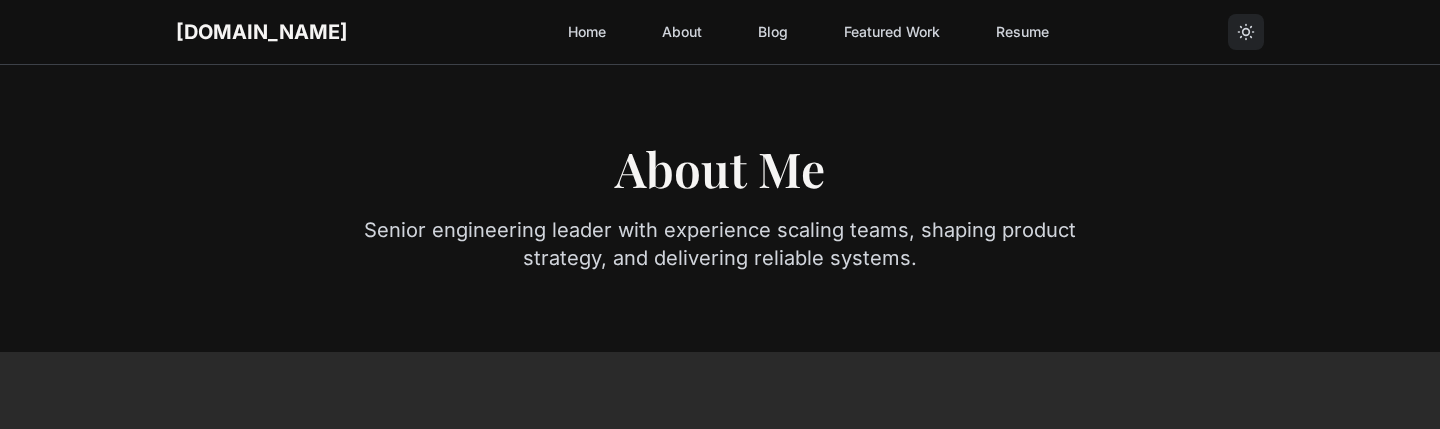 scroll, scrollTop: 0, scrollLeft: 0, axis: both 